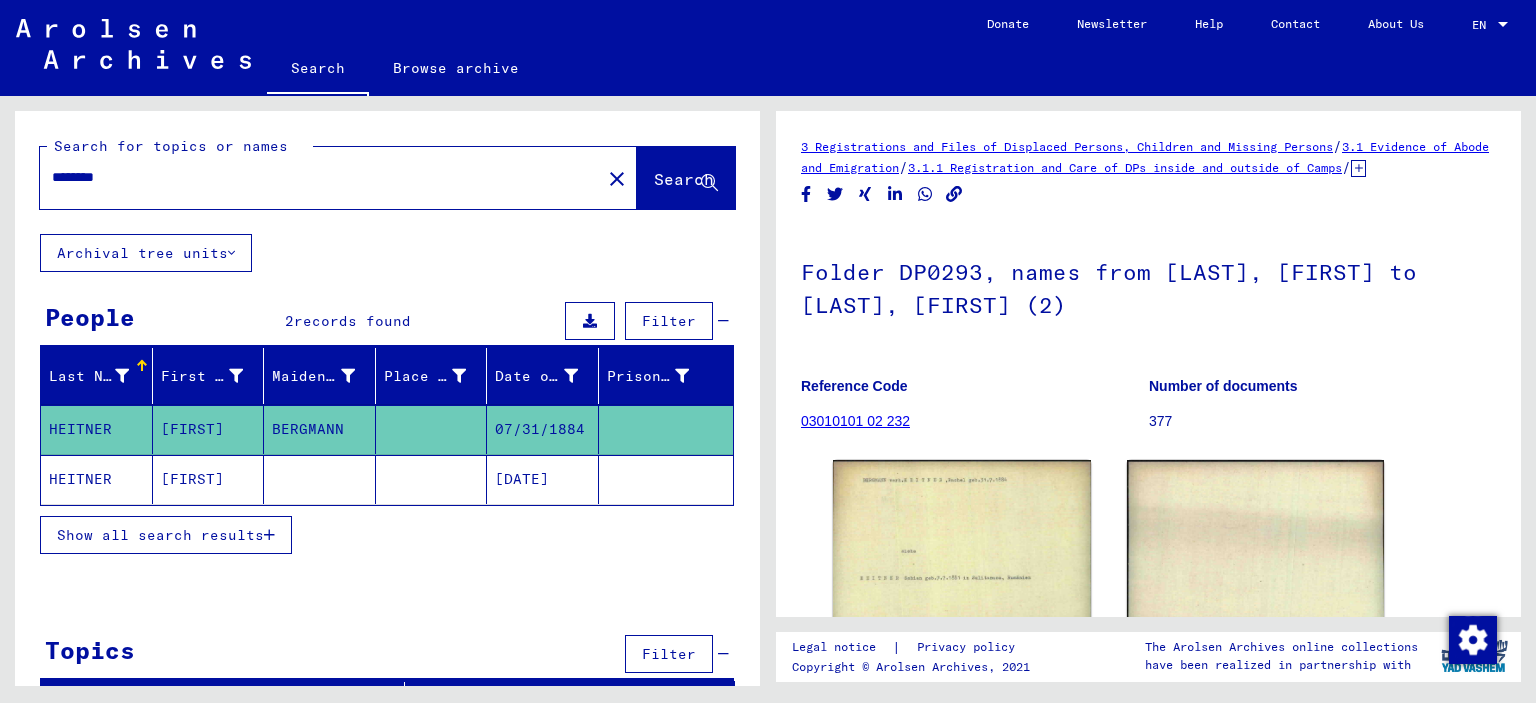 scroll, scrollTop: 0, scrollLeft: 0, axis: both 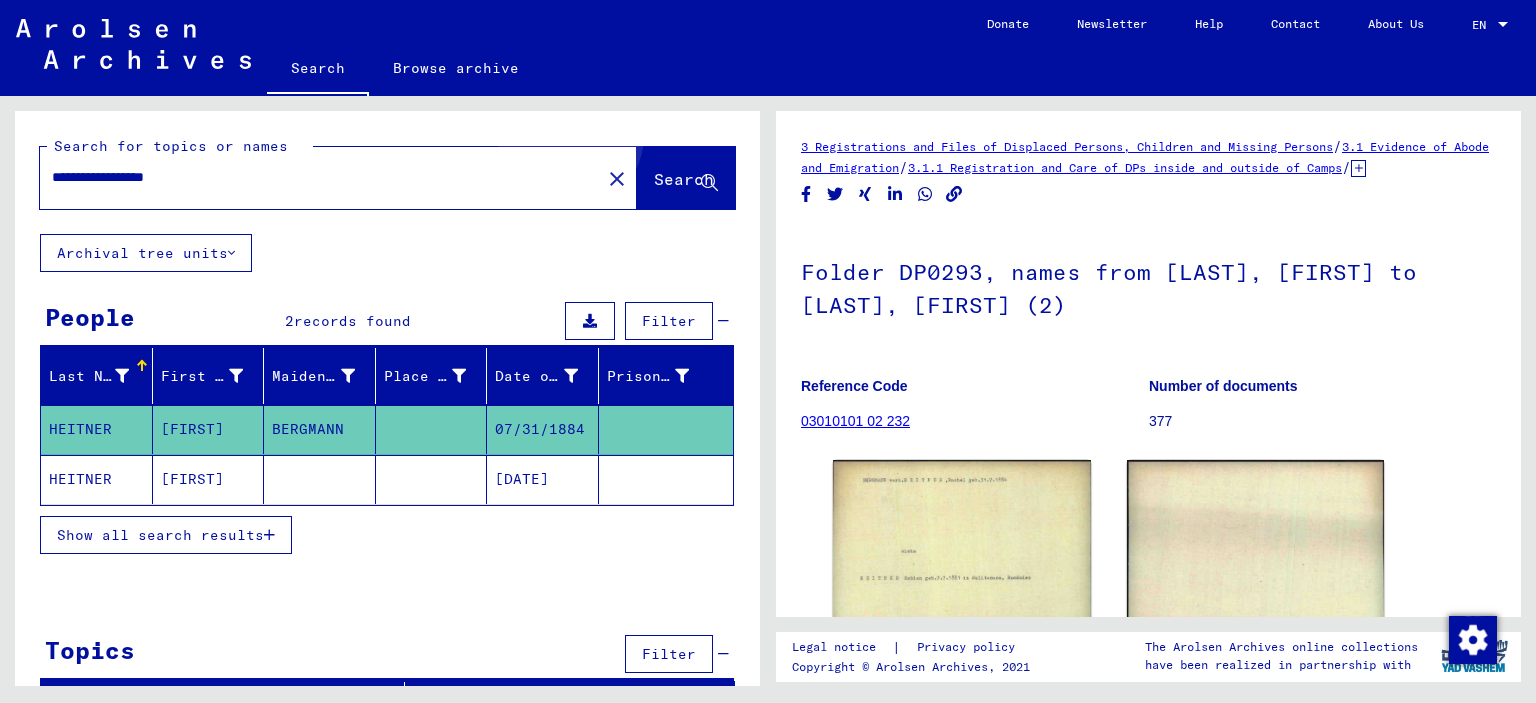 click on "Search" 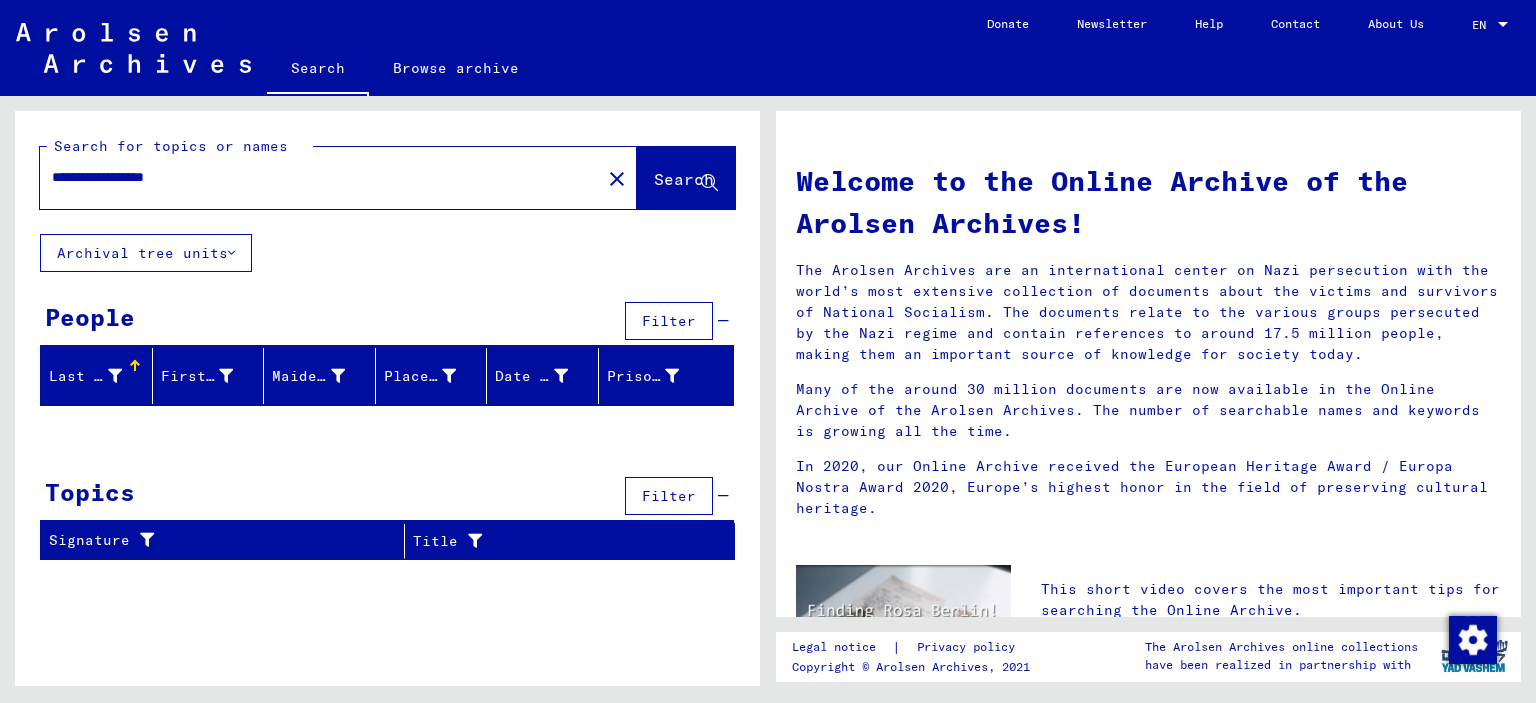 drag, startPoint x: 155, startPoint y: 172, endPoint x: 292, endPoint y: 184, distance: 137.52454 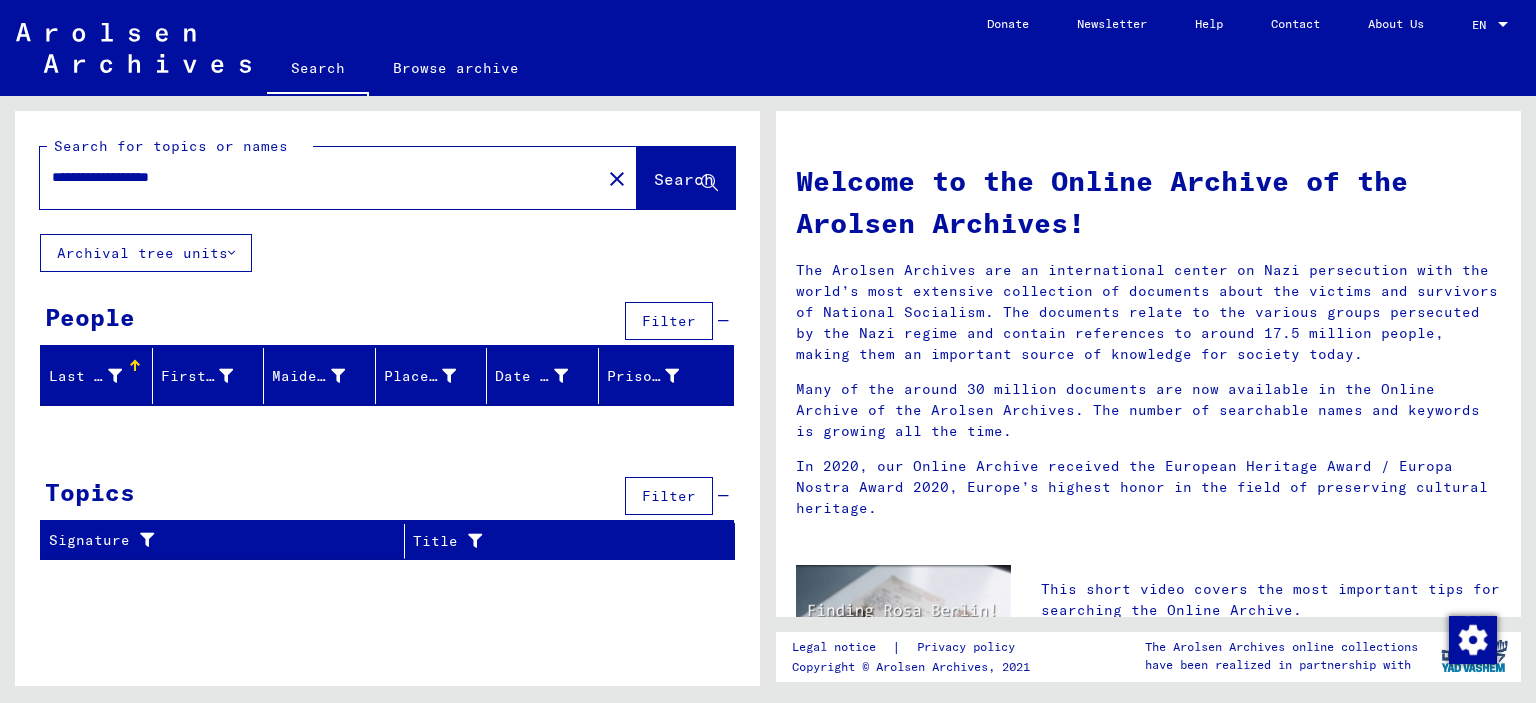 click on "Search" 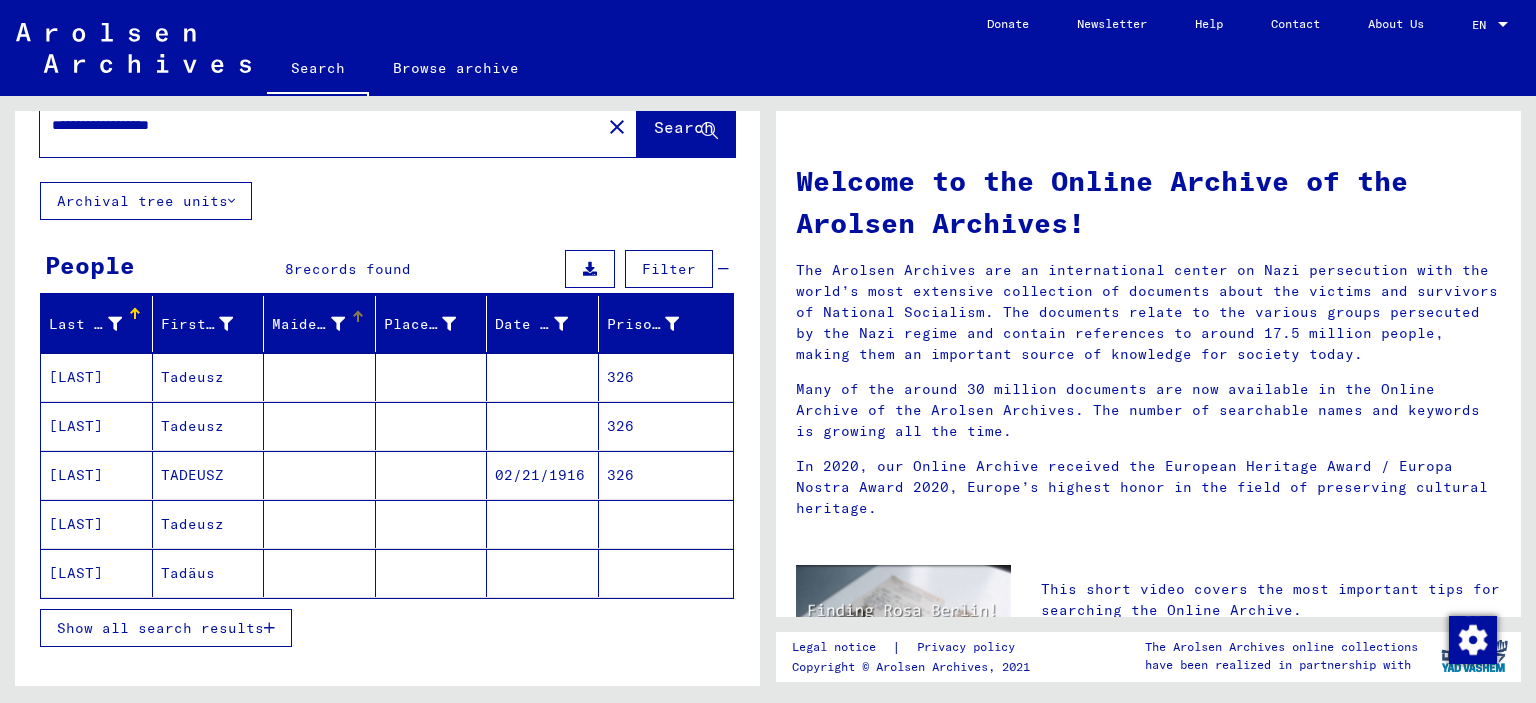 scroll, scrollTop: 100, scrollLeft: 0, axis: vertical 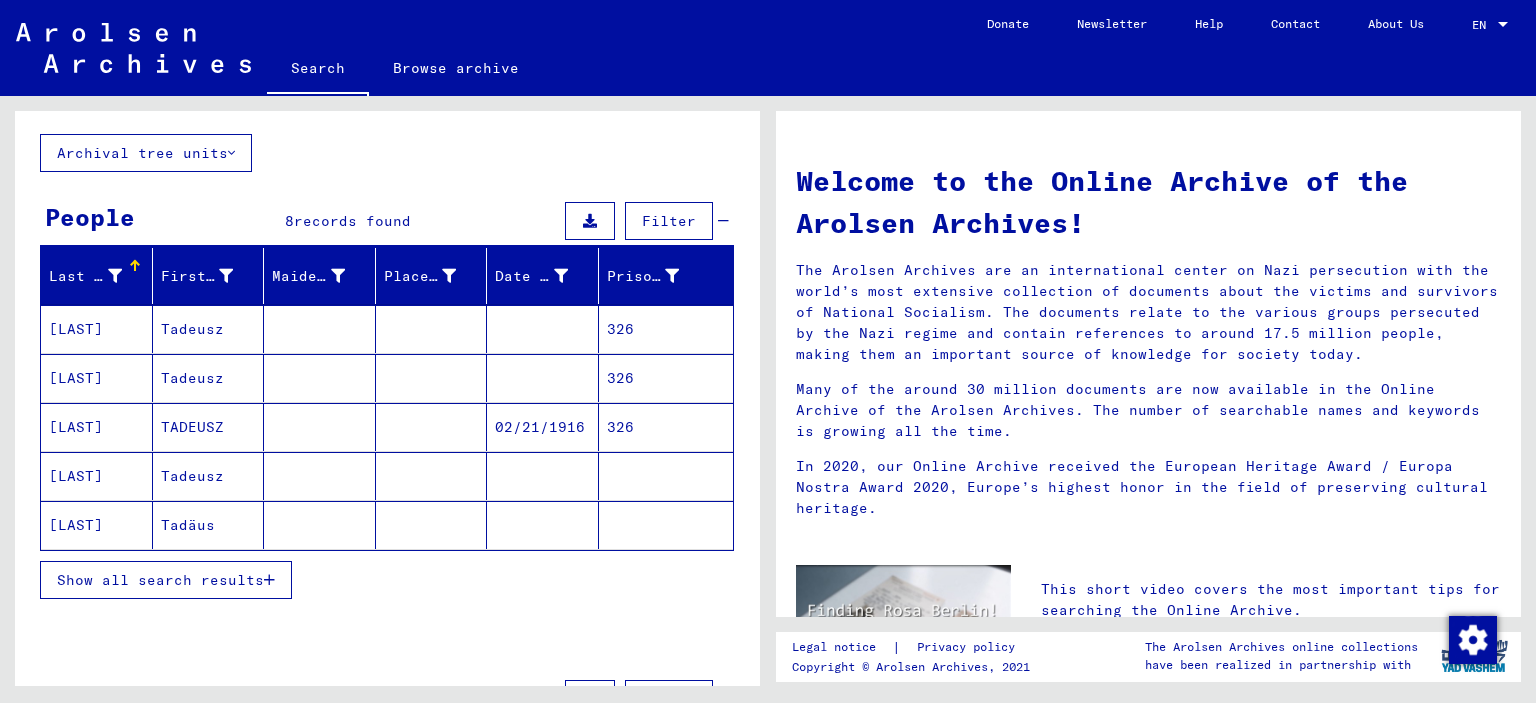 click on "Show all search results" at bounding box center [160, 580] 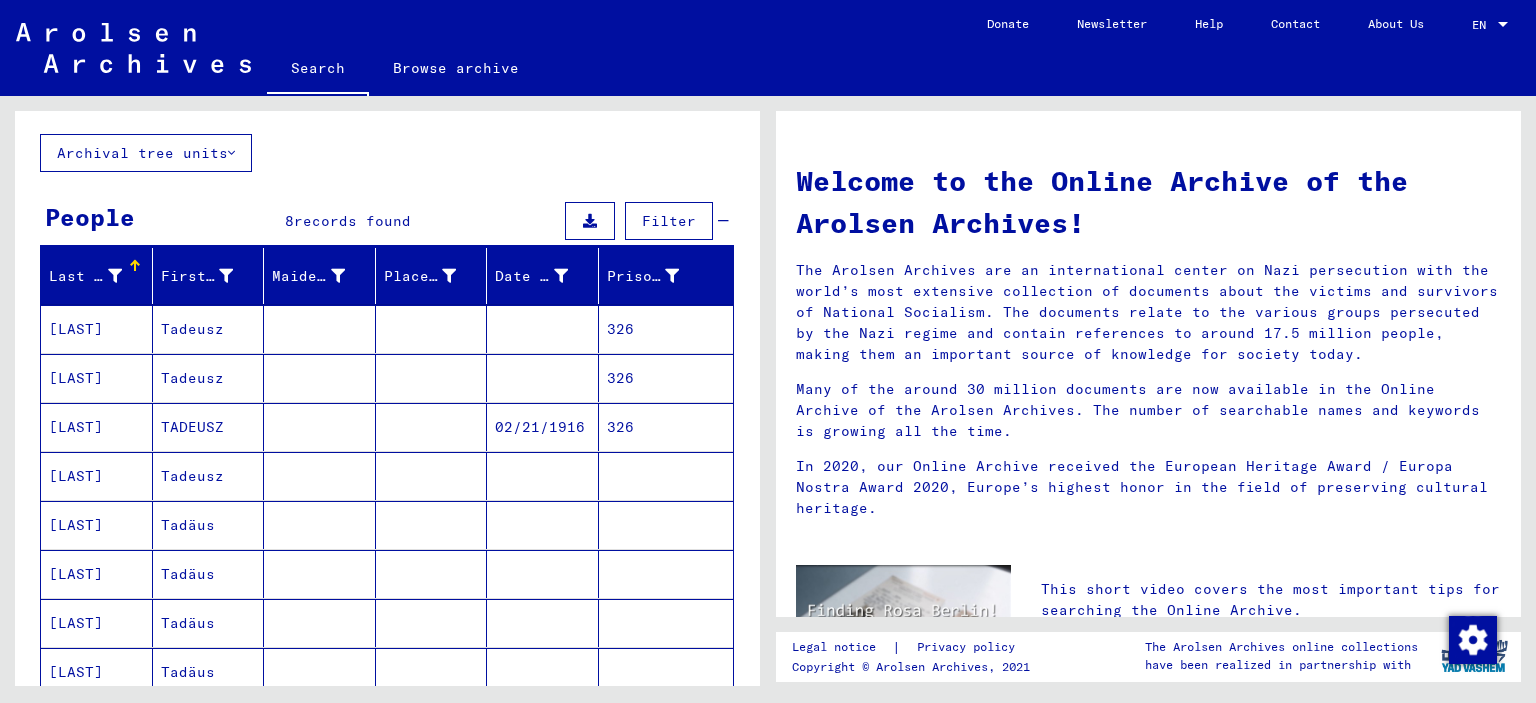 click at bounding box center [543, 378] 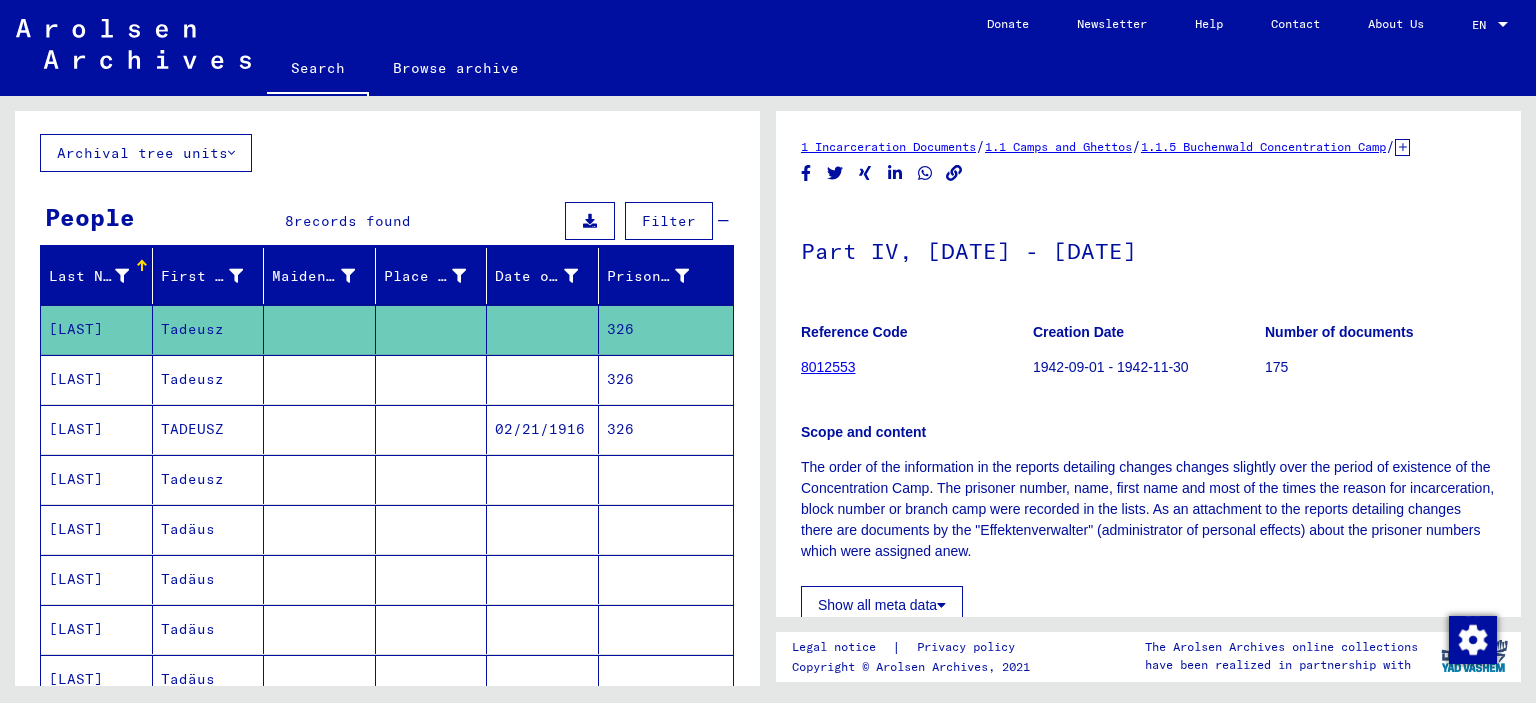 click at bounding box center [543, 429] 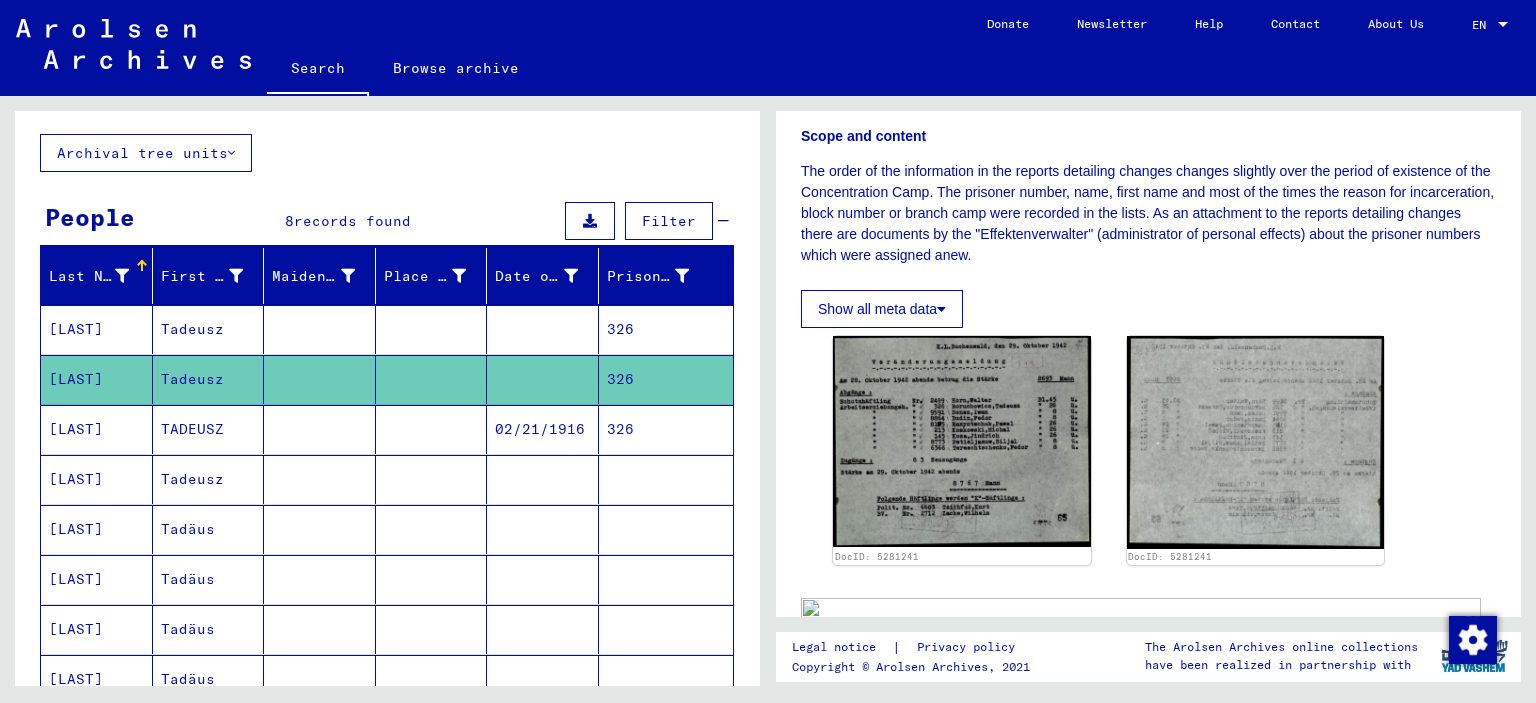 scroll, scrollTop: 400, scrollLeft: 0, axis: vertical 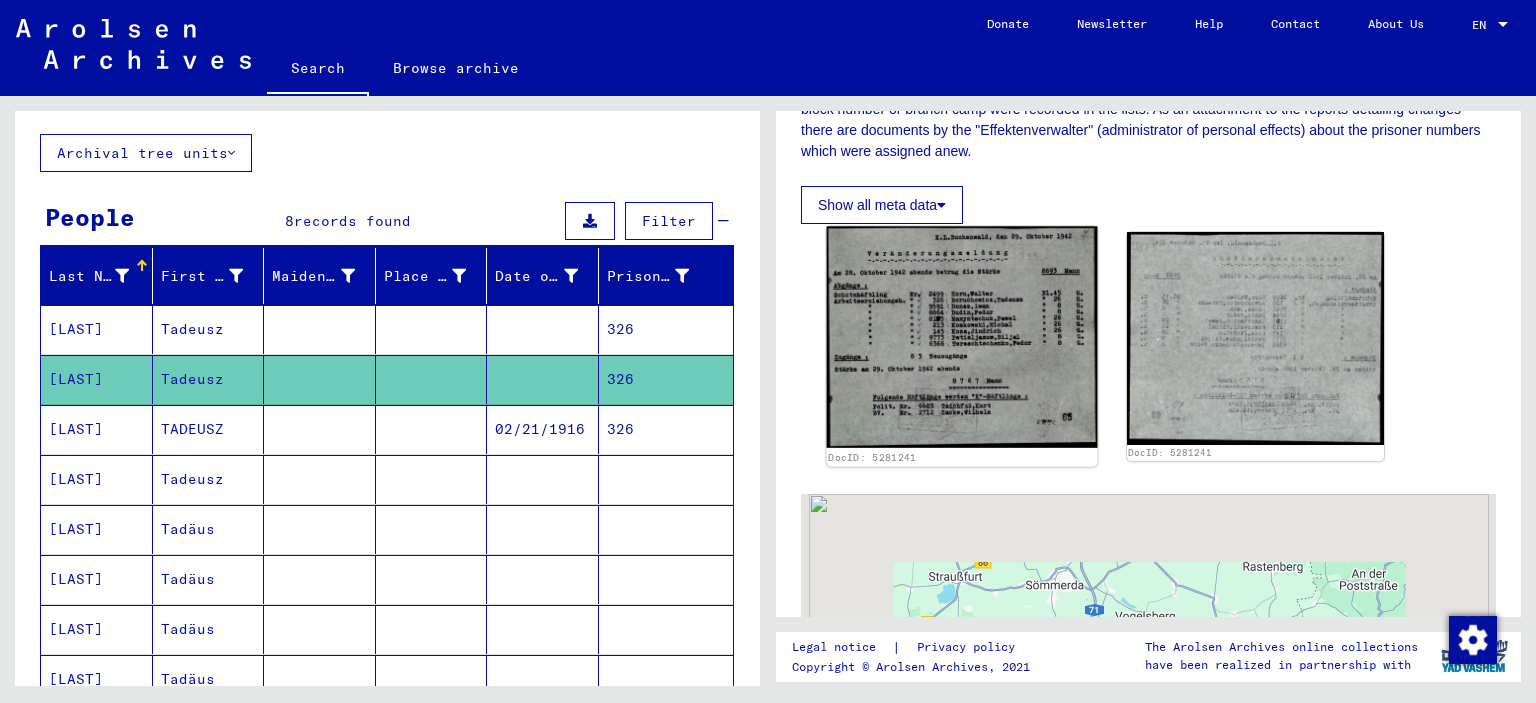 click 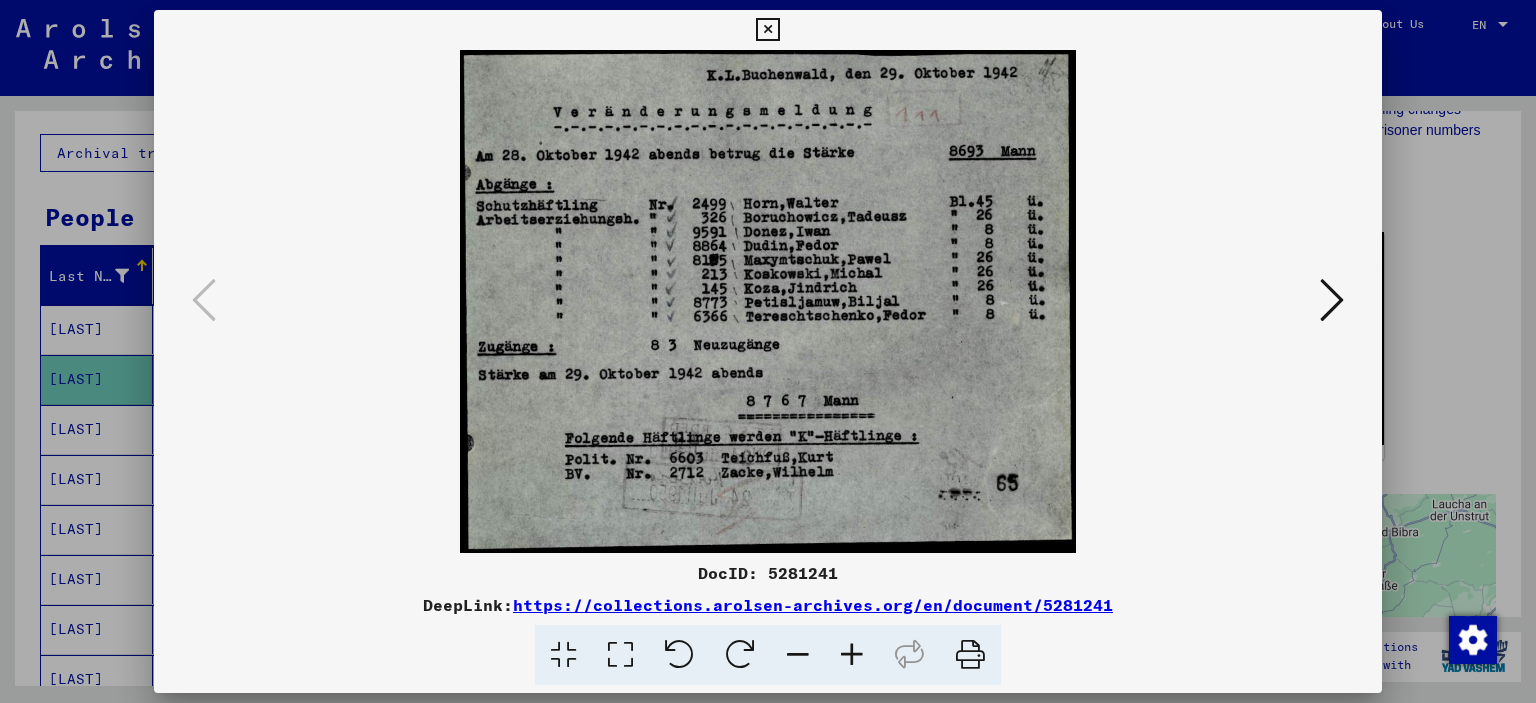 click at bounding box center (852, 655) 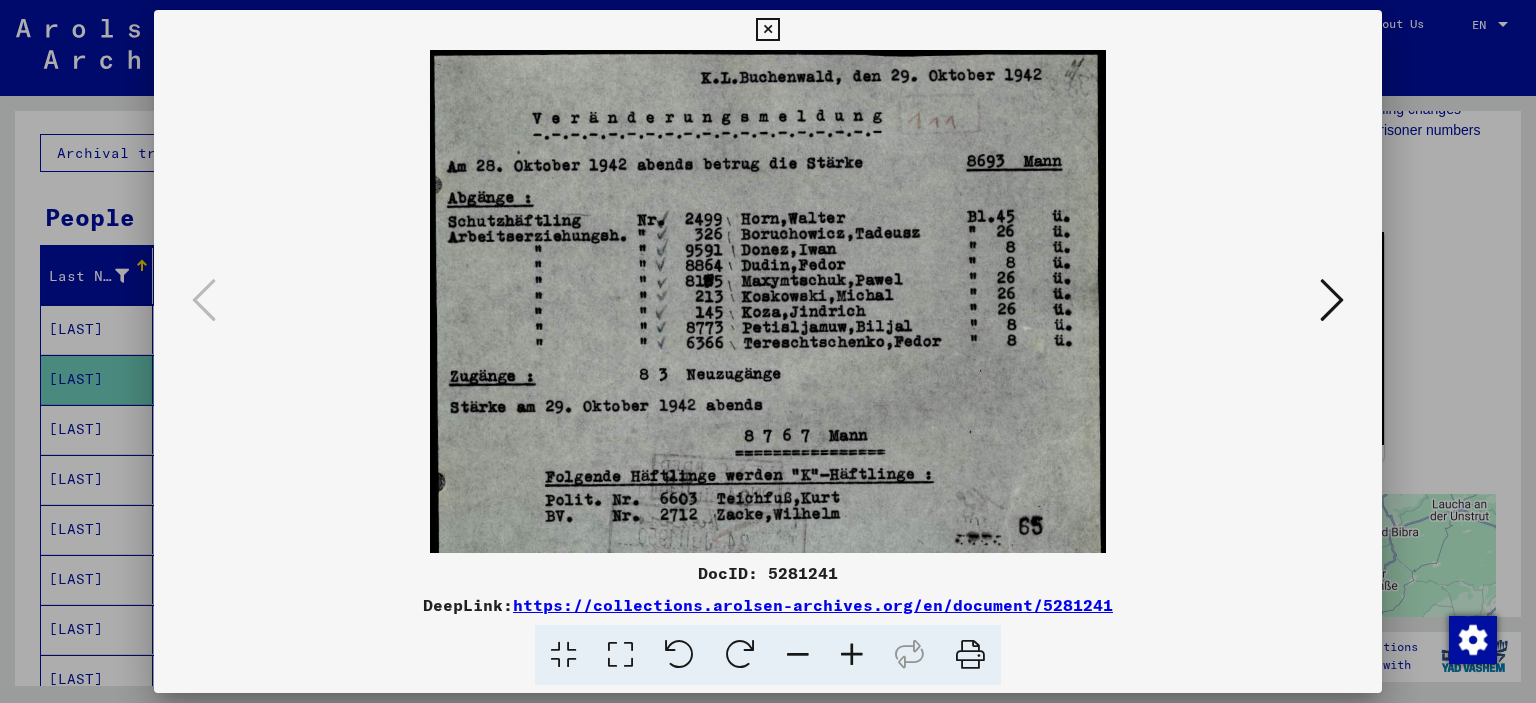 click at bounding box center [852, 655] 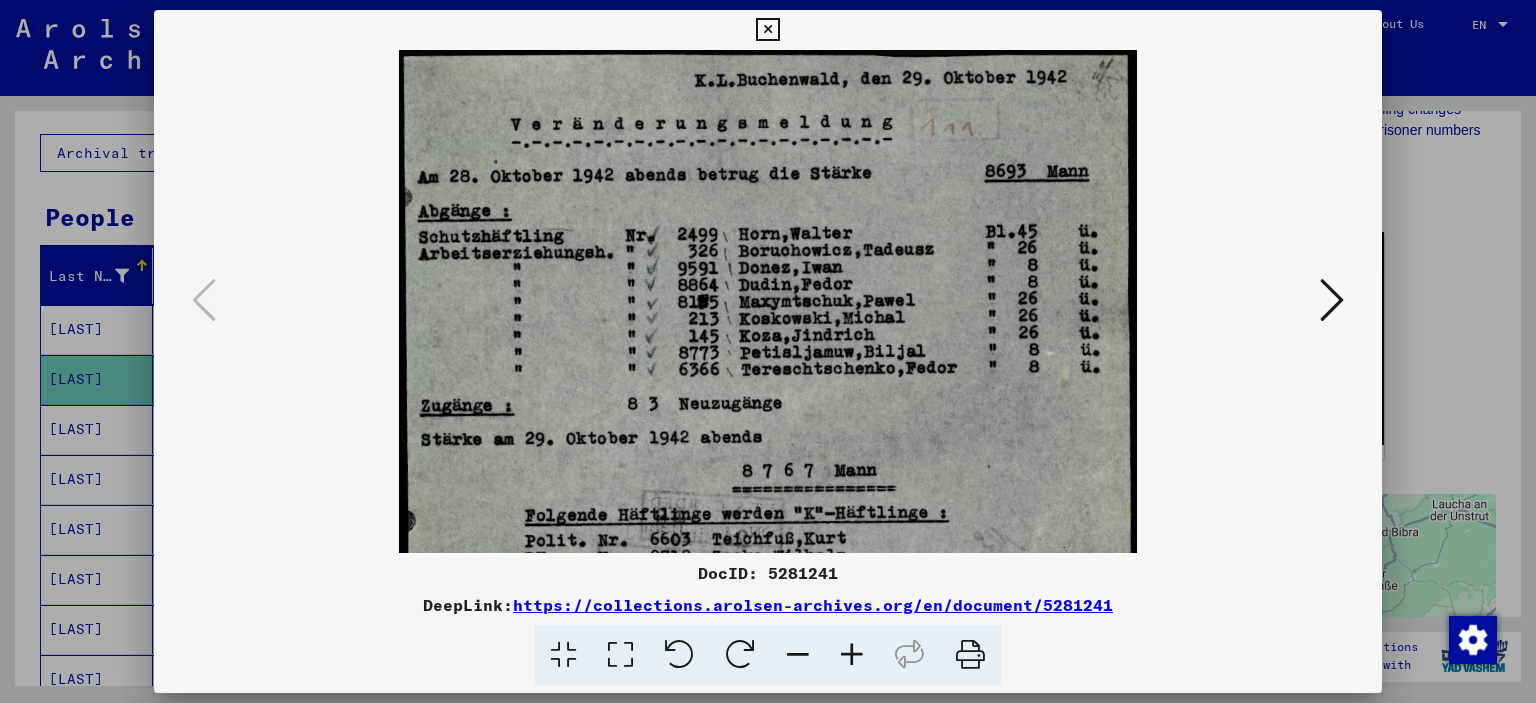 click at bounding box center (852, 655) 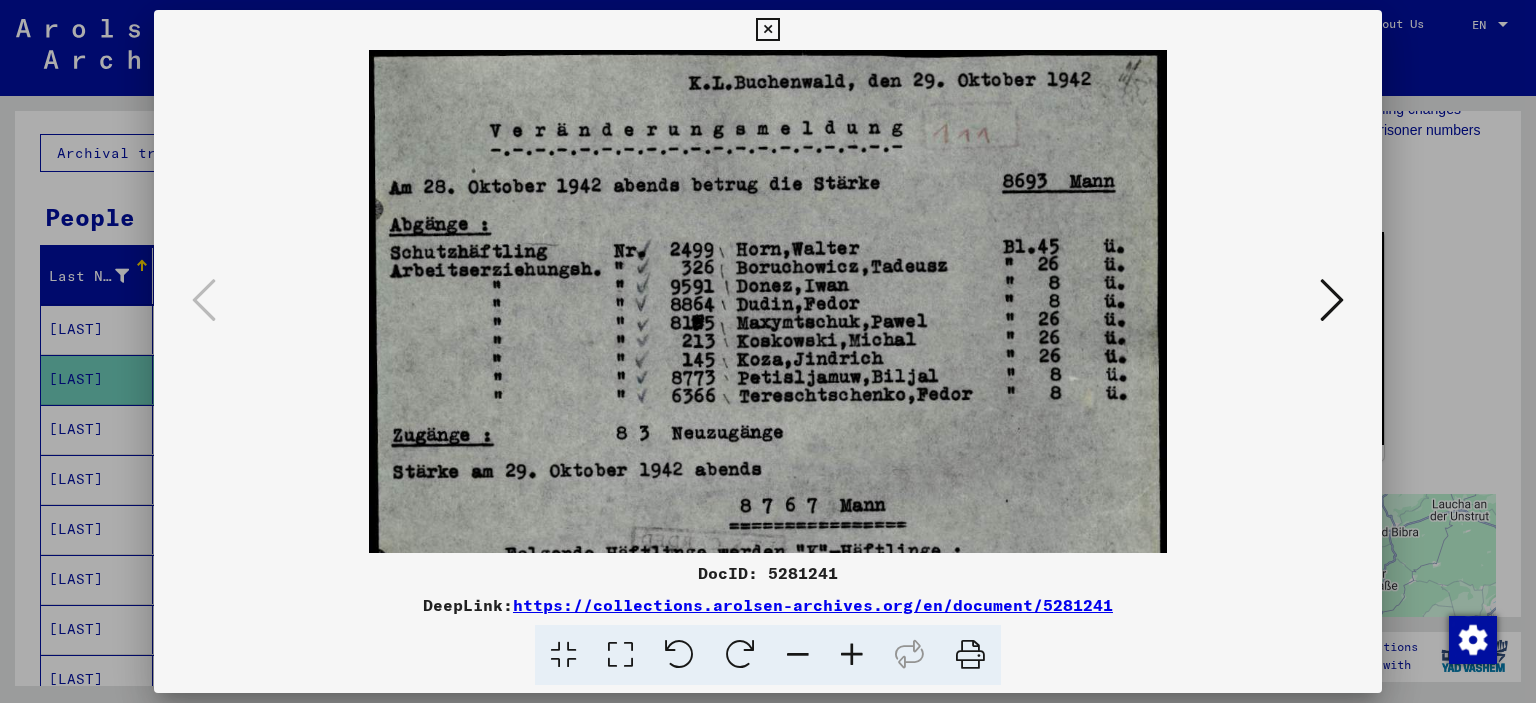 click at bounding box center [852, 655] 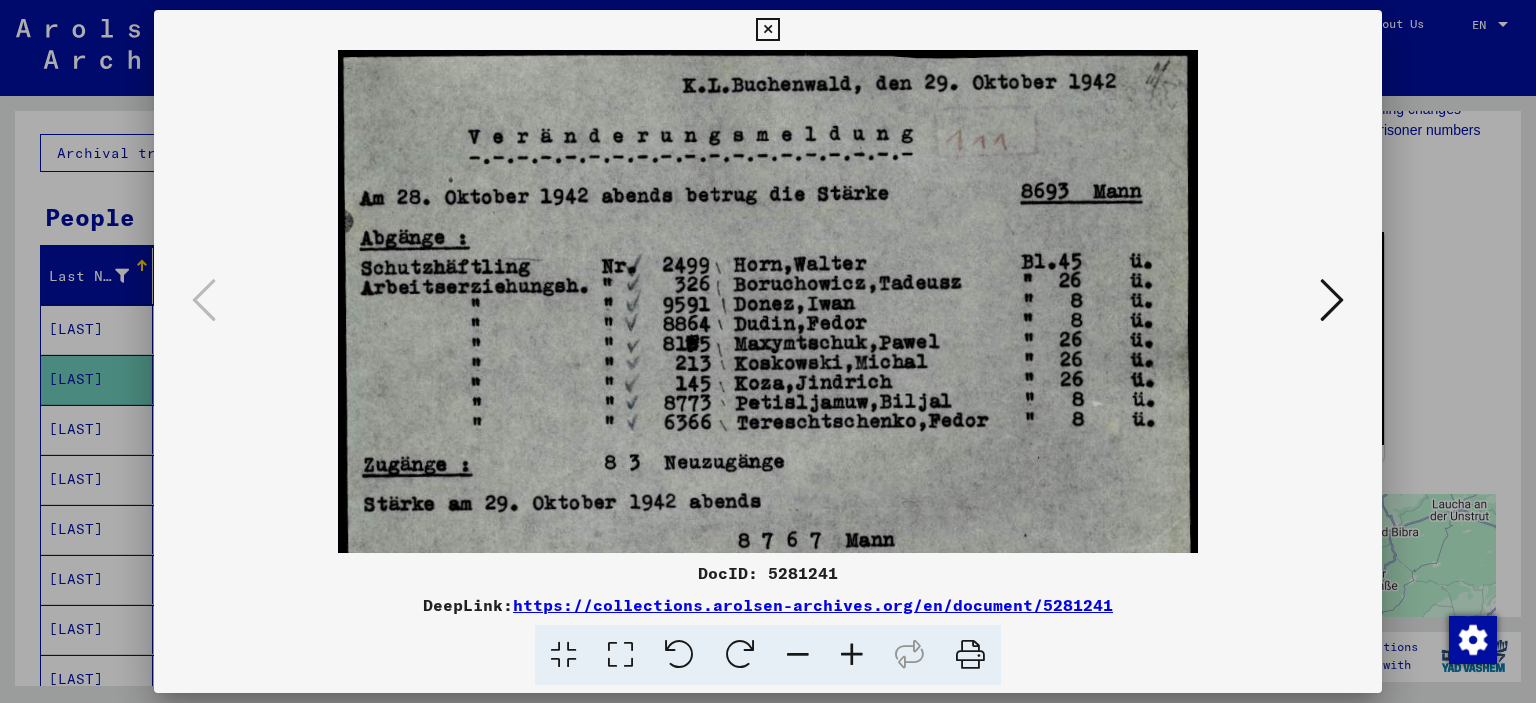 click at bounding box center (852, 655) 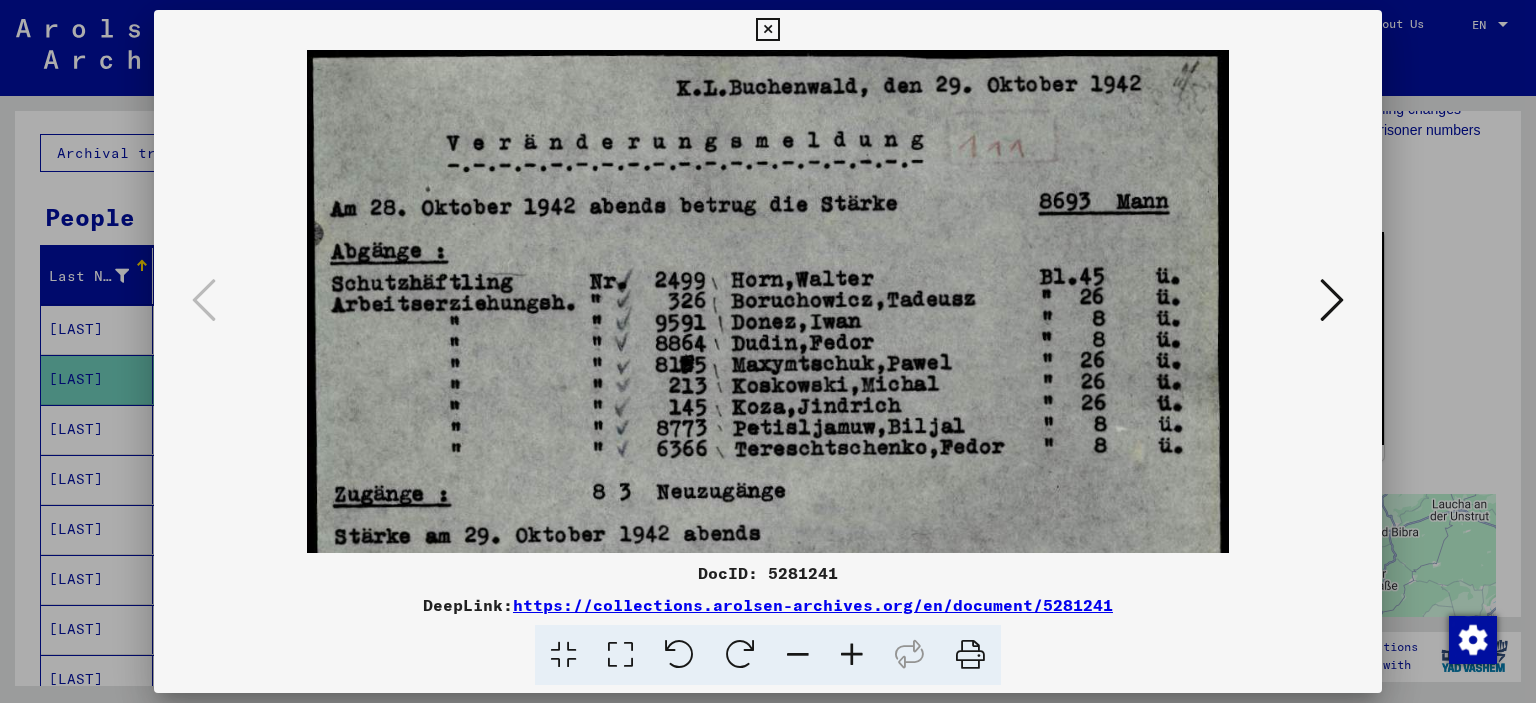 click at bounding box center (852, 655) 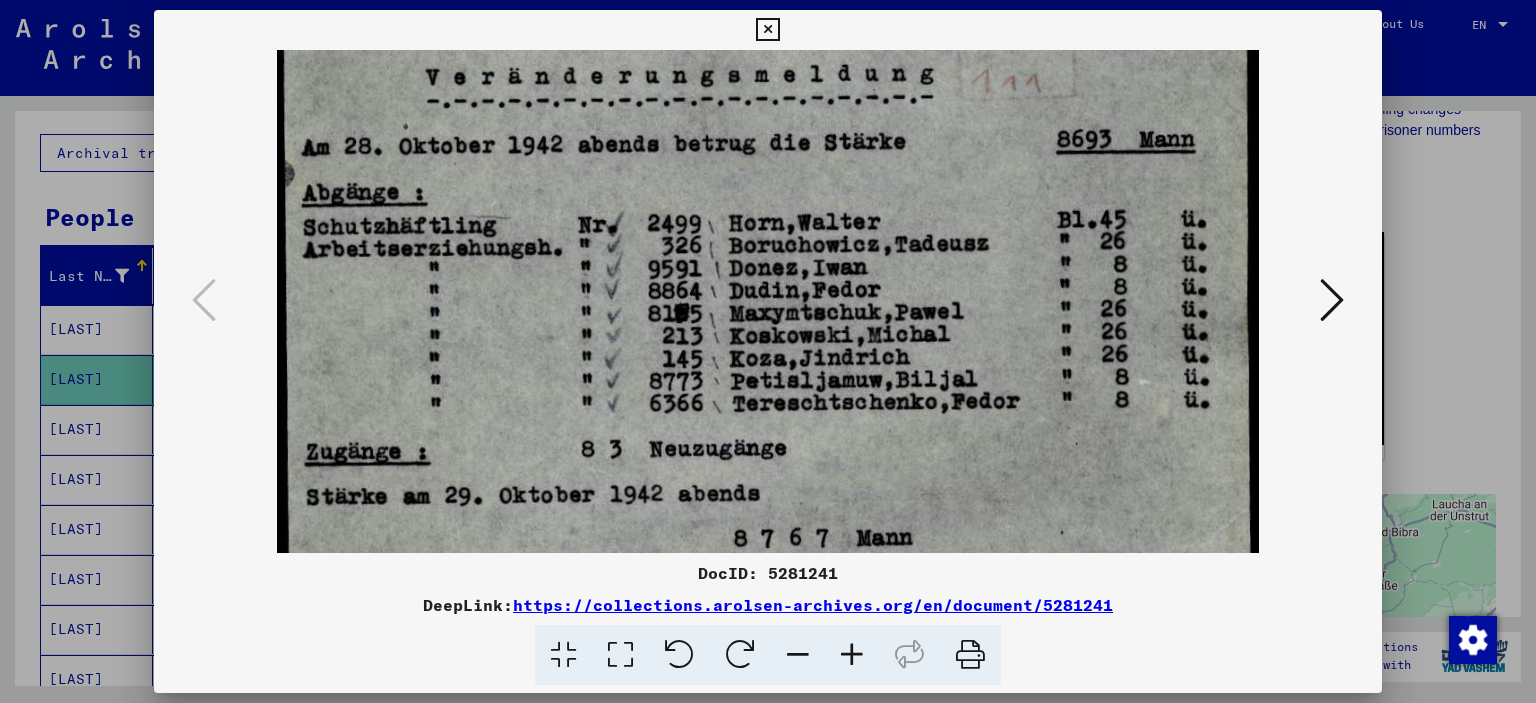 scroll, scrollTop: 84, scrollLeft: 0, axis: vertical 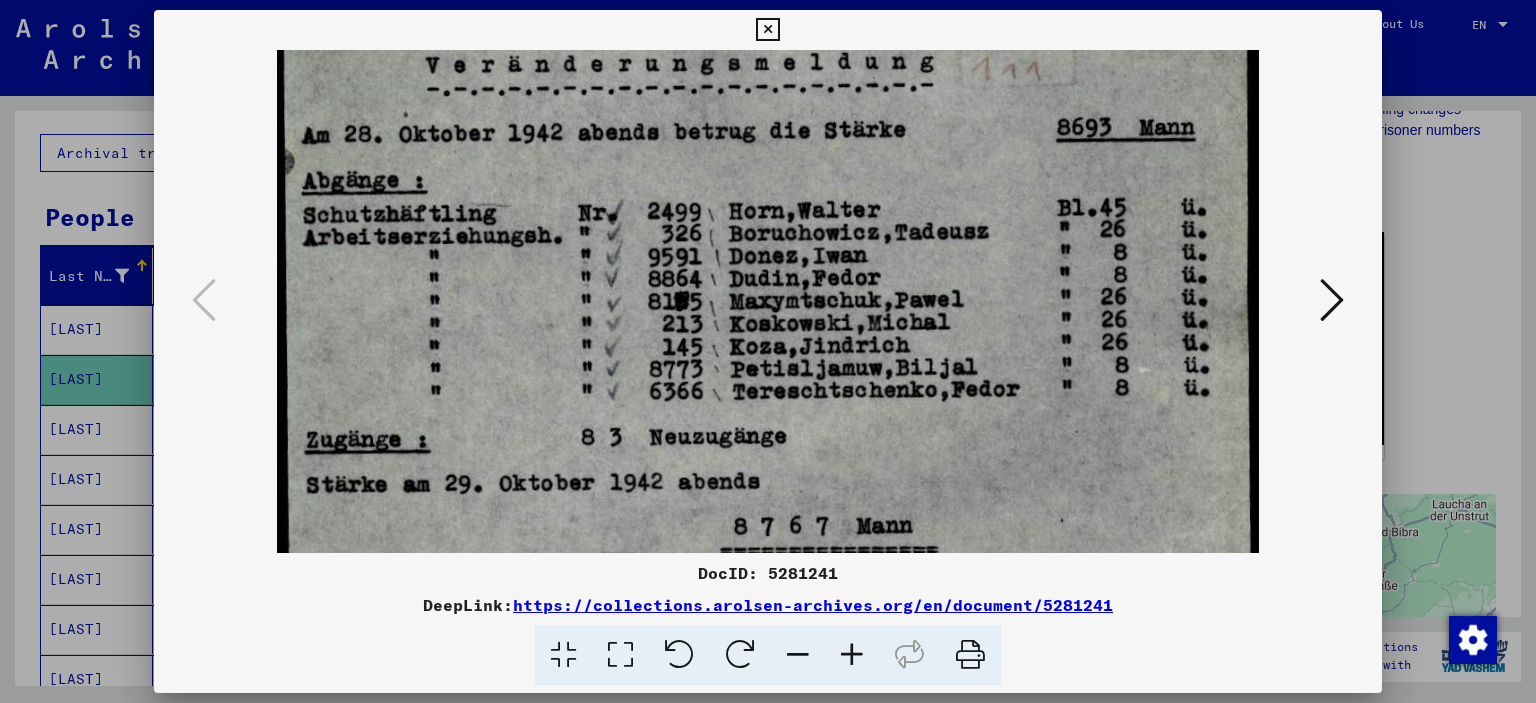 drag, startPoint x: 568, startPoint y: 370, endPoint x: 600, endPoint y: 288, distance: 88.02273 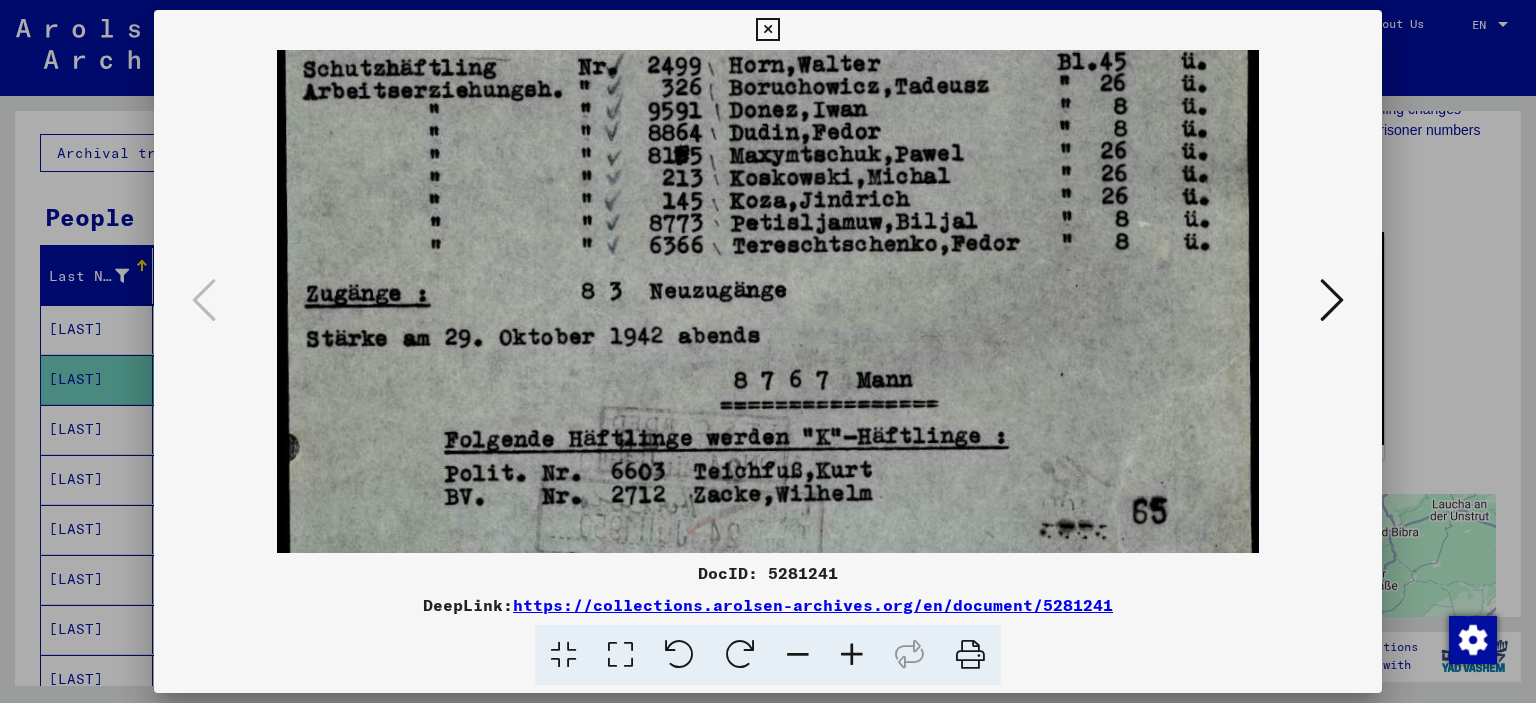 scroll, scrollTop: 260, scrollLeft: 0, axis: vertical 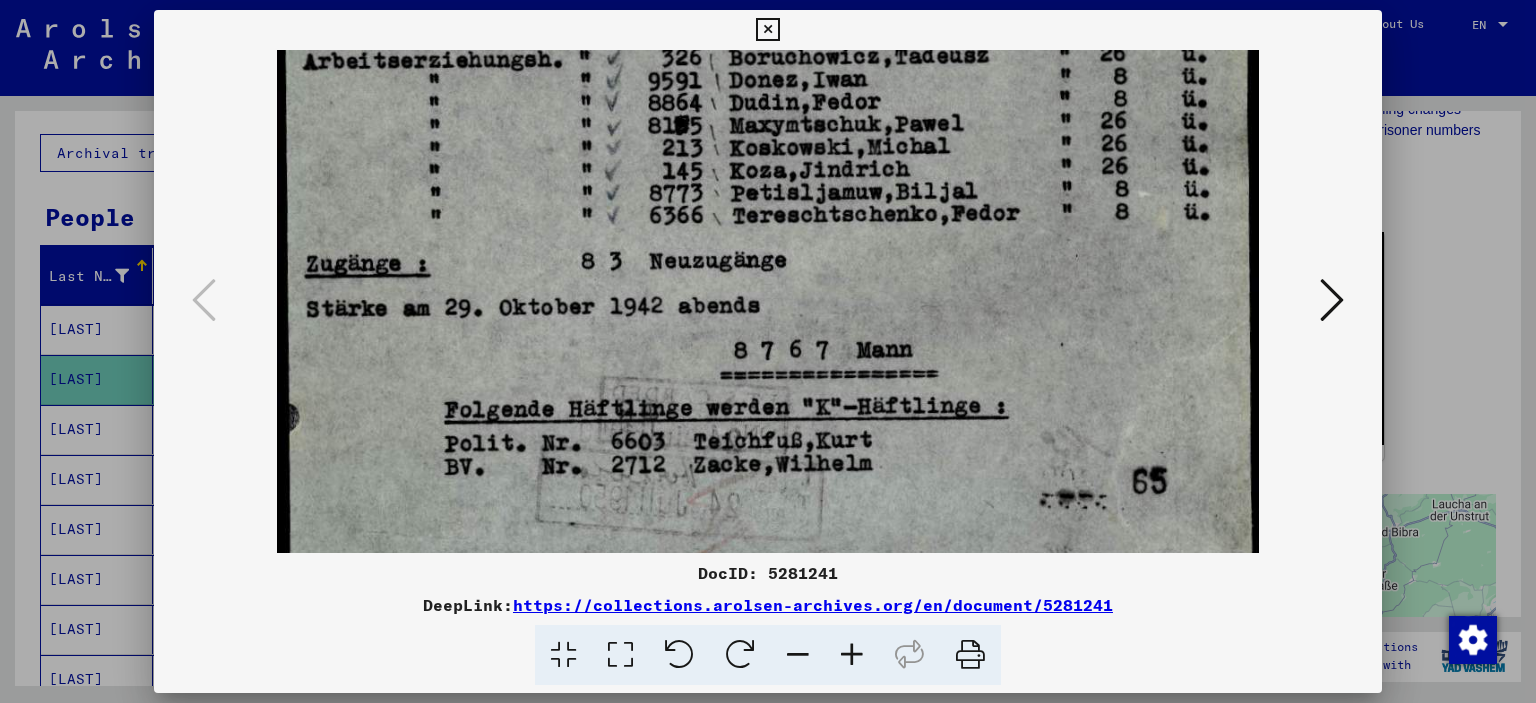 drag, startPoint x: 587, startPoint y: 335, endPoint x: 566, endPoint y: 165, distance: 171.29214 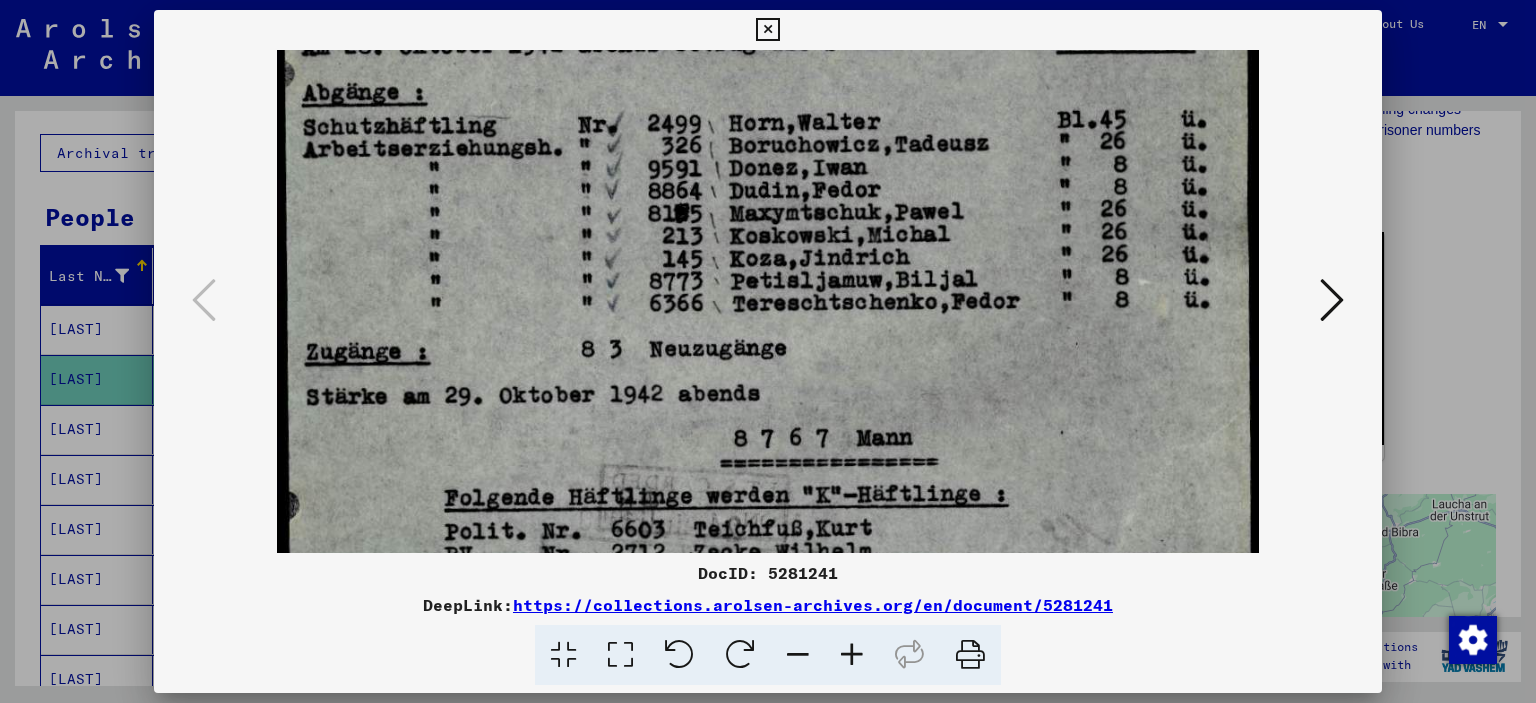 drag, startPoint x: 576, startPoint y: 317, endPoint x: 573, endPoint y: 435, distance: 118.03813 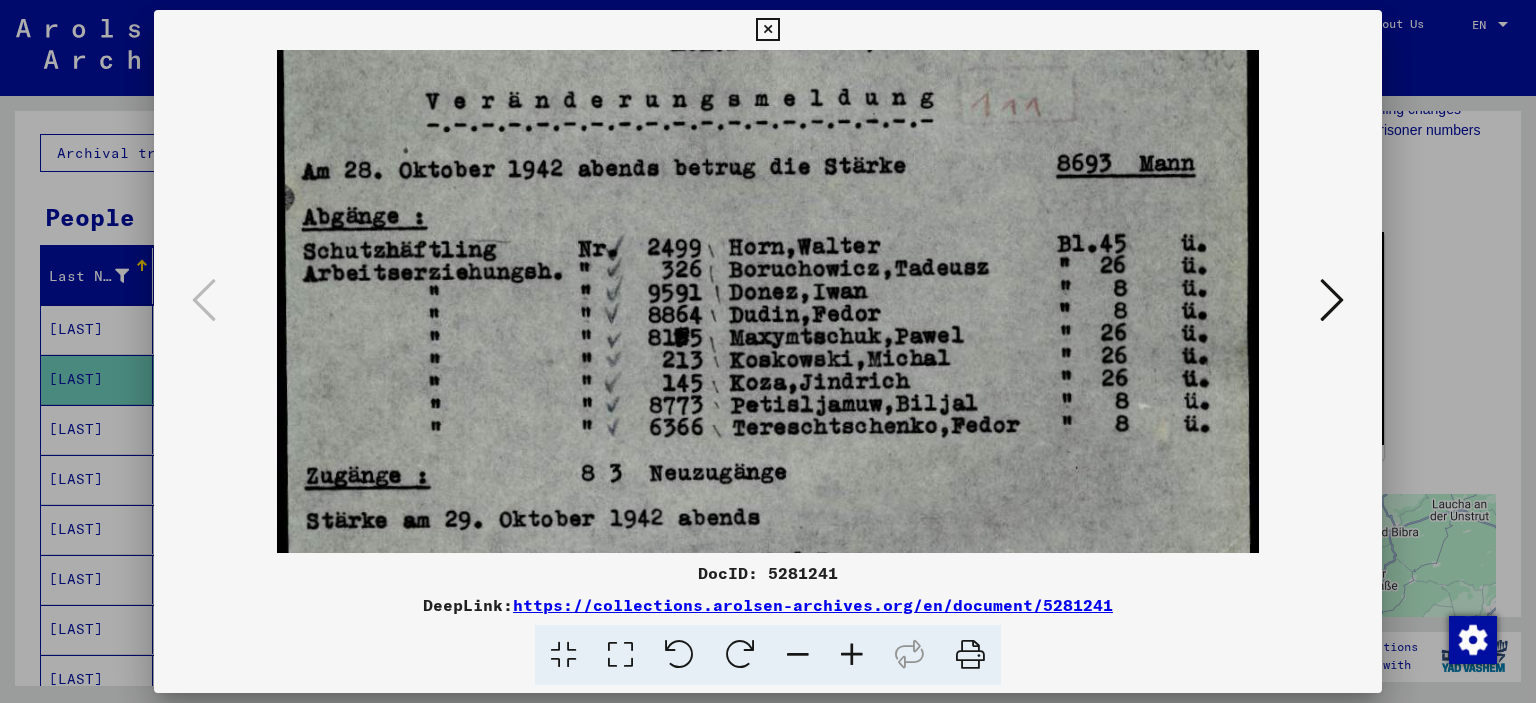 scroll, scrollTop: 43, scrollLeft: 0, axis: vertical 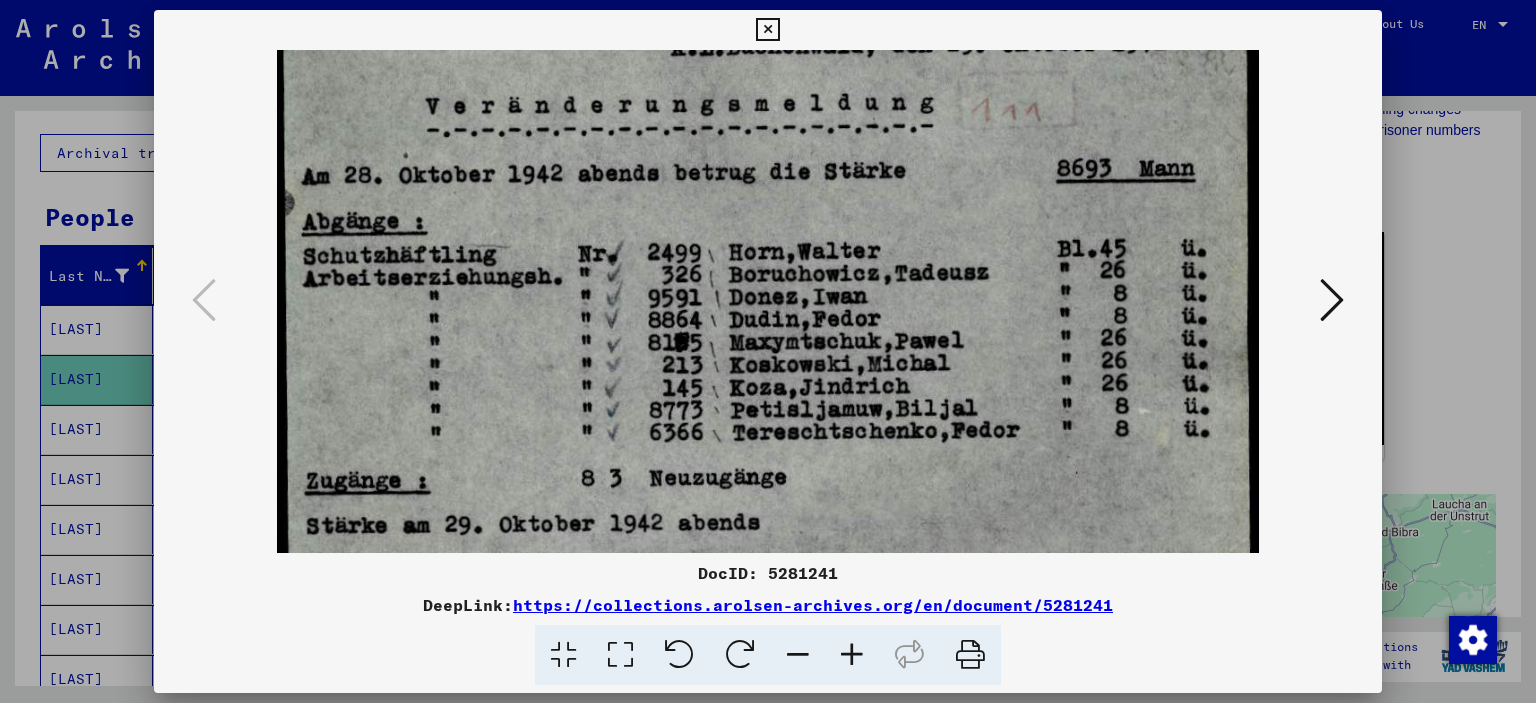 drag, startPoint x: 558, startPoint y: 311, endPoint x: 539, endPoint y: 415, distance: 105.72133 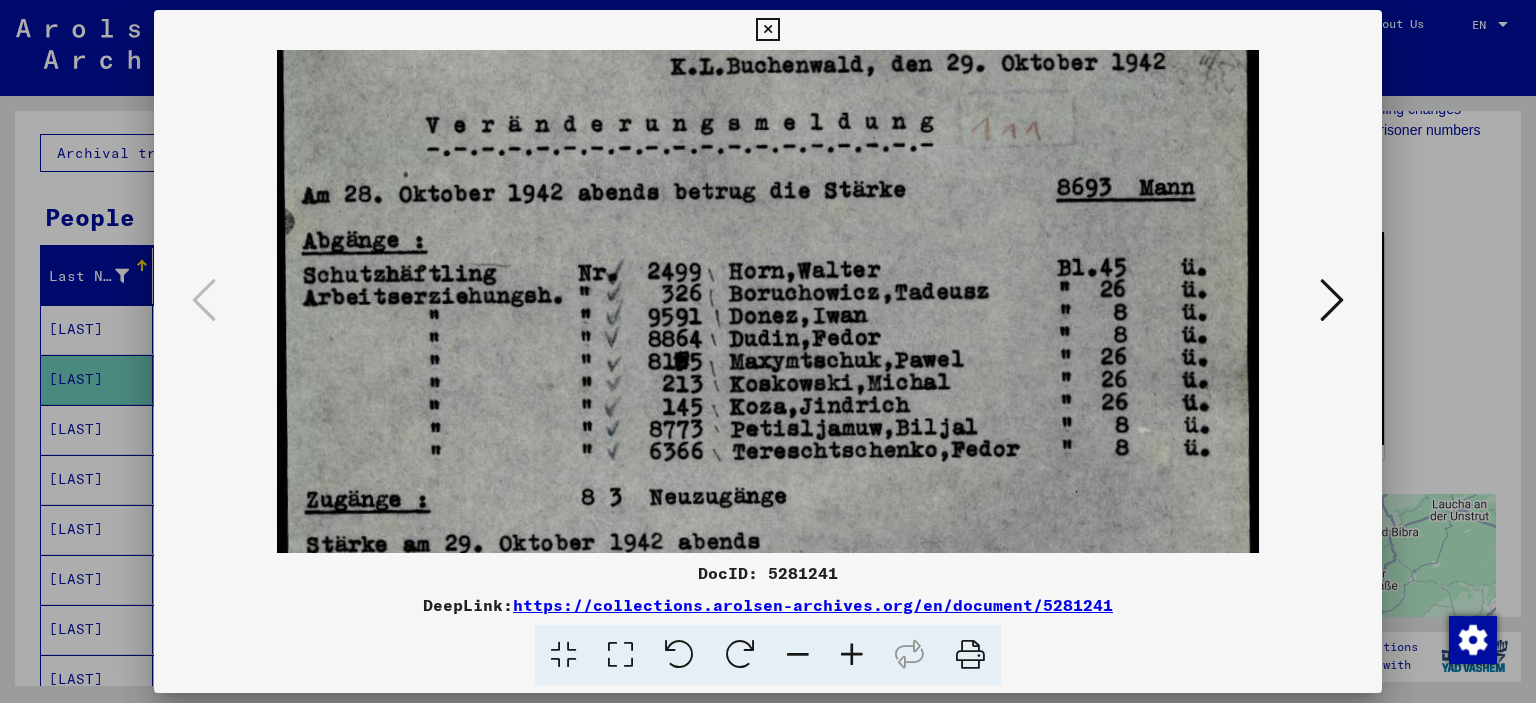 drag, startPoint x: 539, startPoint y: 415, endPoint x: 532, endPoint y: 435, distance: 21.189621 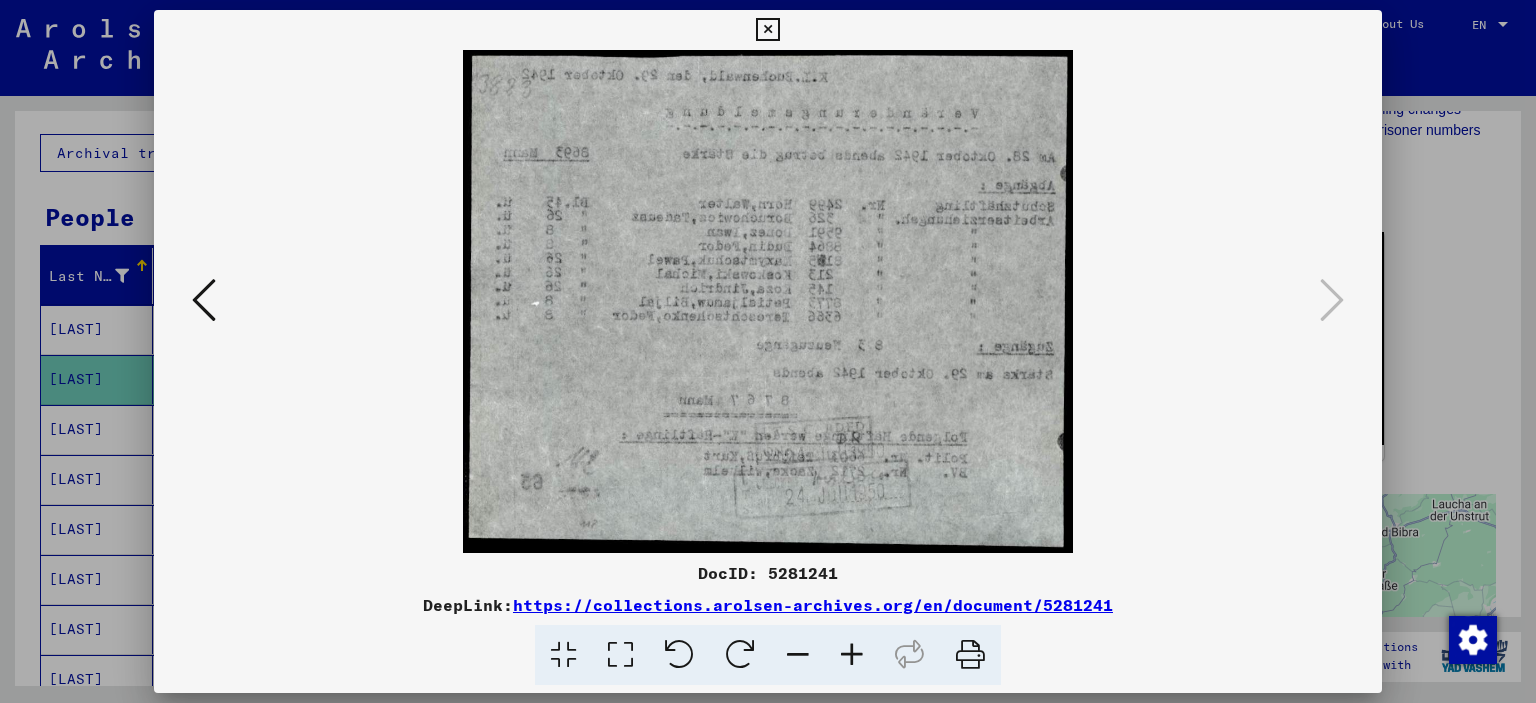 scroll, scrollTop: 0, scrollLeft: 0, axis: both 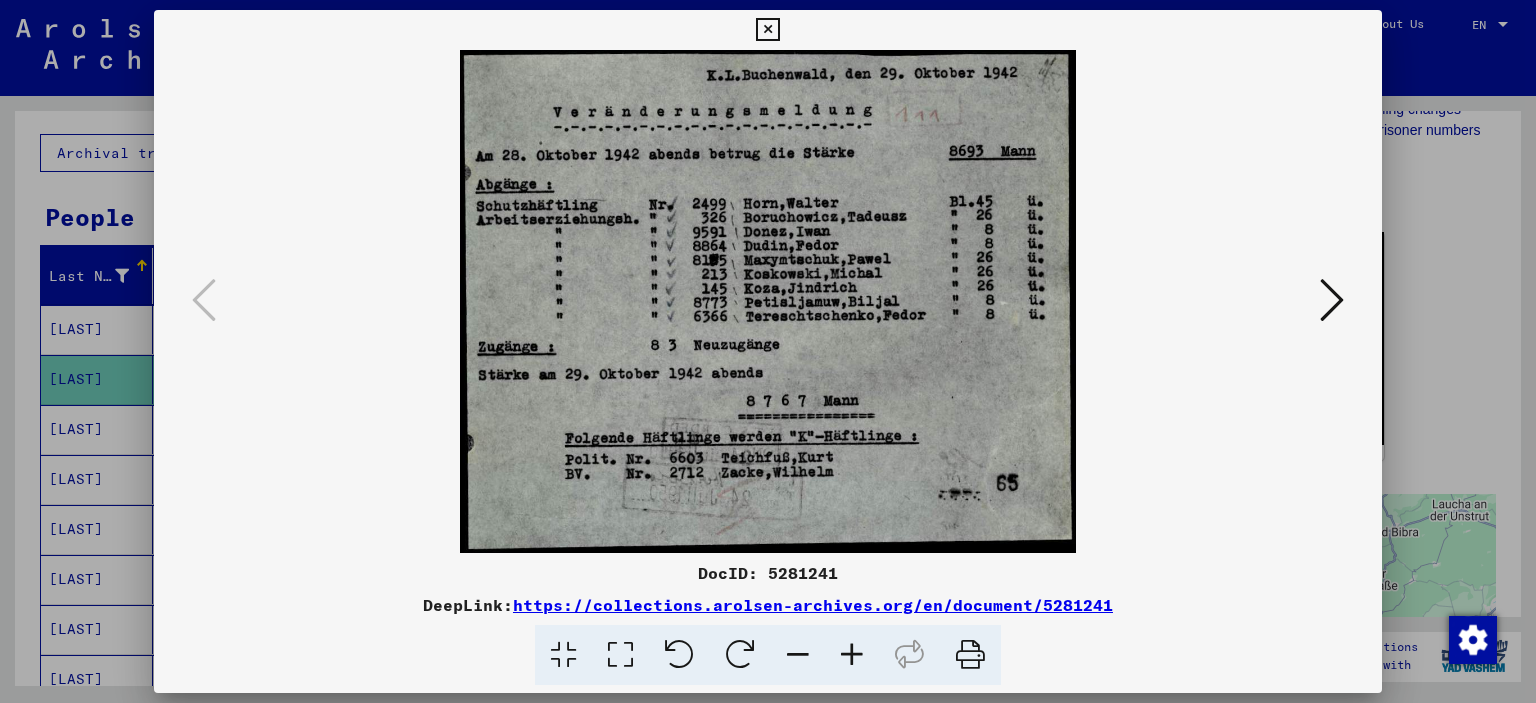 click at bounding box center [768, 351] 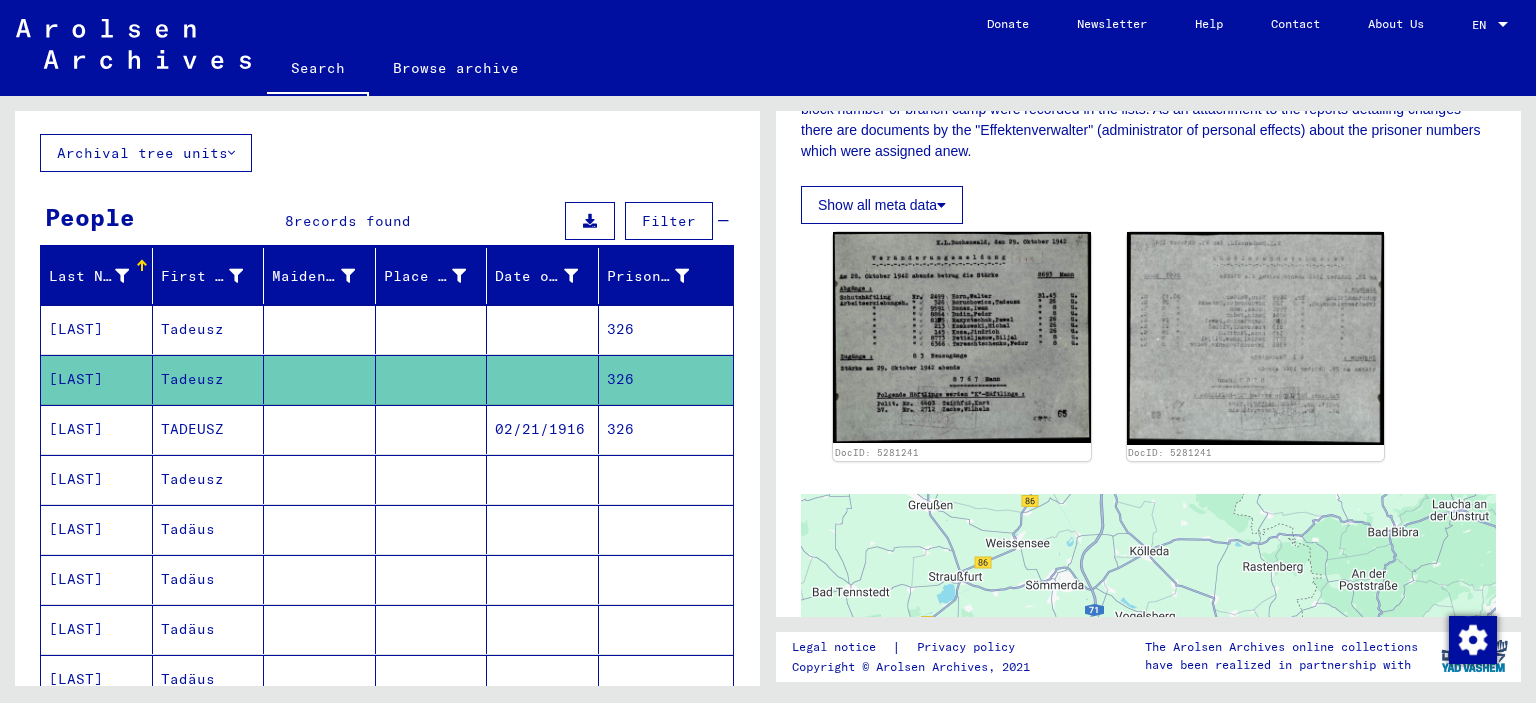 click on "02/21/1916" at bounding box center (543, 479) 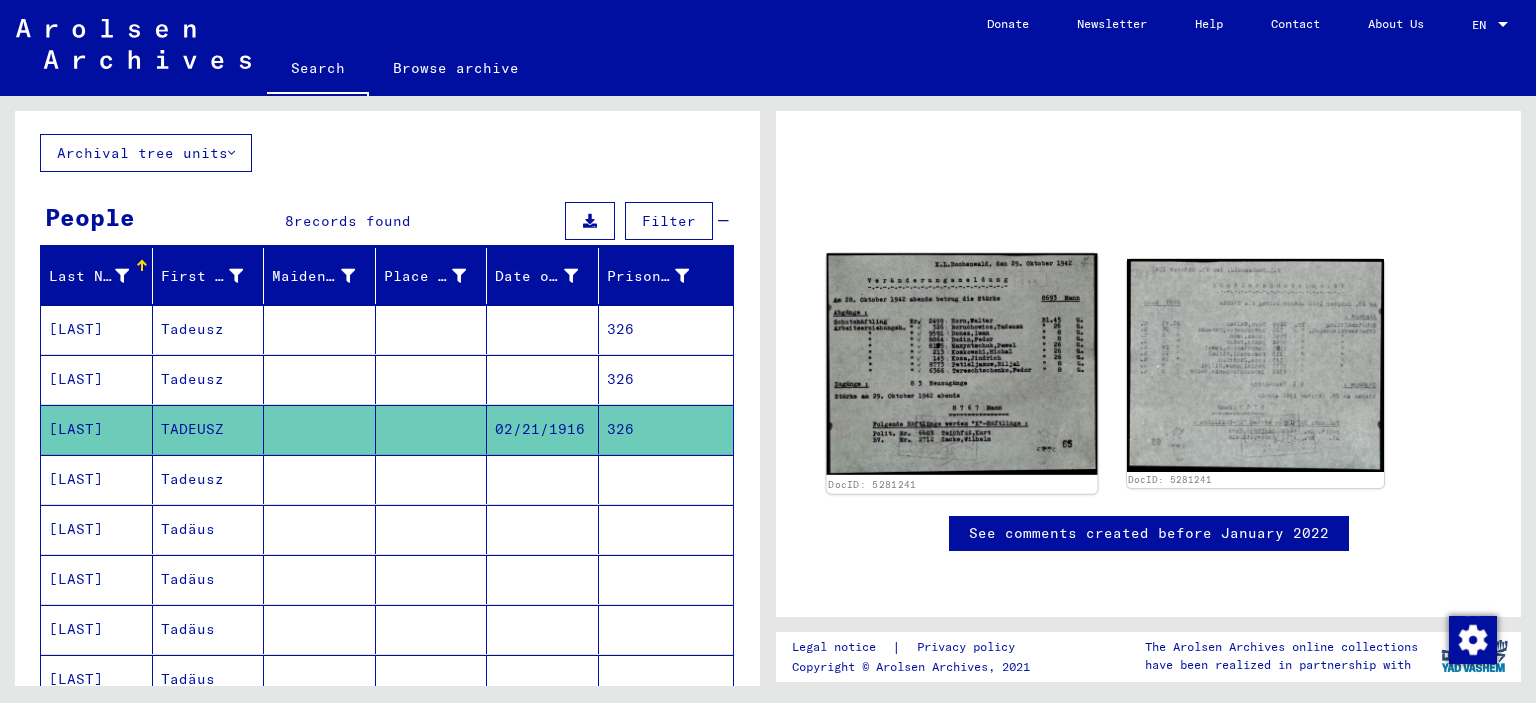 scroll, scrollTop: 147, scrollLeft: 0, axis: vertical 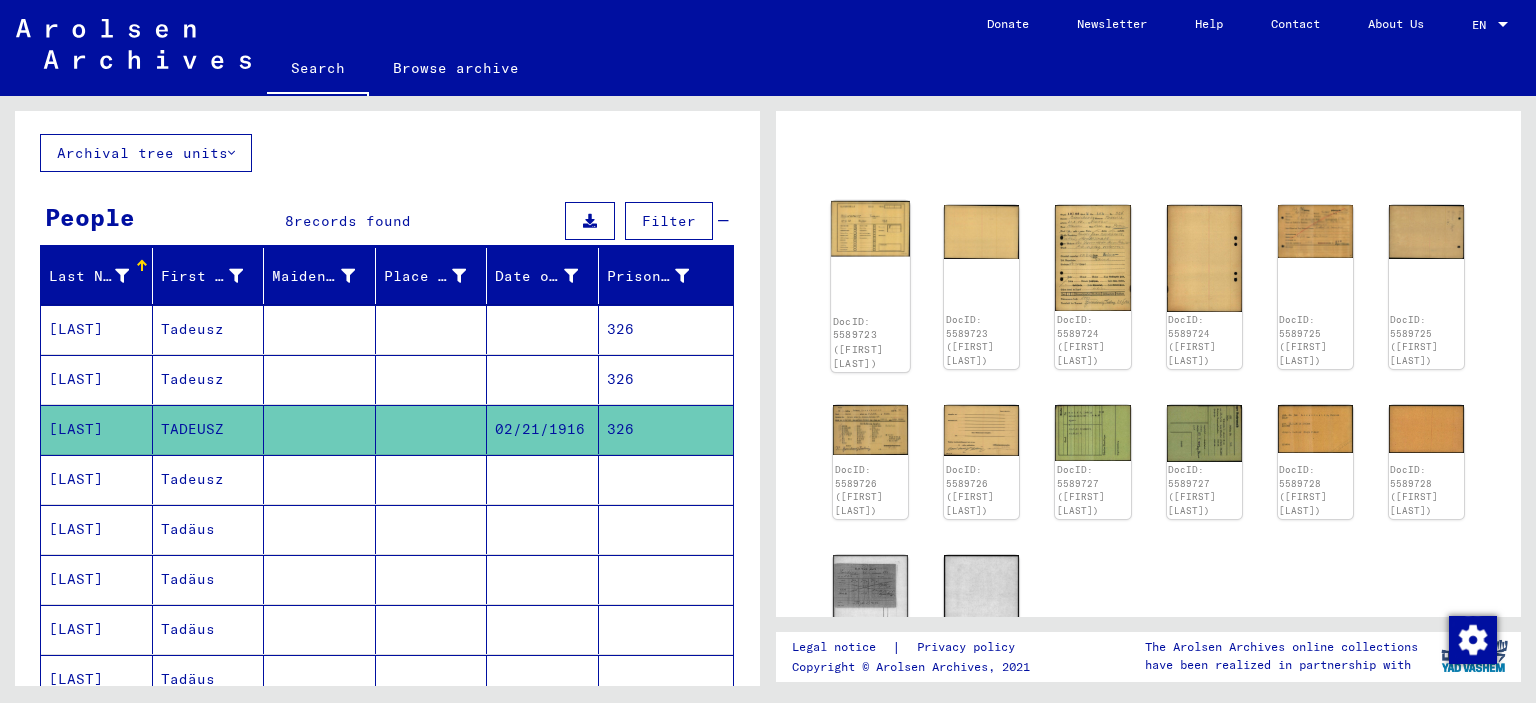 click 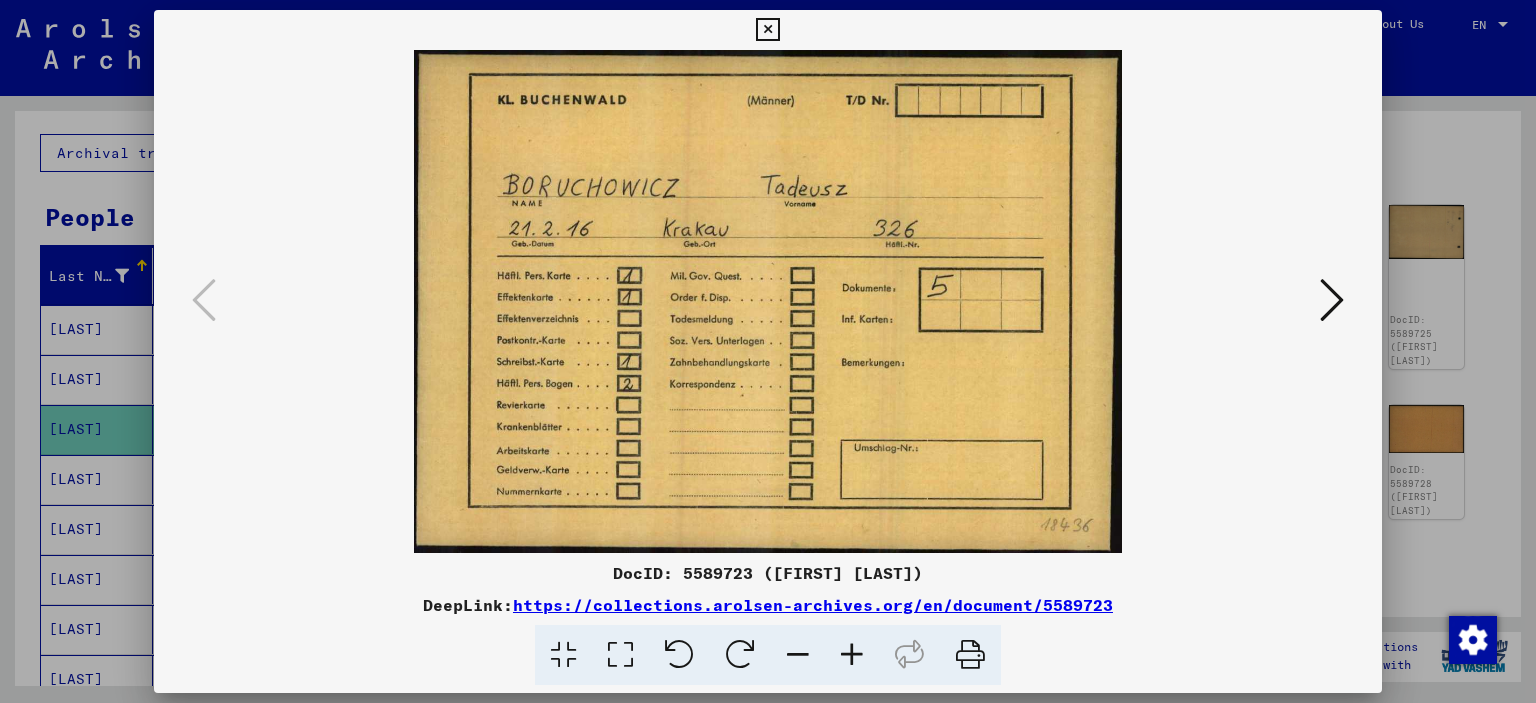 click at bounding box center (1332, 300) 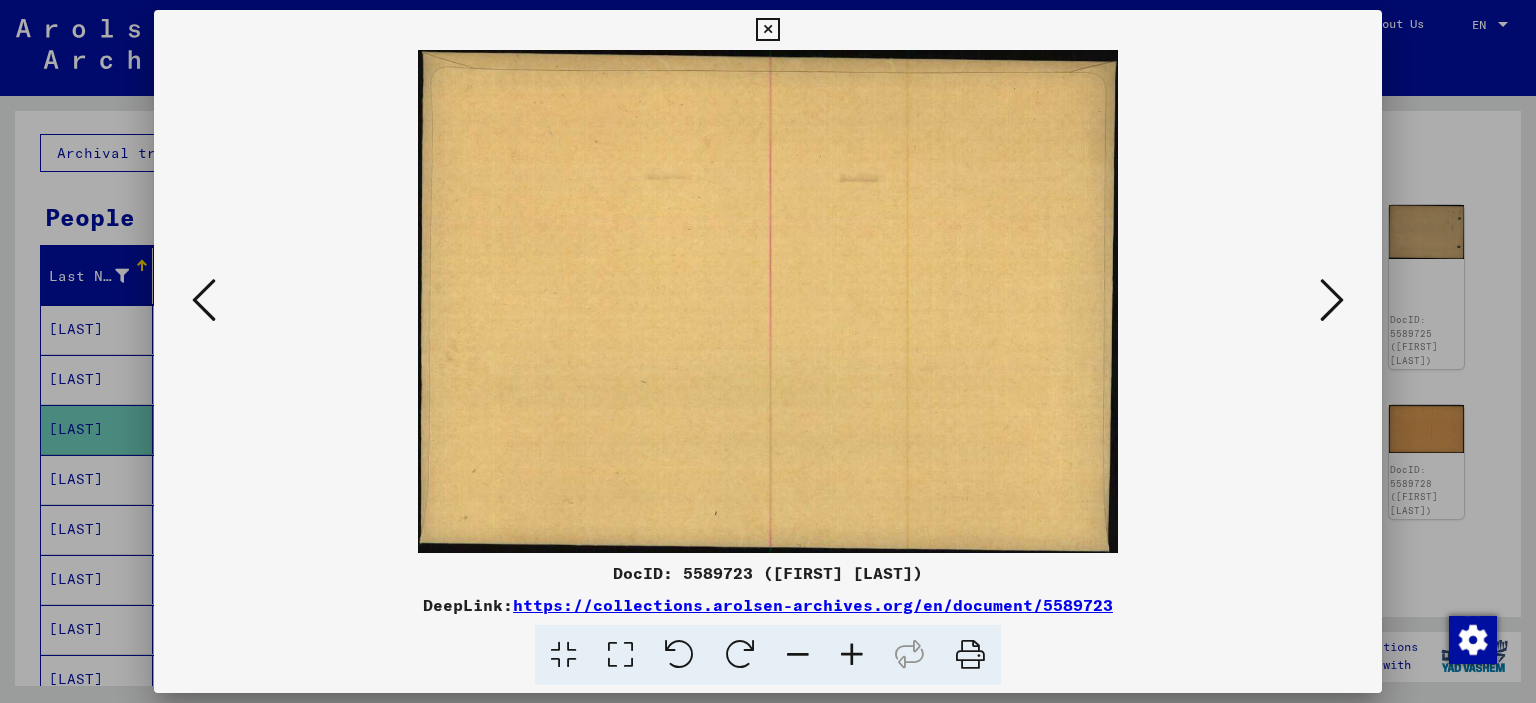 click at bounding box center [1332, 300] 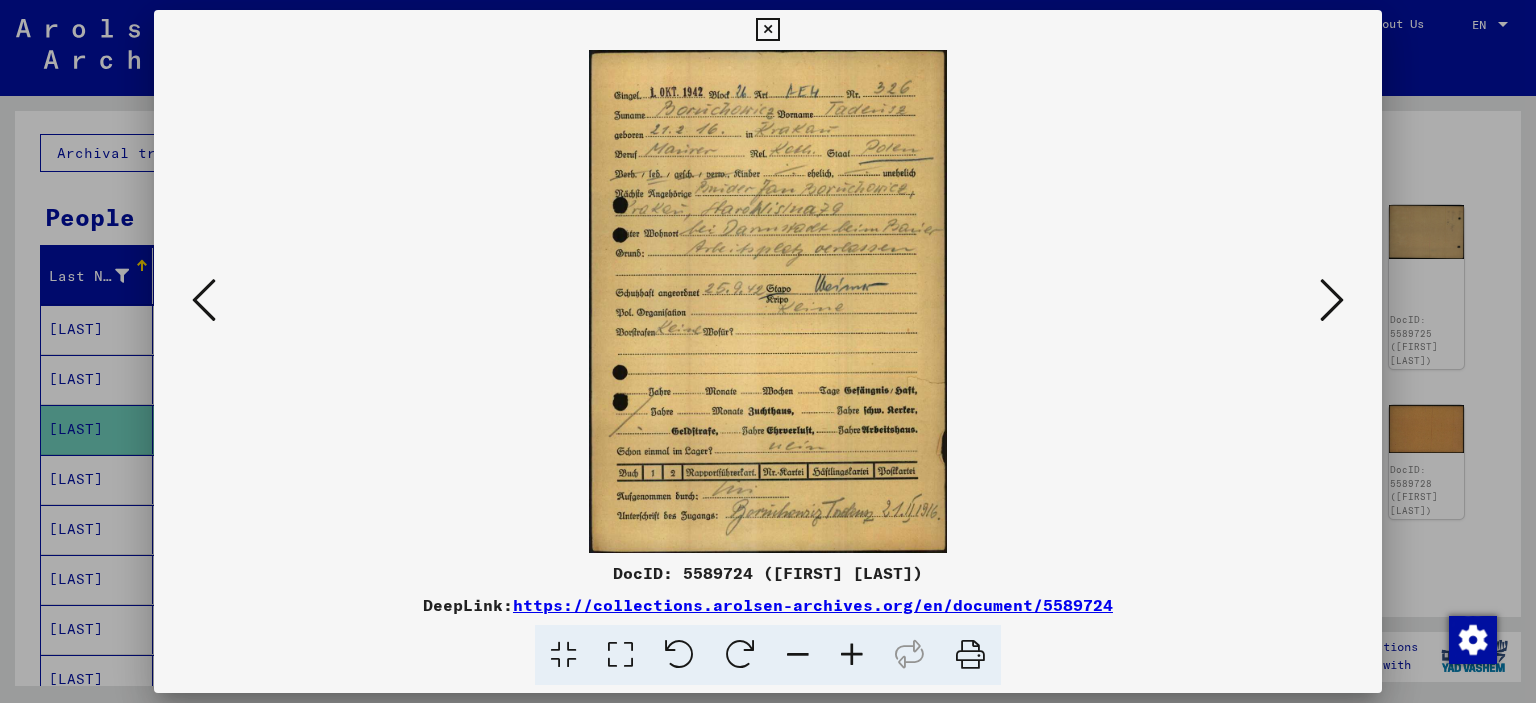 click at bounding box center [852, 655] 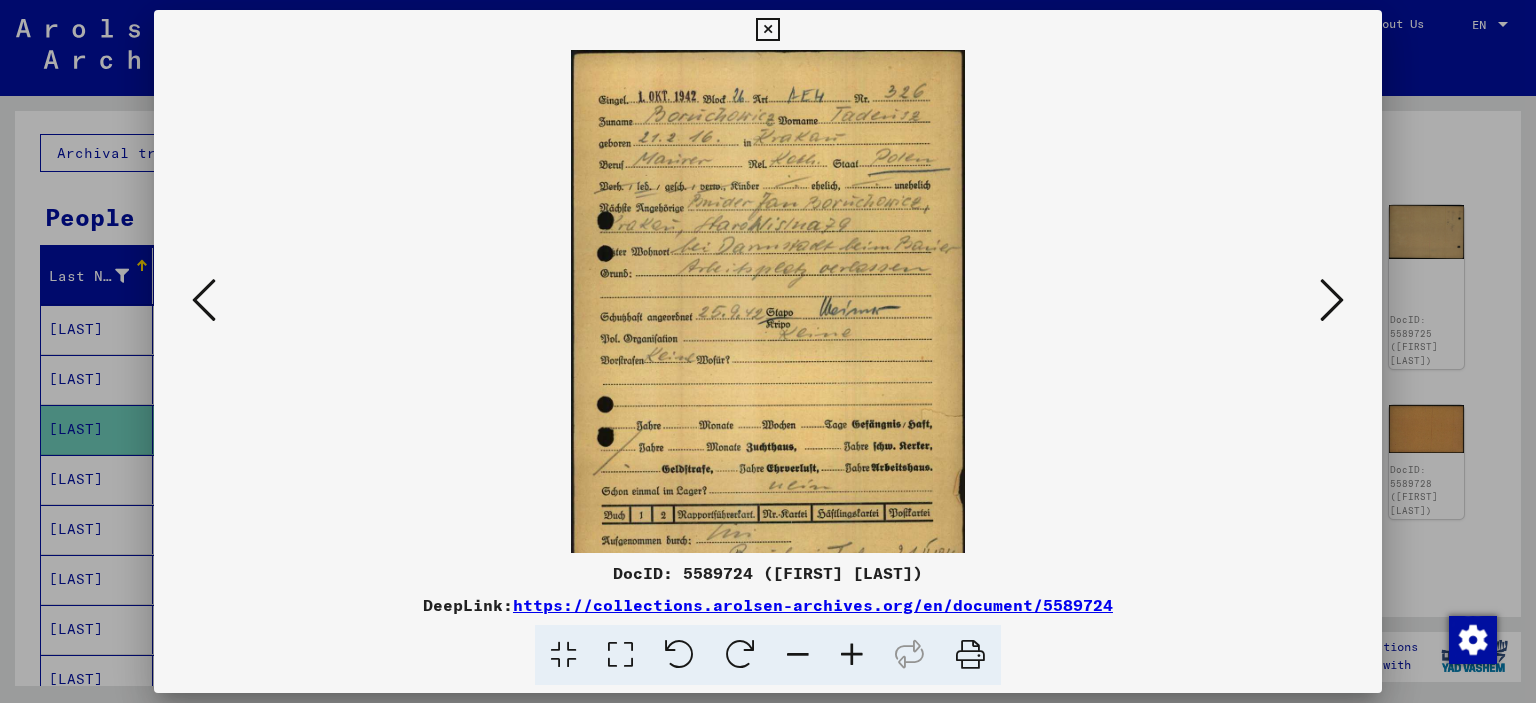 click at bounding box center (852, 655) 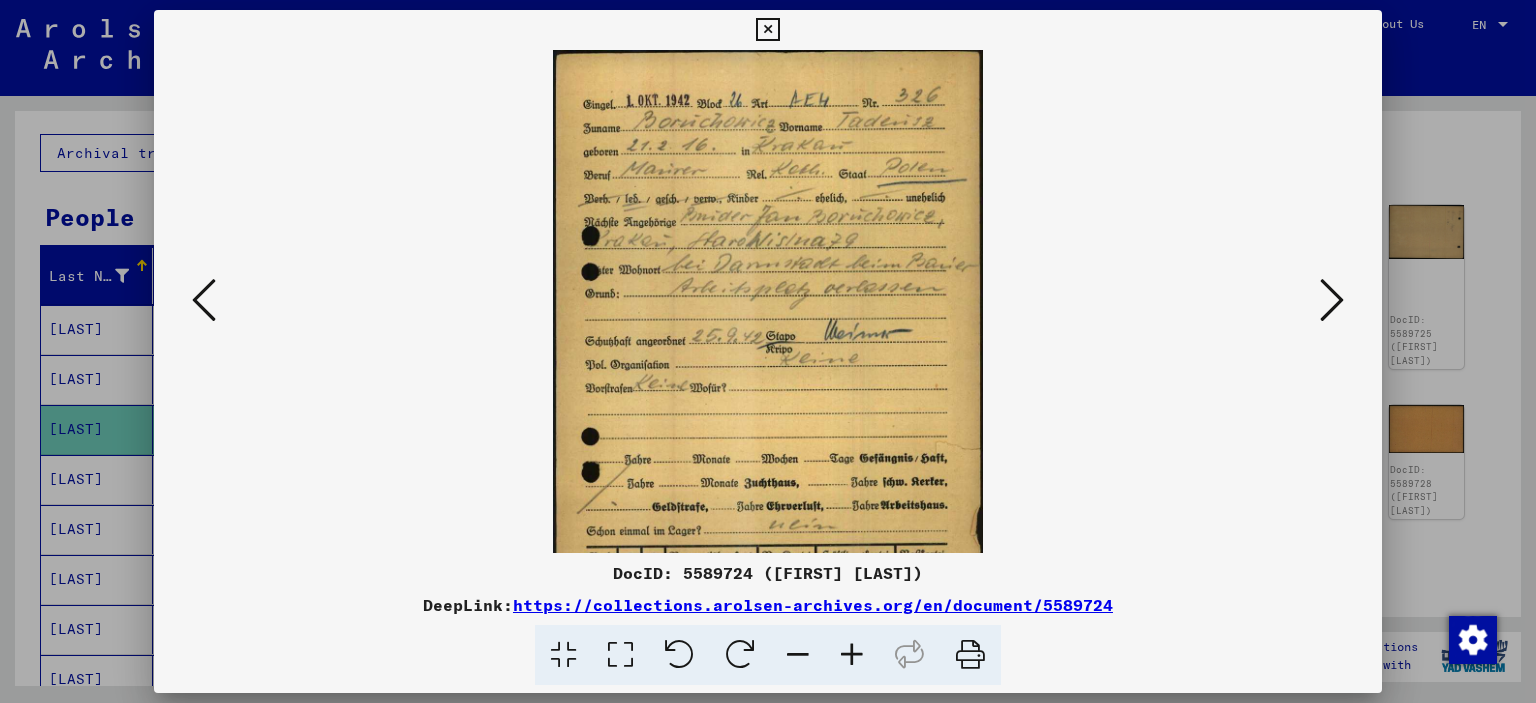 click at bounding box center (852, 655) 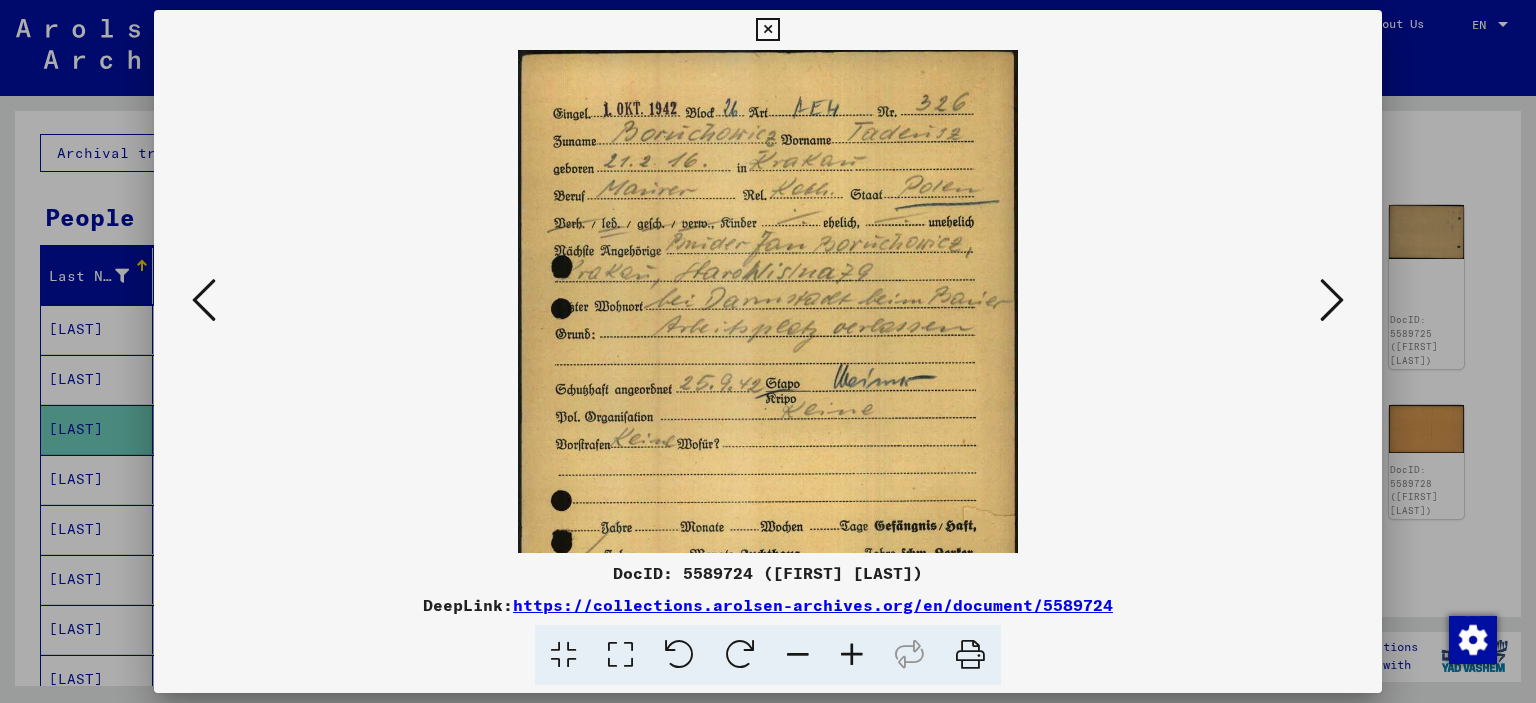 click at bounding box center (852, 655) 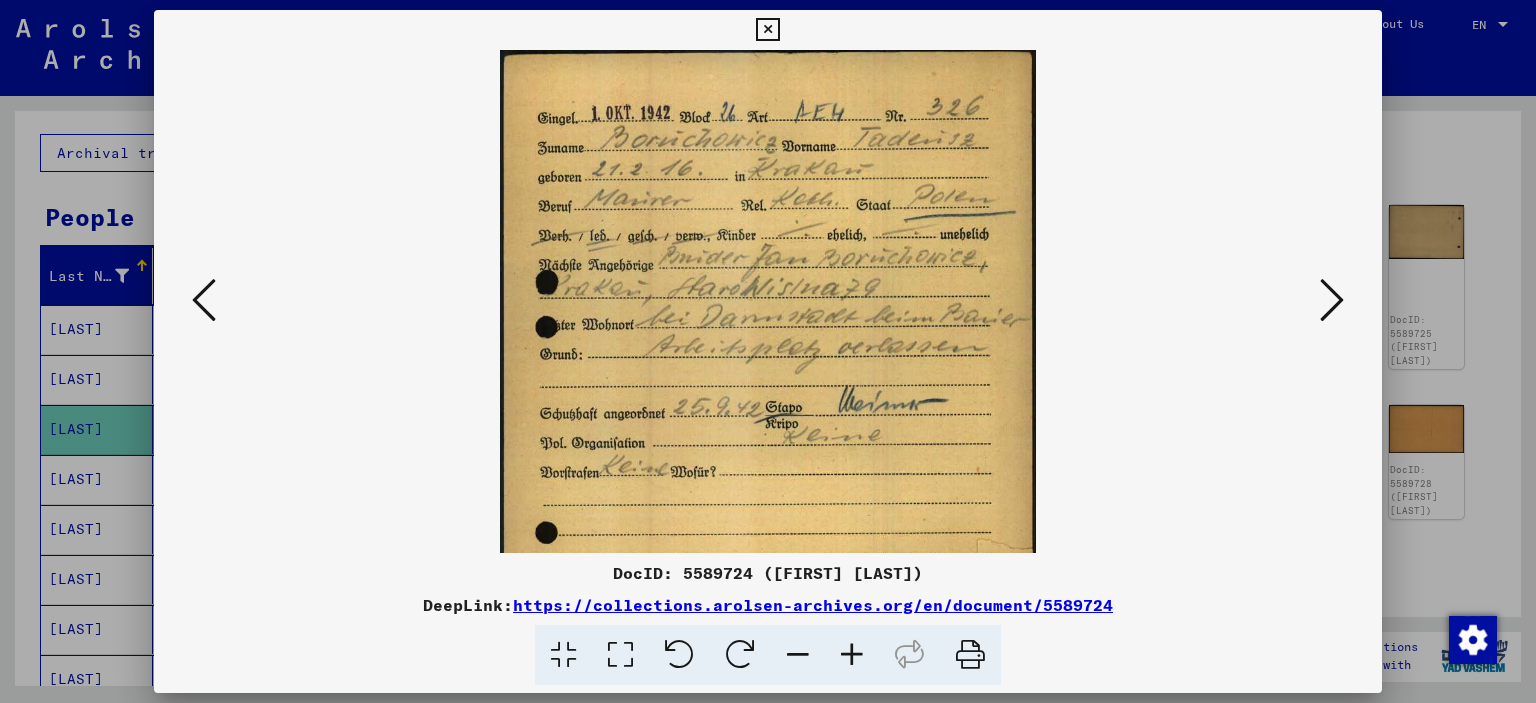 click at bounding box center [852, 655] 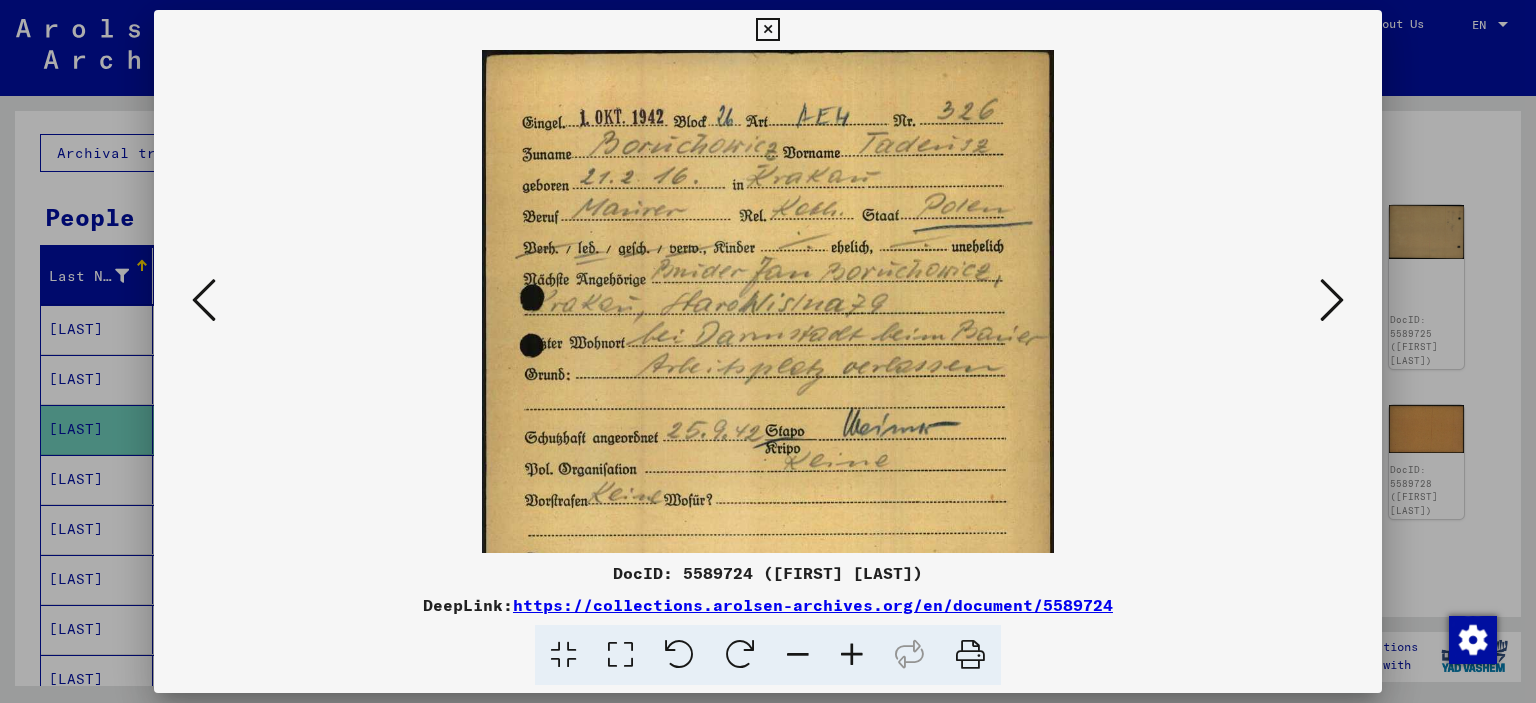 click at bounding box center (852, 655) 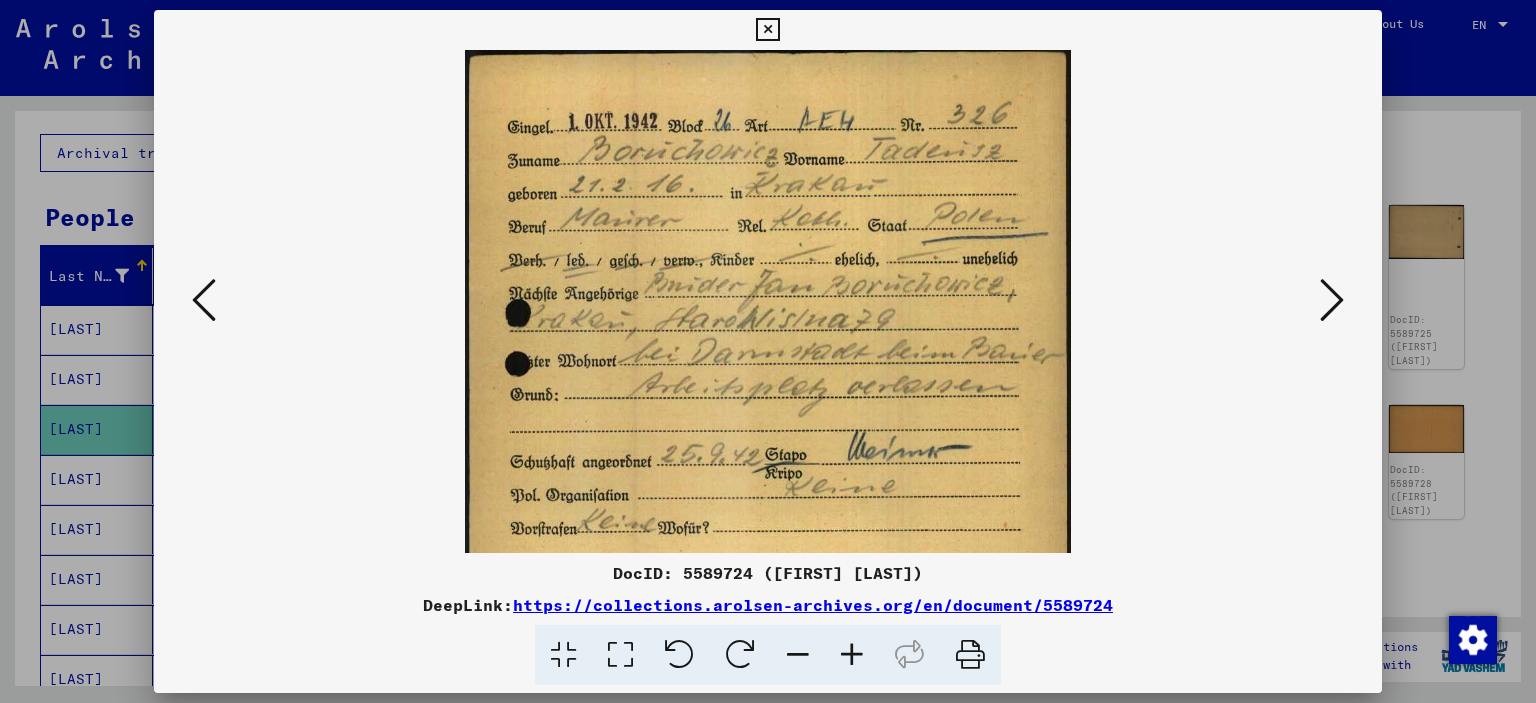 click at bounding box center [852, 655] 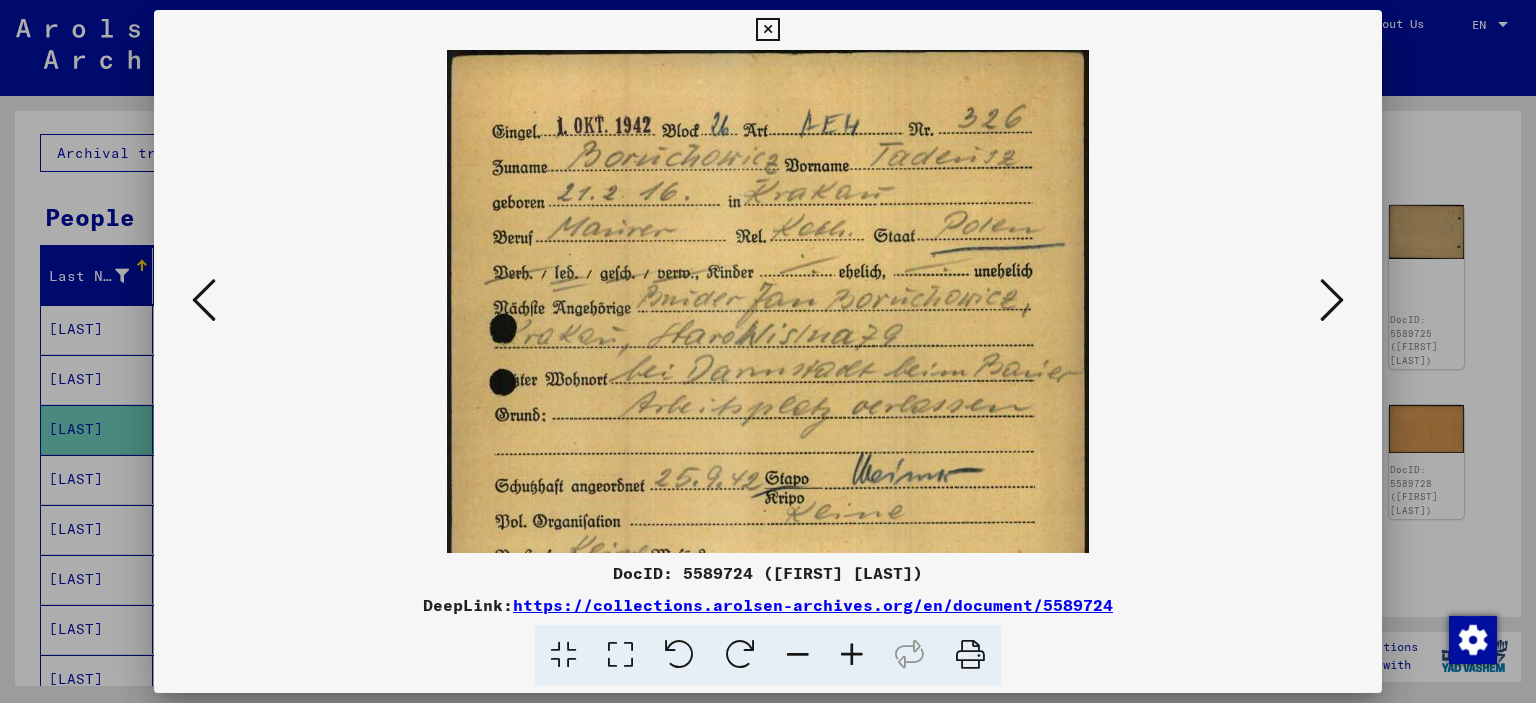 click at bounding box center (852, 655) 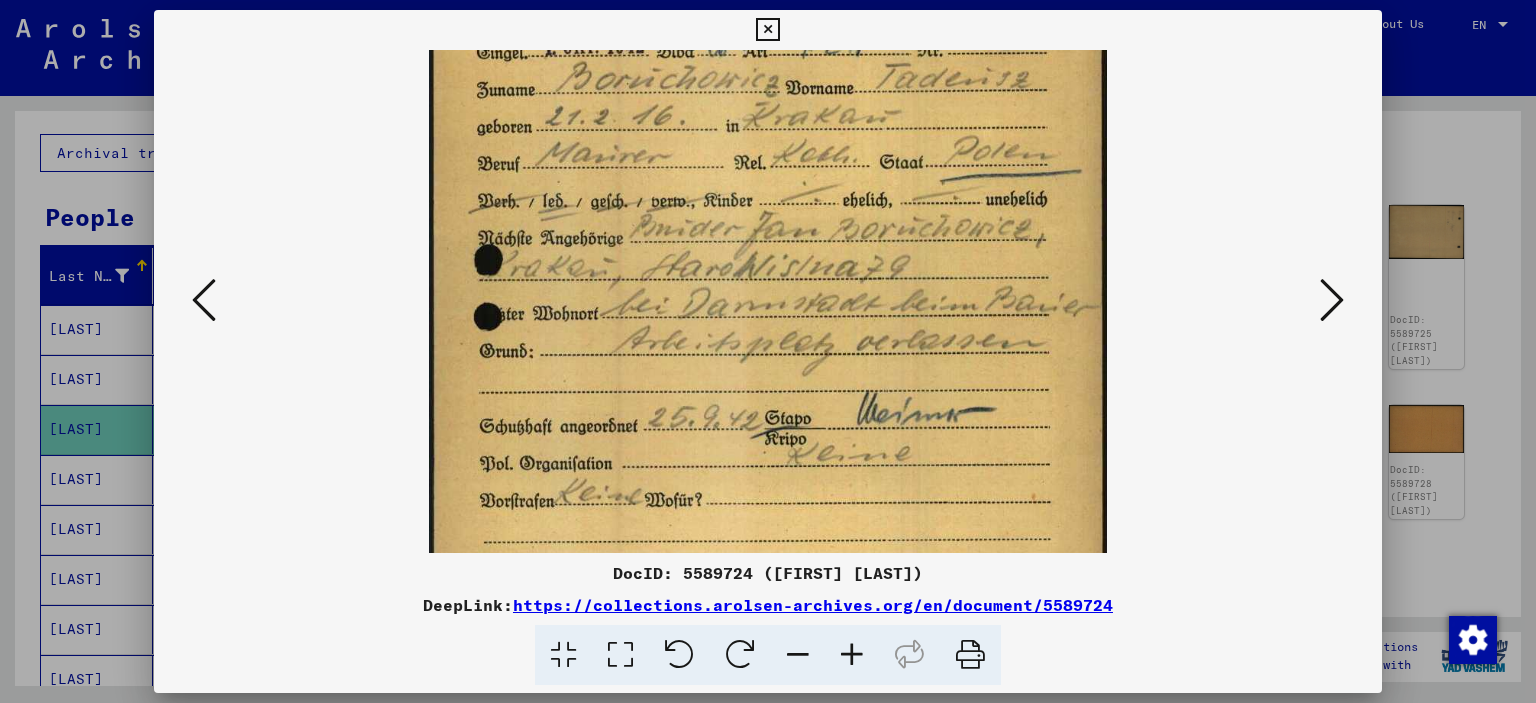 scroll, scrollTop: 87, scrollLeft: 0, axis: vertical 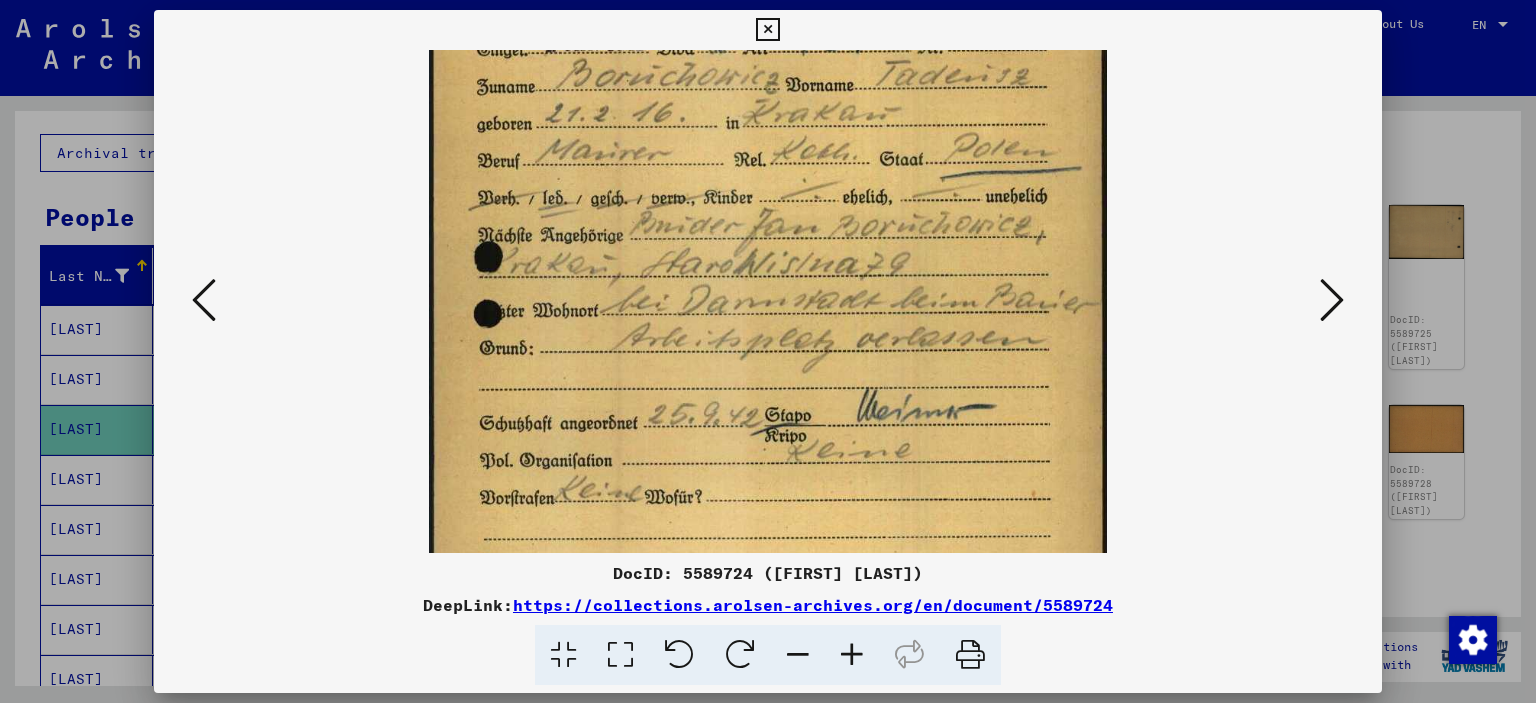 drag, startPoint x: 563, startPoint y: 436, endPoint x: 561, endPoint y: 352, distance: 84.0238 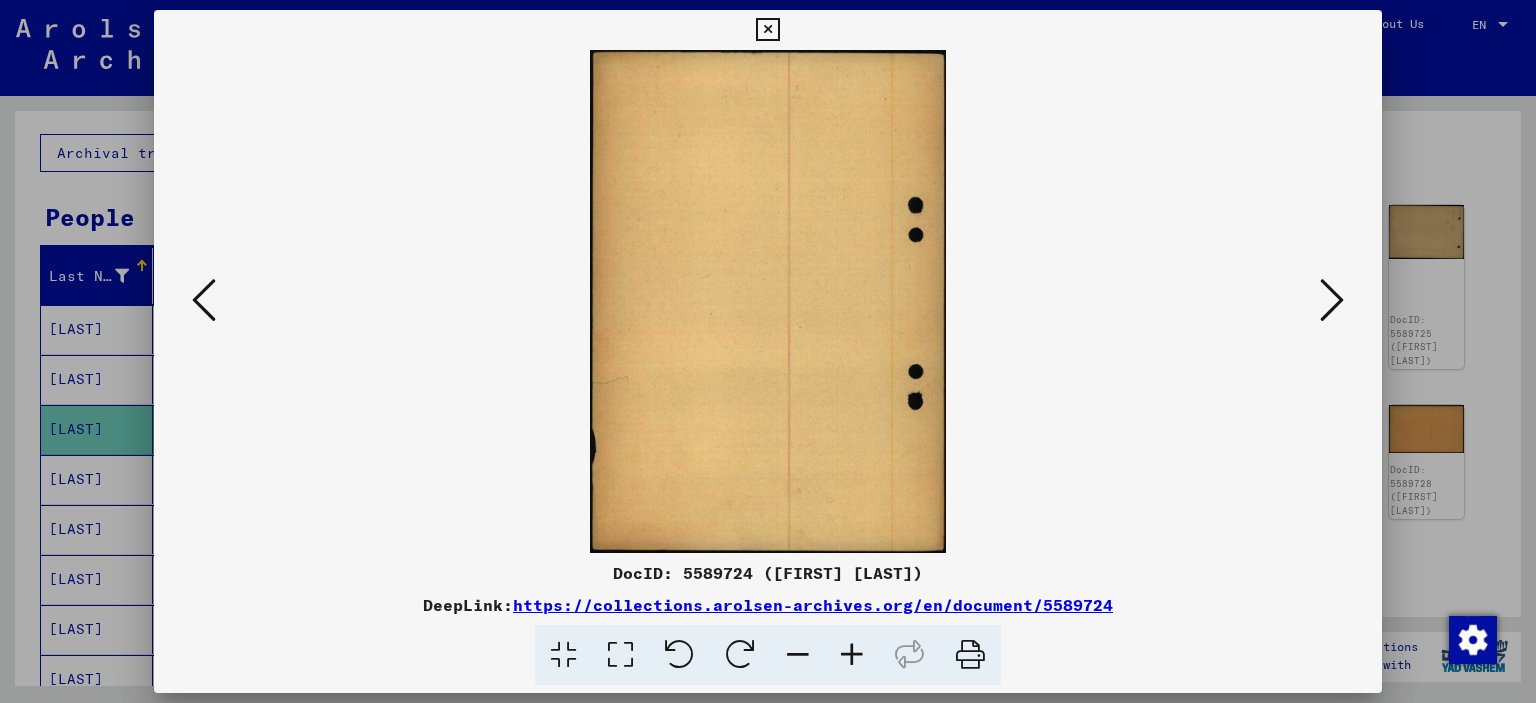click at bounding box center (1332, 300) 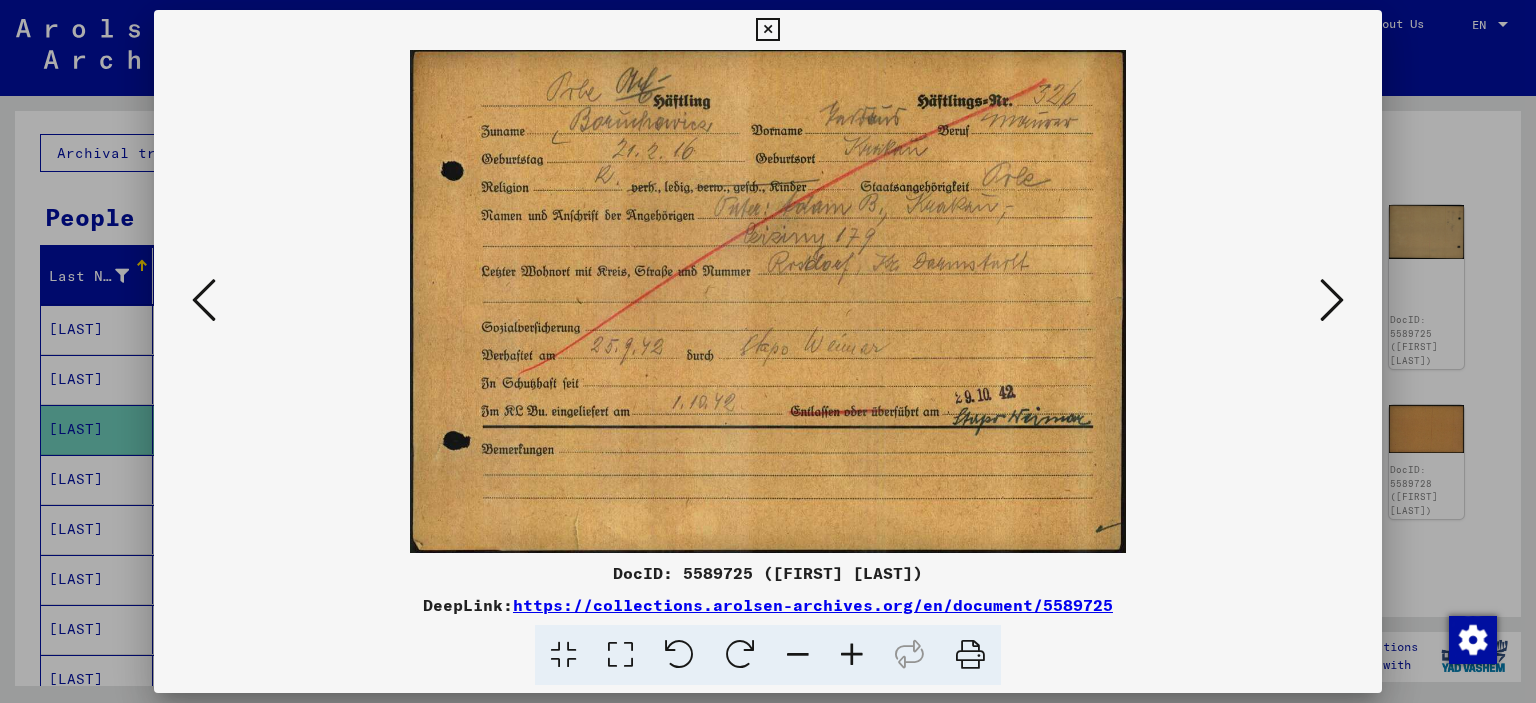 click at bounding box center (1332, 300) 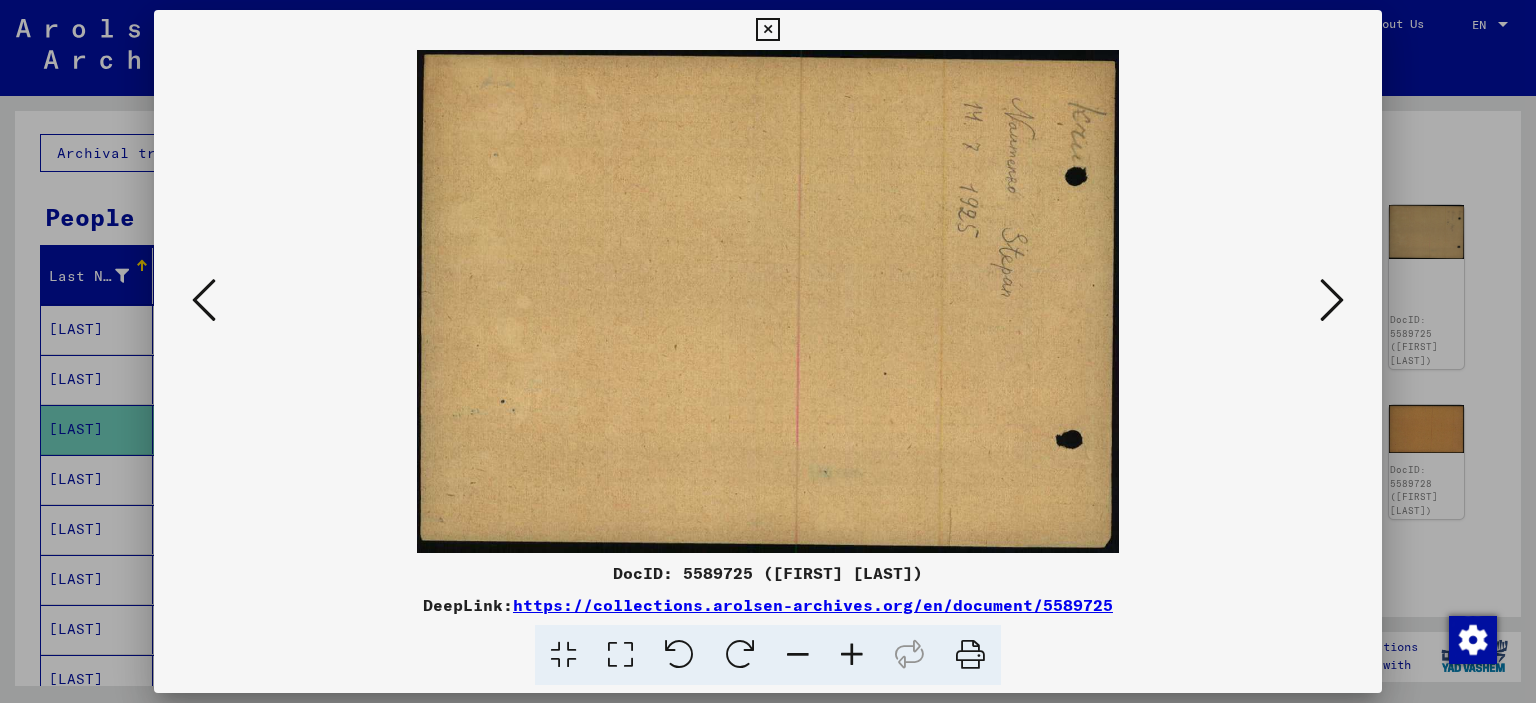 click at bounding box center [1332, 300] 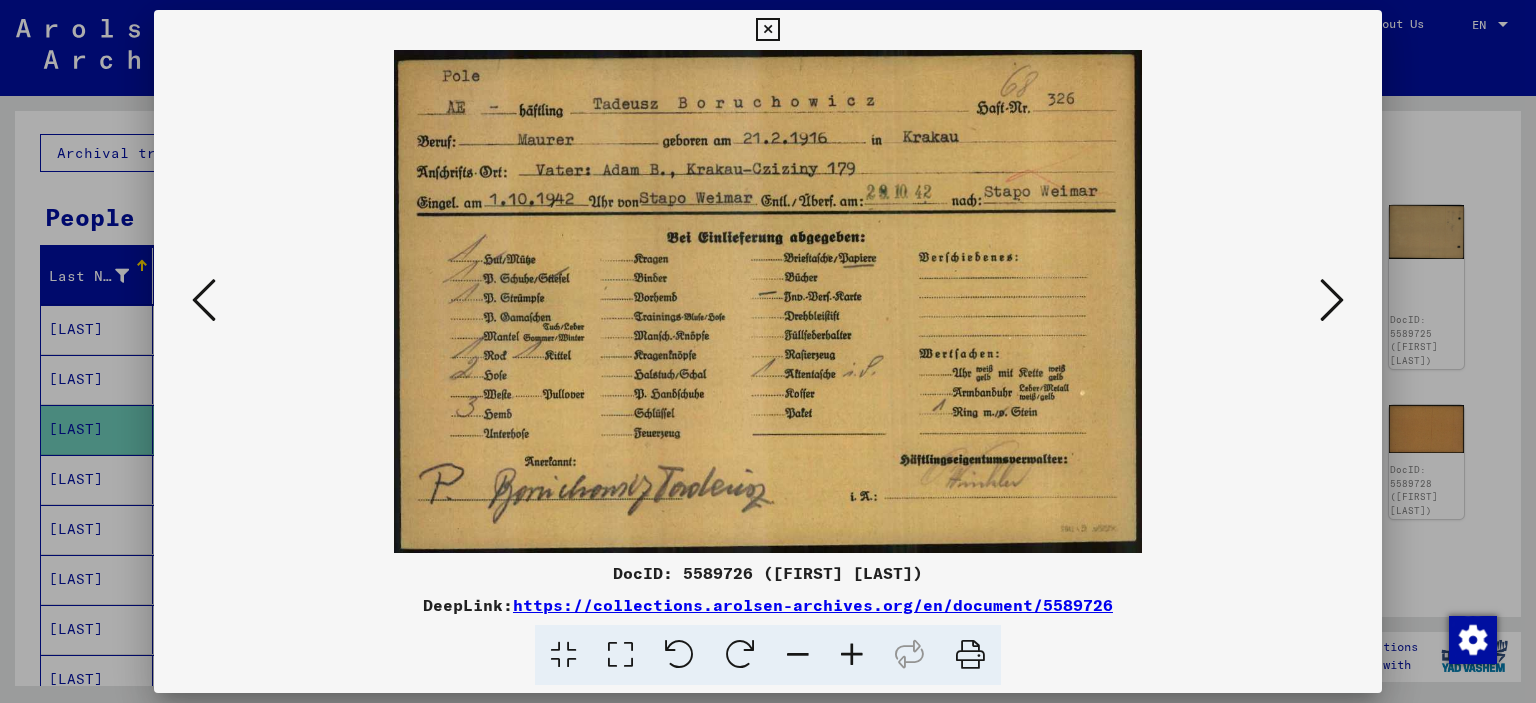 click at bounding box center [1332, 300] 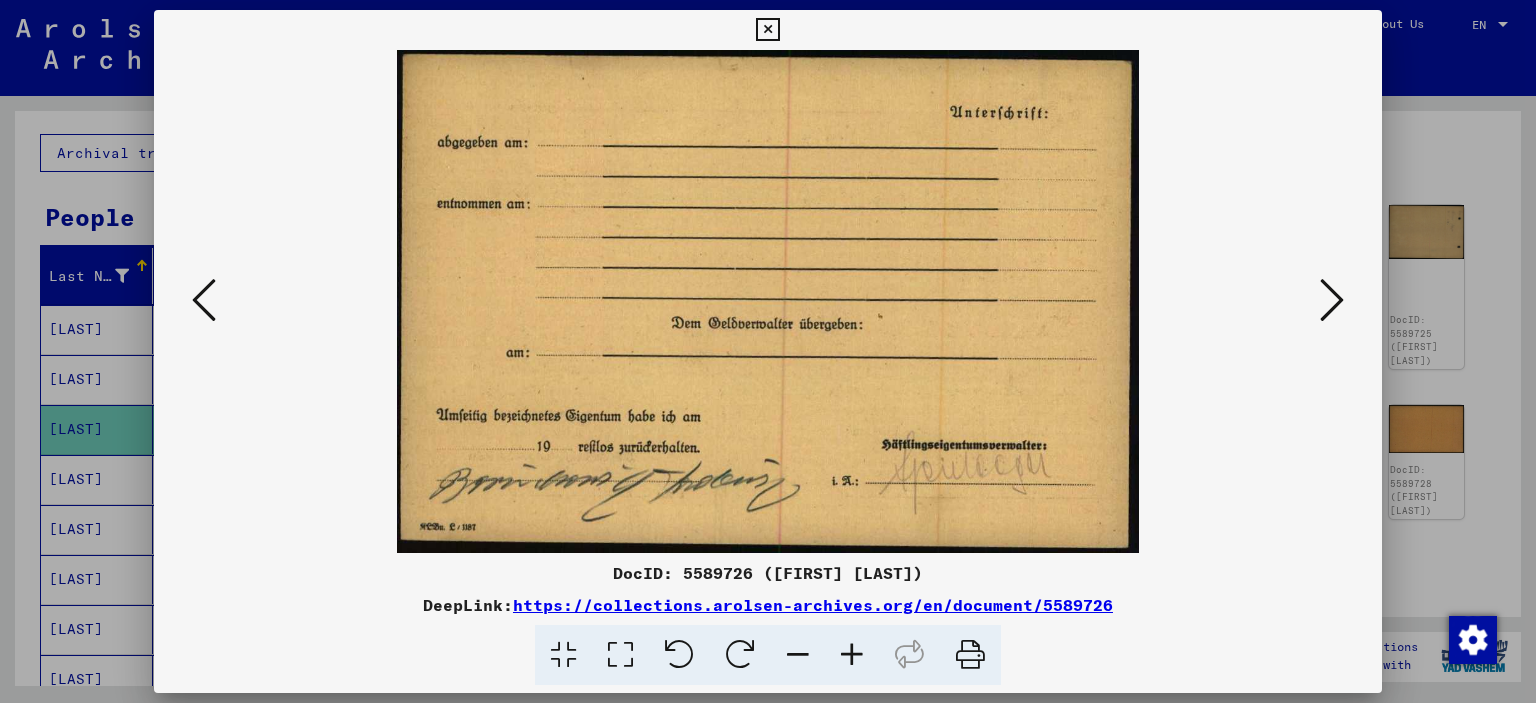 click at bounding box center [1332, 300] 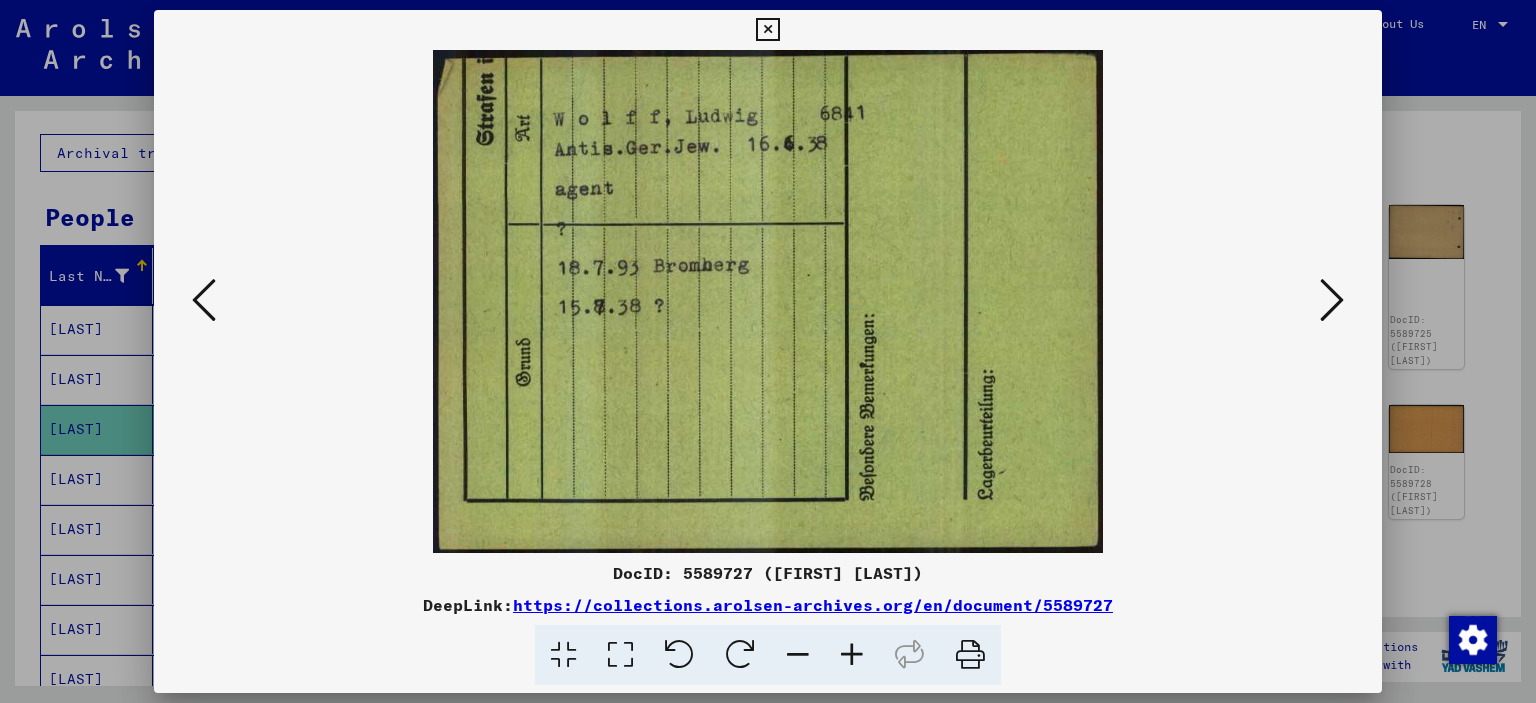 click at bounding box center [1332, 300] 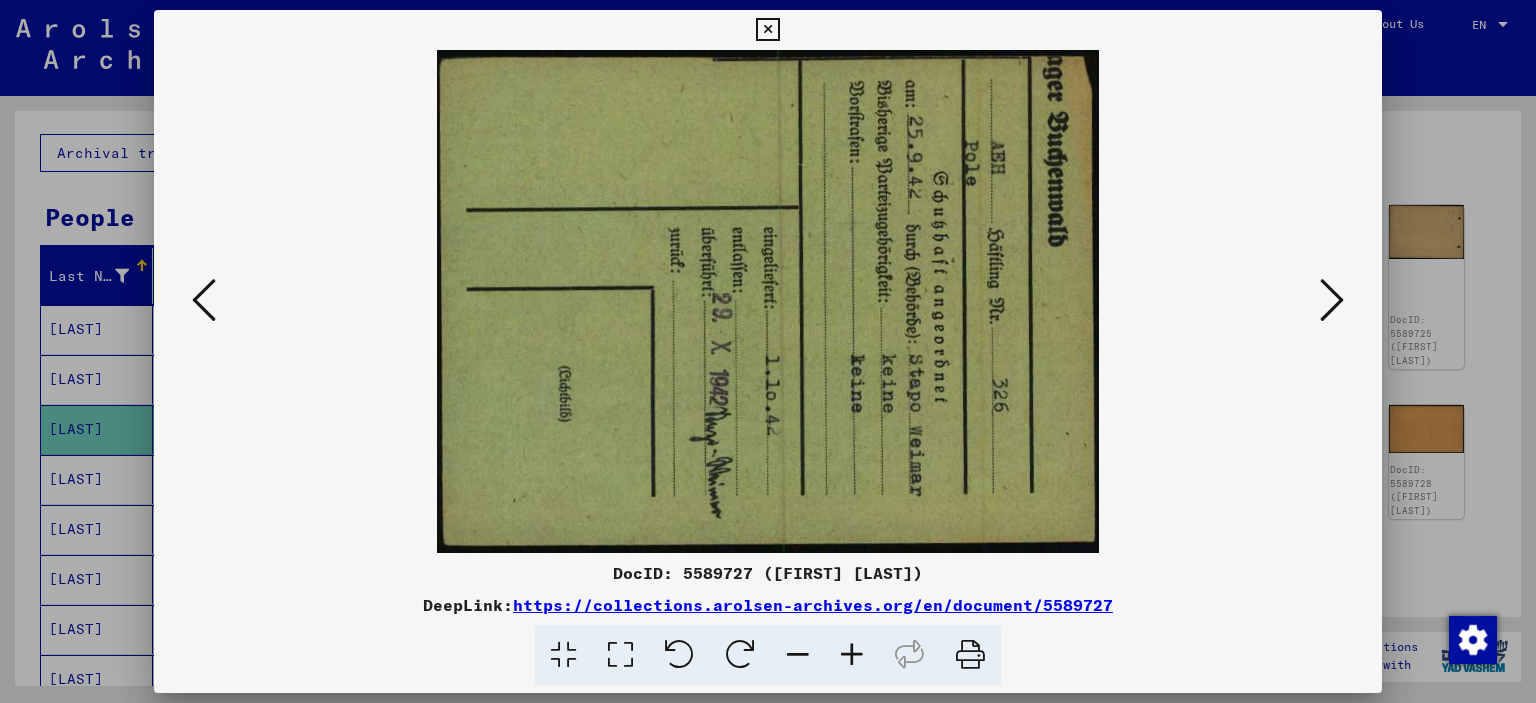 click at bounding box center [1332, 300] 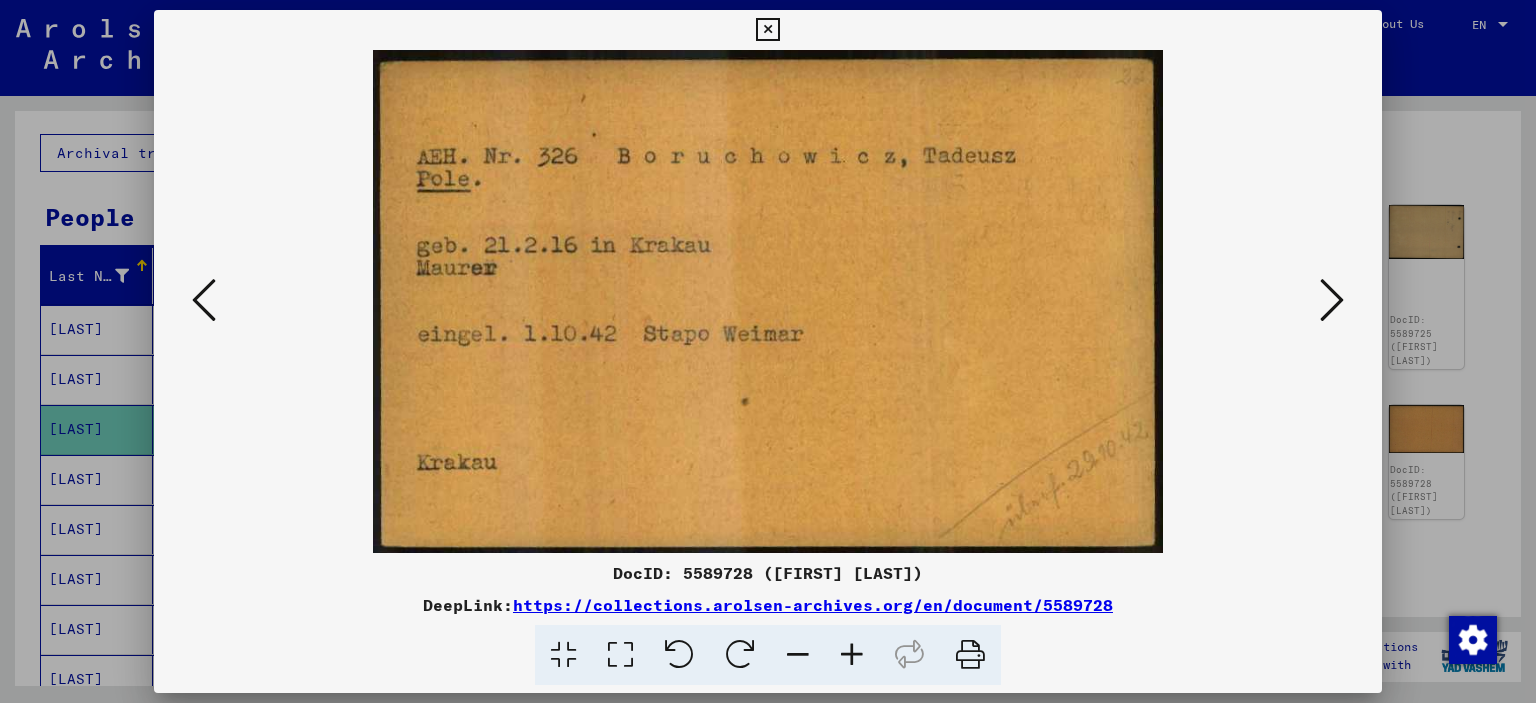 click at bounding box center (1332, 300) 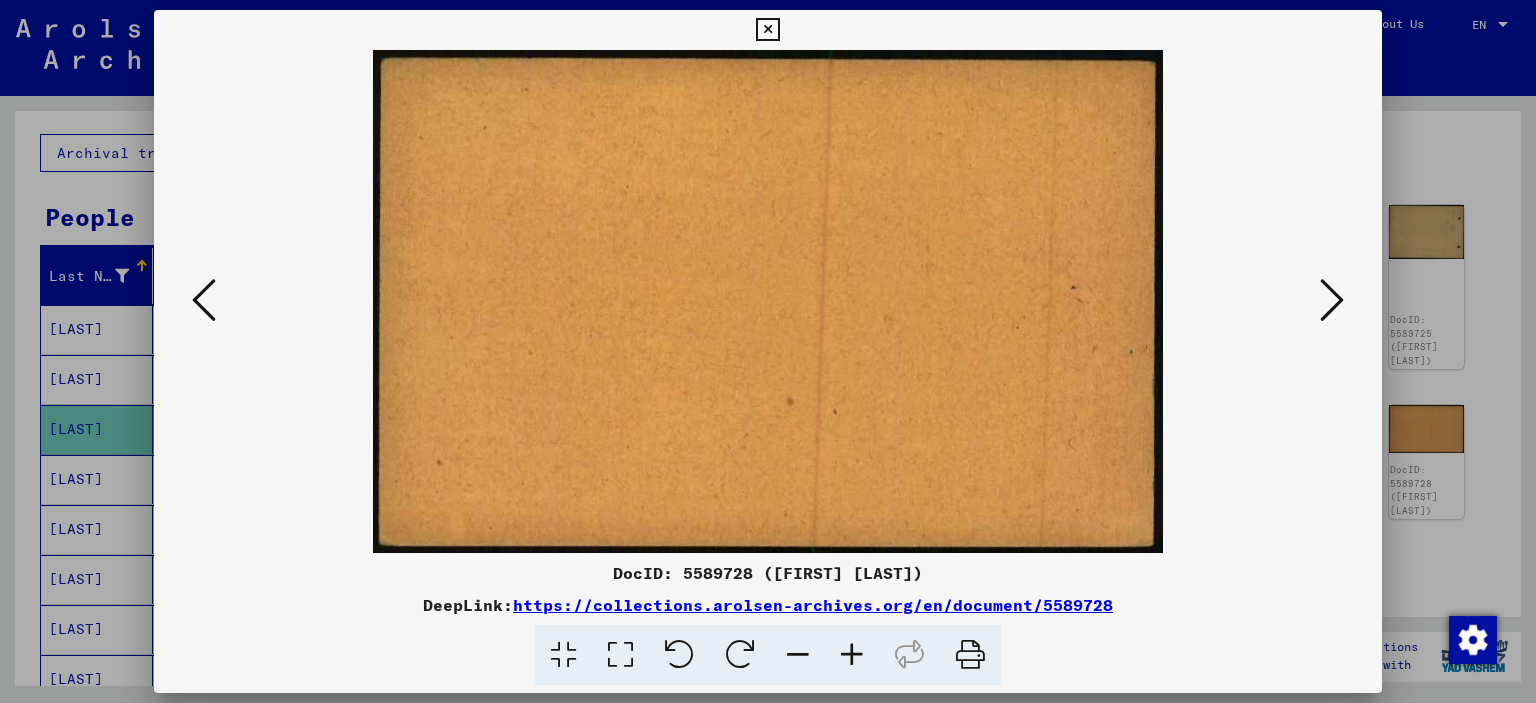 click at bounding box center [1332, 300] 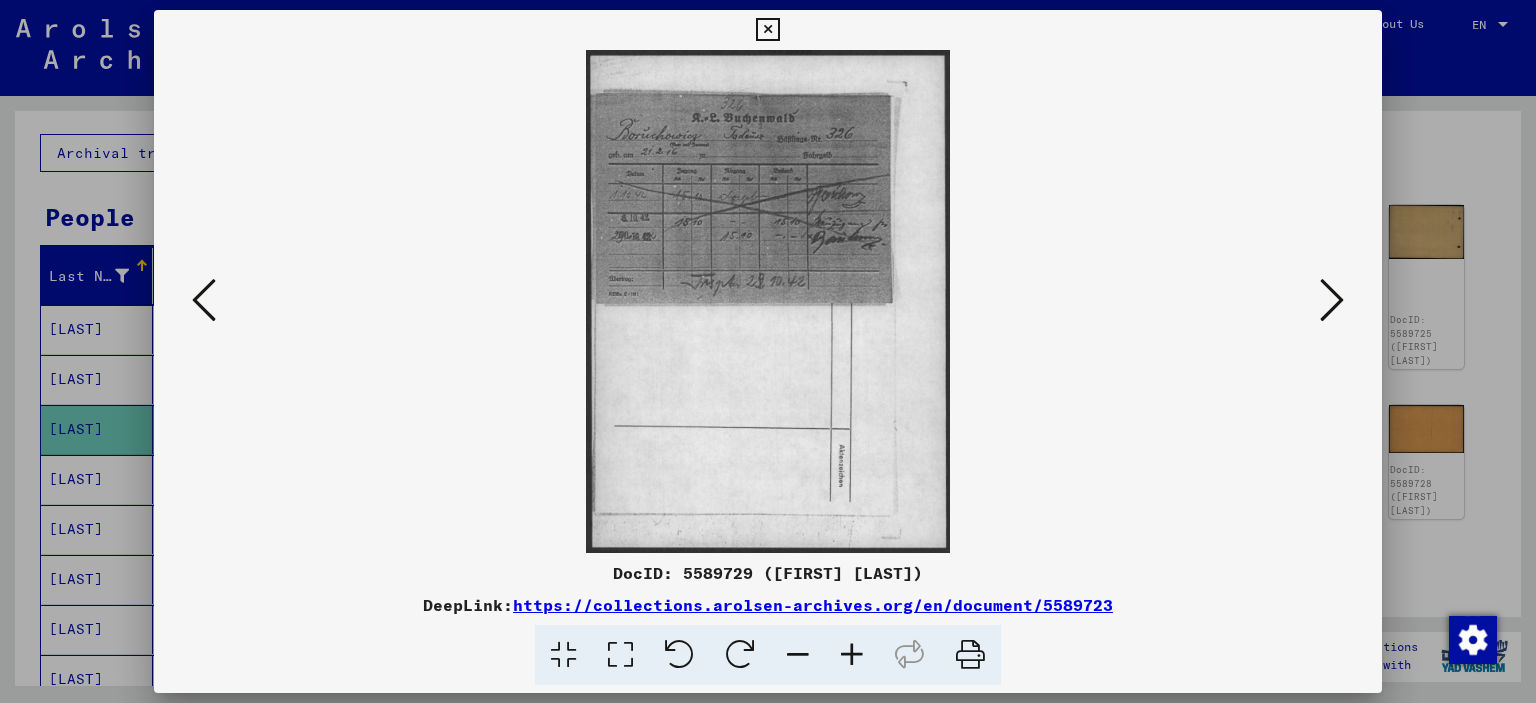 click at bounding box center [1332, 300] 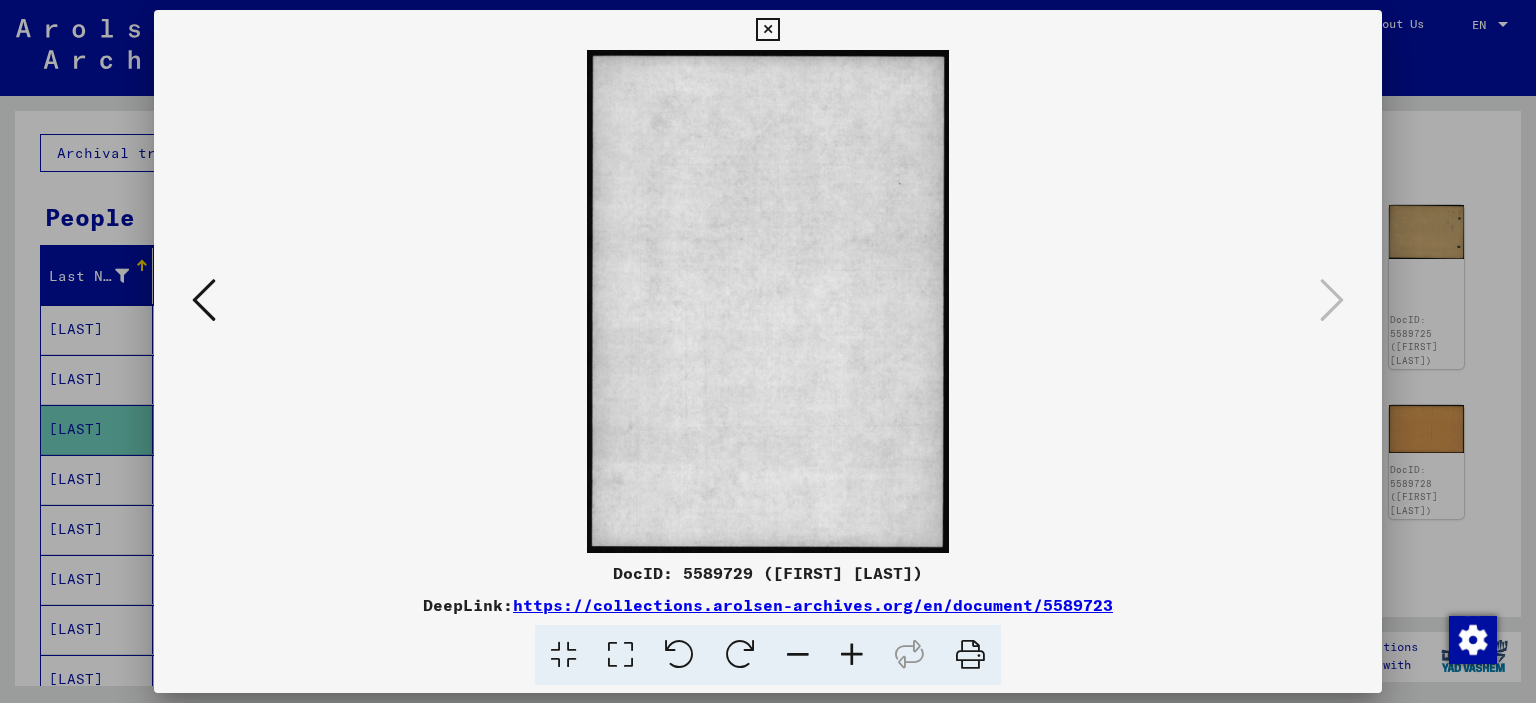 click at bounding box center [768, 351] 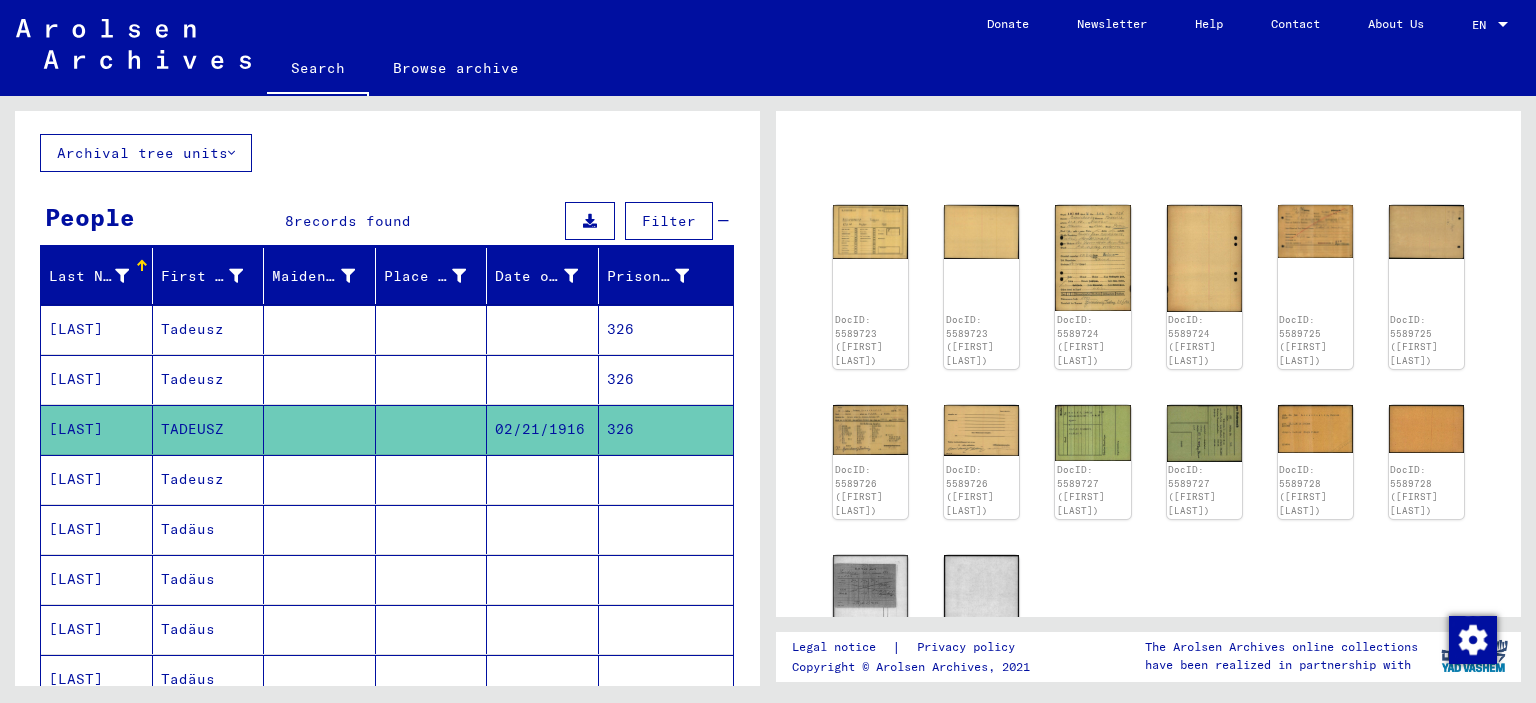 scroll, scrollTop: 200, scrollLeft: 0, axis: vertical 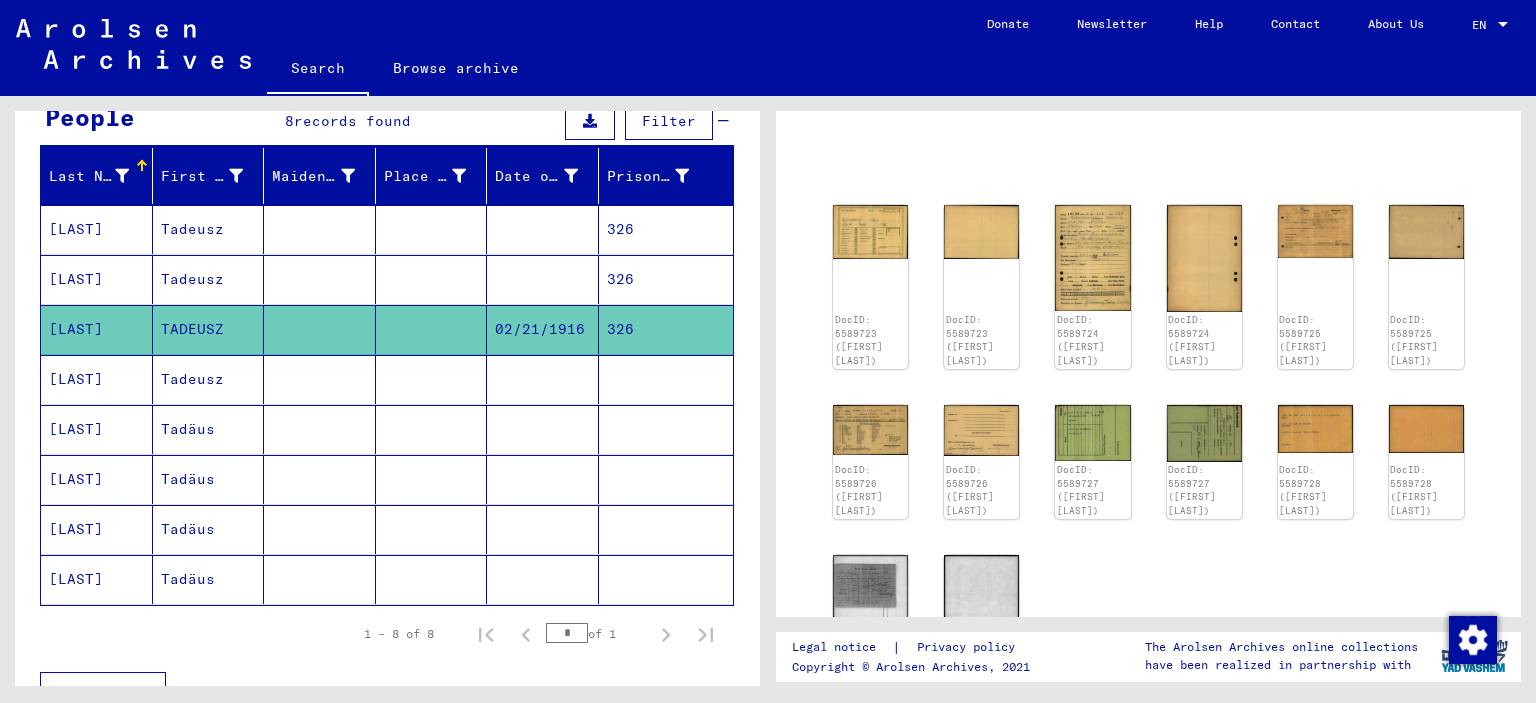 click at bounding box center [543, 429] 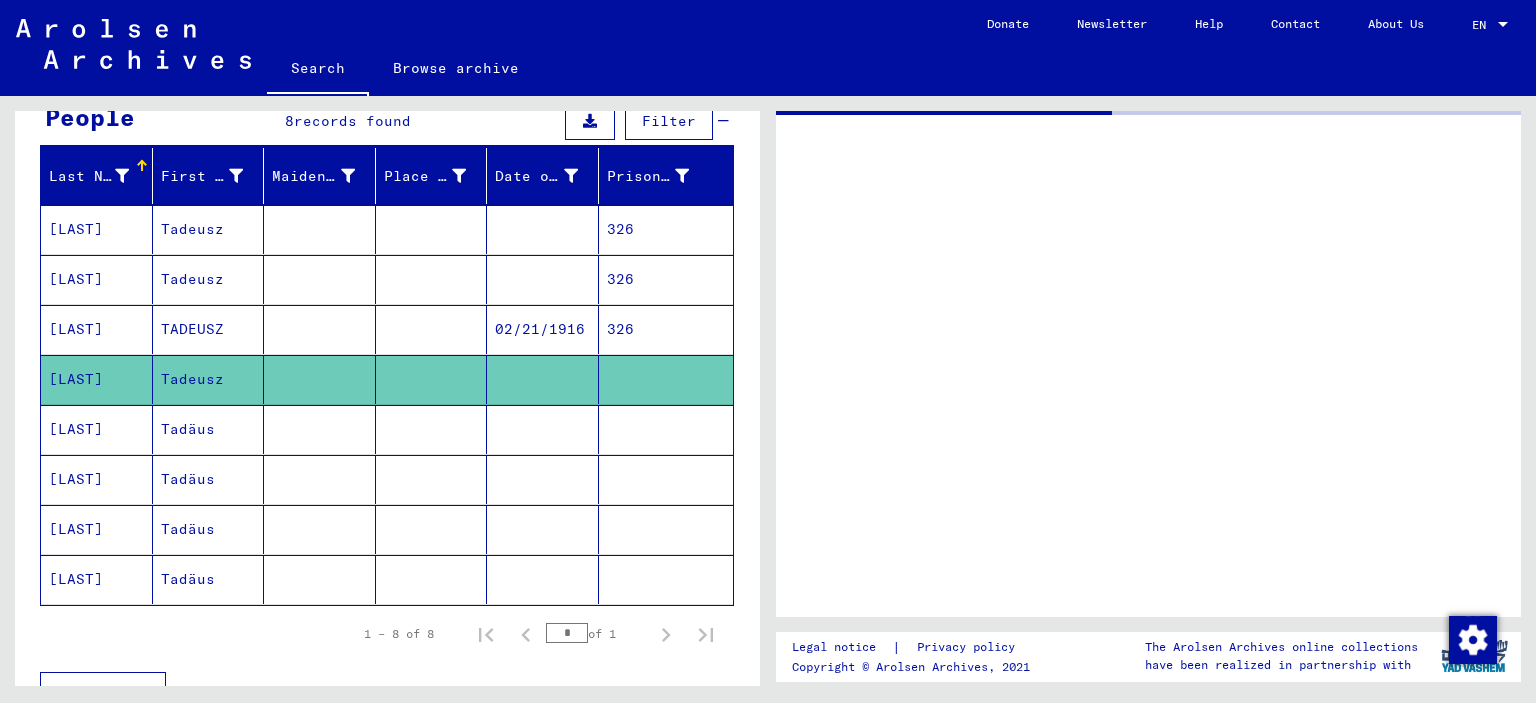 scroll, scrollTop: 0, scrollLeft: 0, axis: both 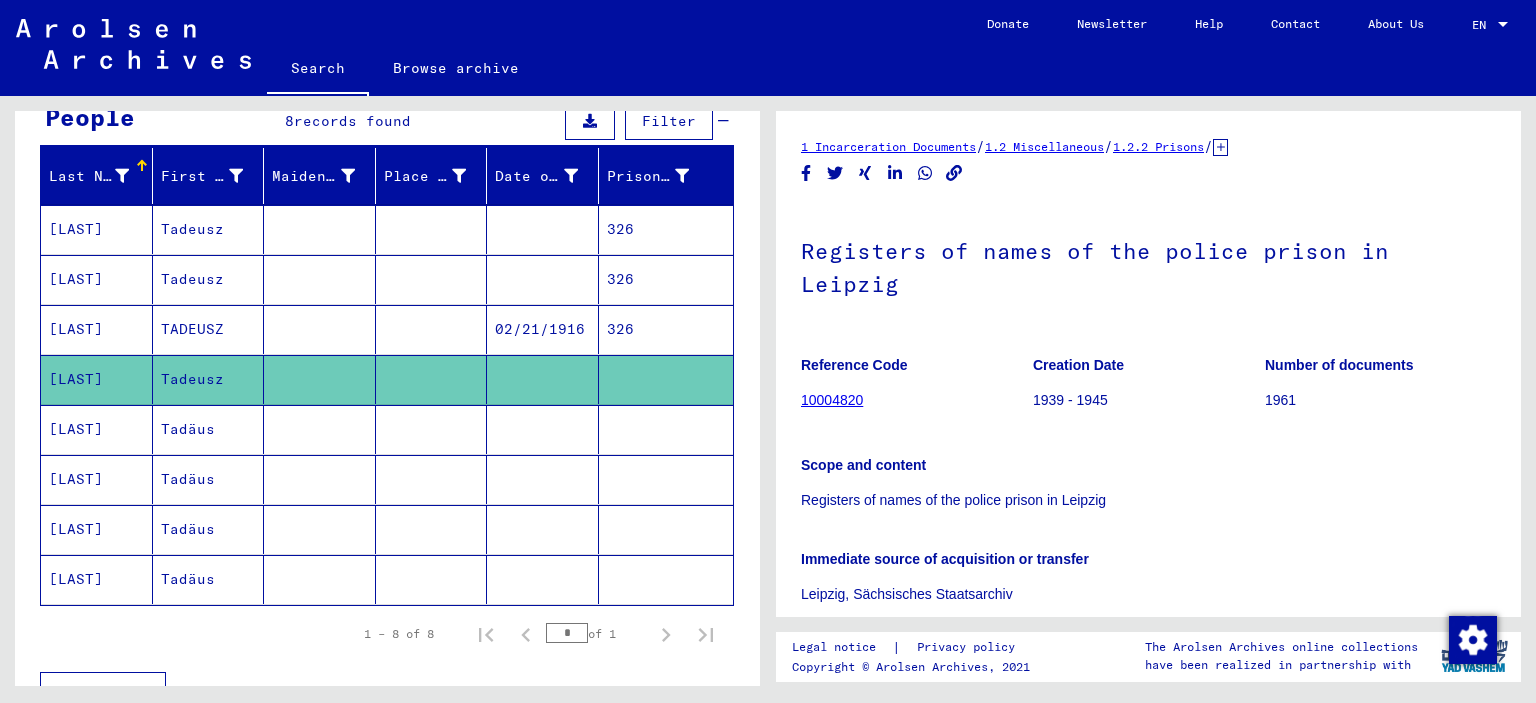 click at bounding box center [543, 479] 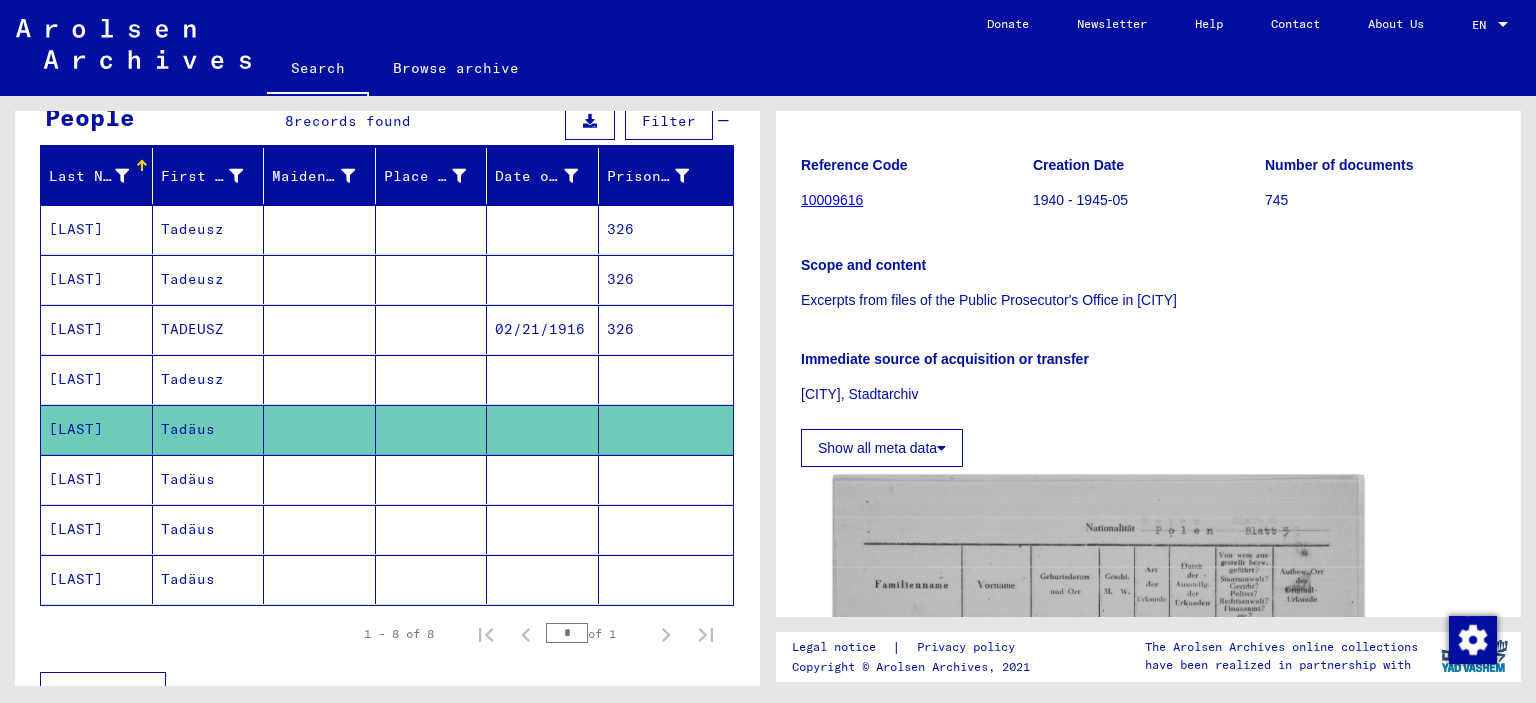 scroll, scrollTop: 500, scrollLeft: 0, axis: vertical 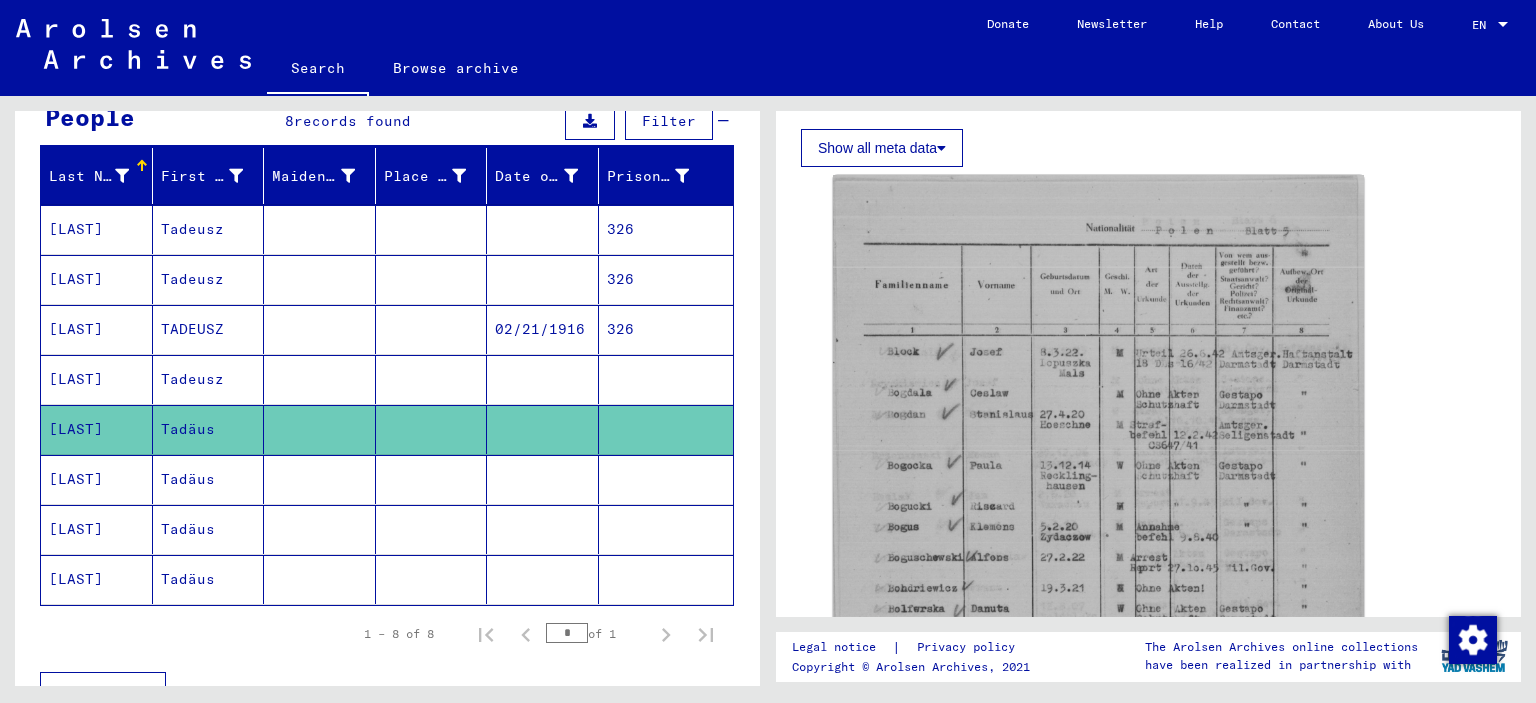 click at bounding box center (543, 529) 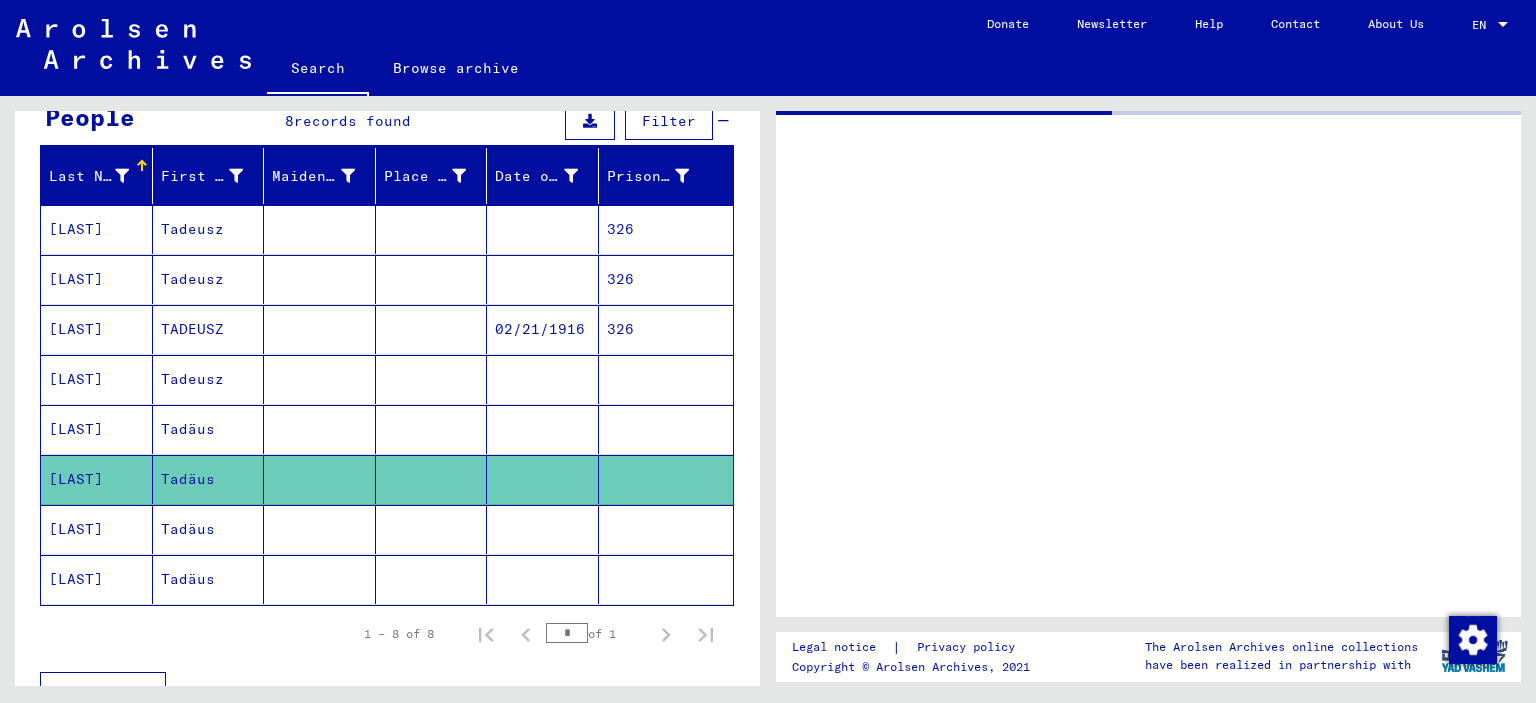 scroll, scrollTop: 0, scrollLeft: 0, axis: both 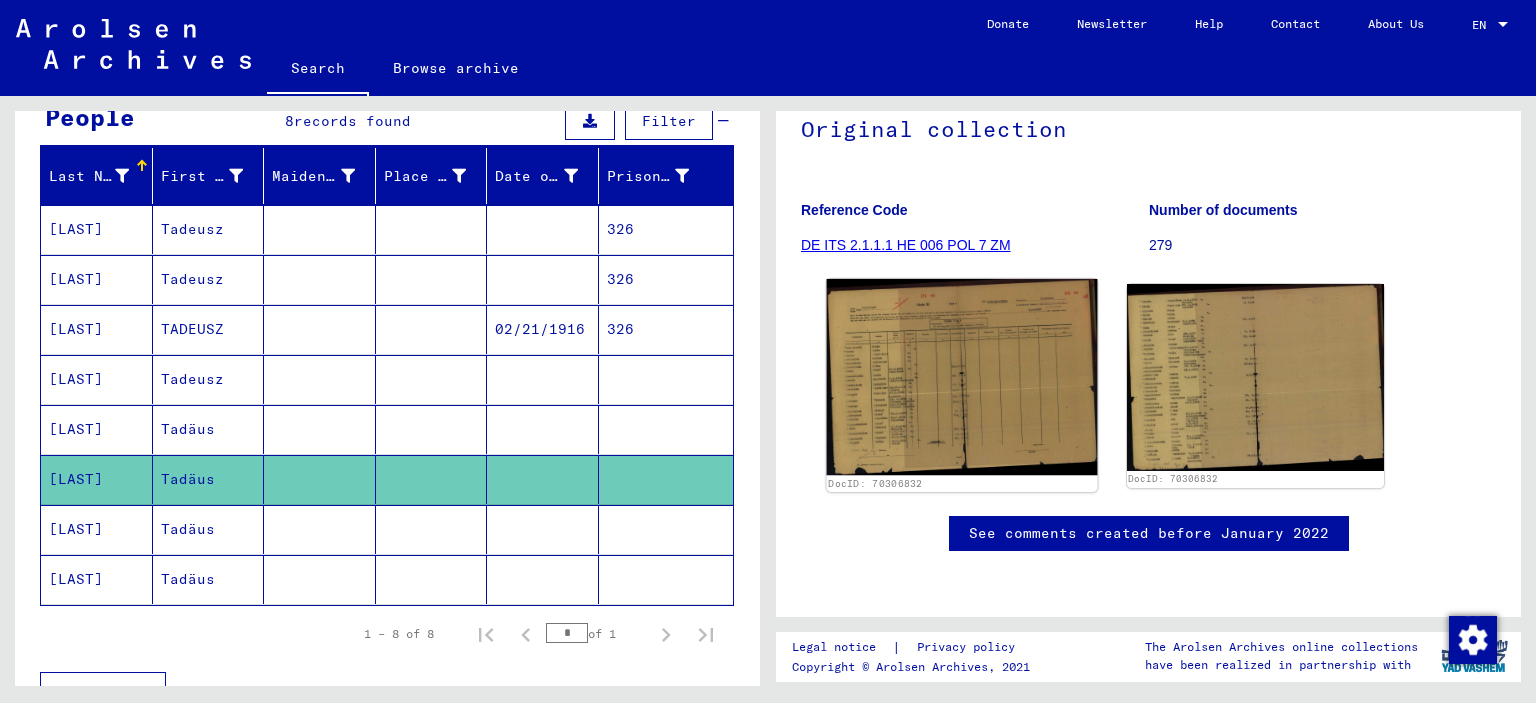 click 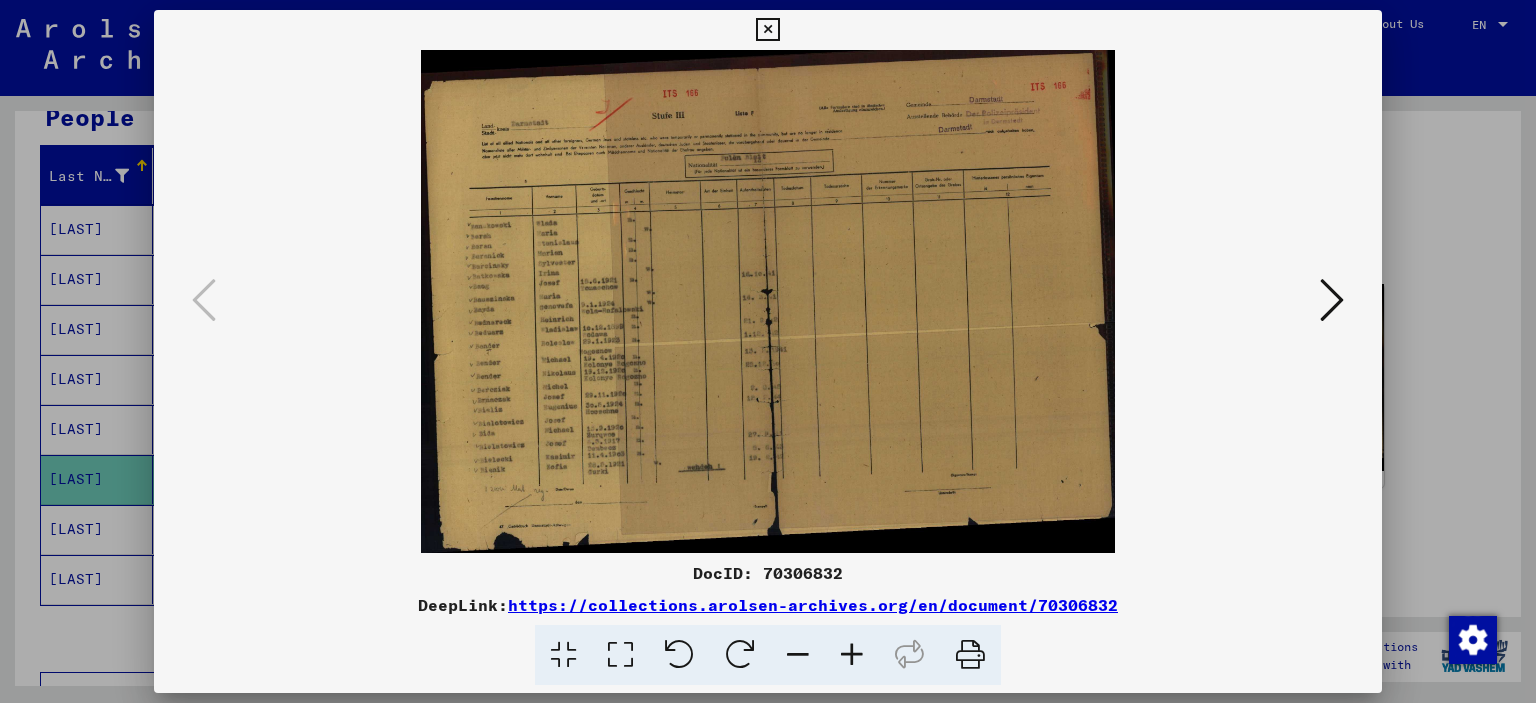 click at bounding box center [852, 655] 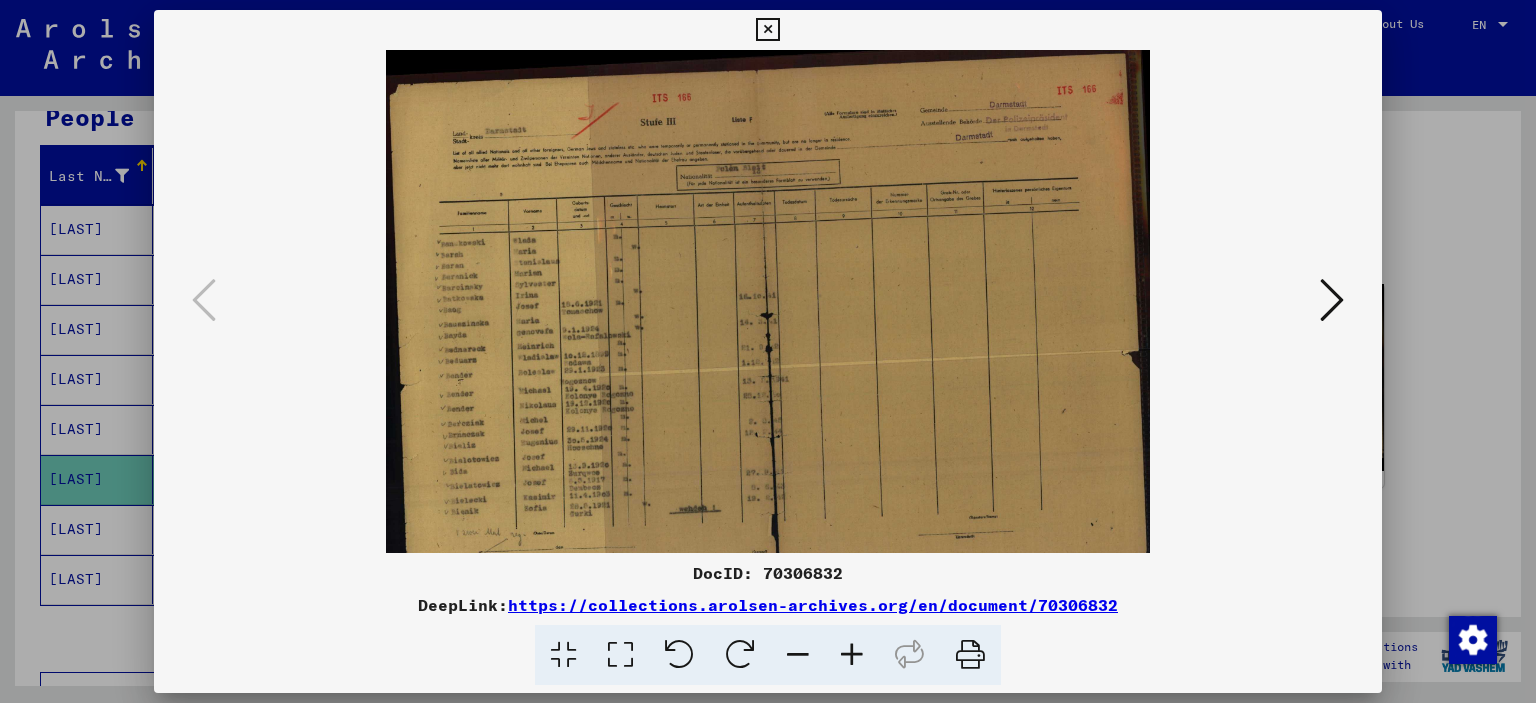 click at bounding box center [852, 655] 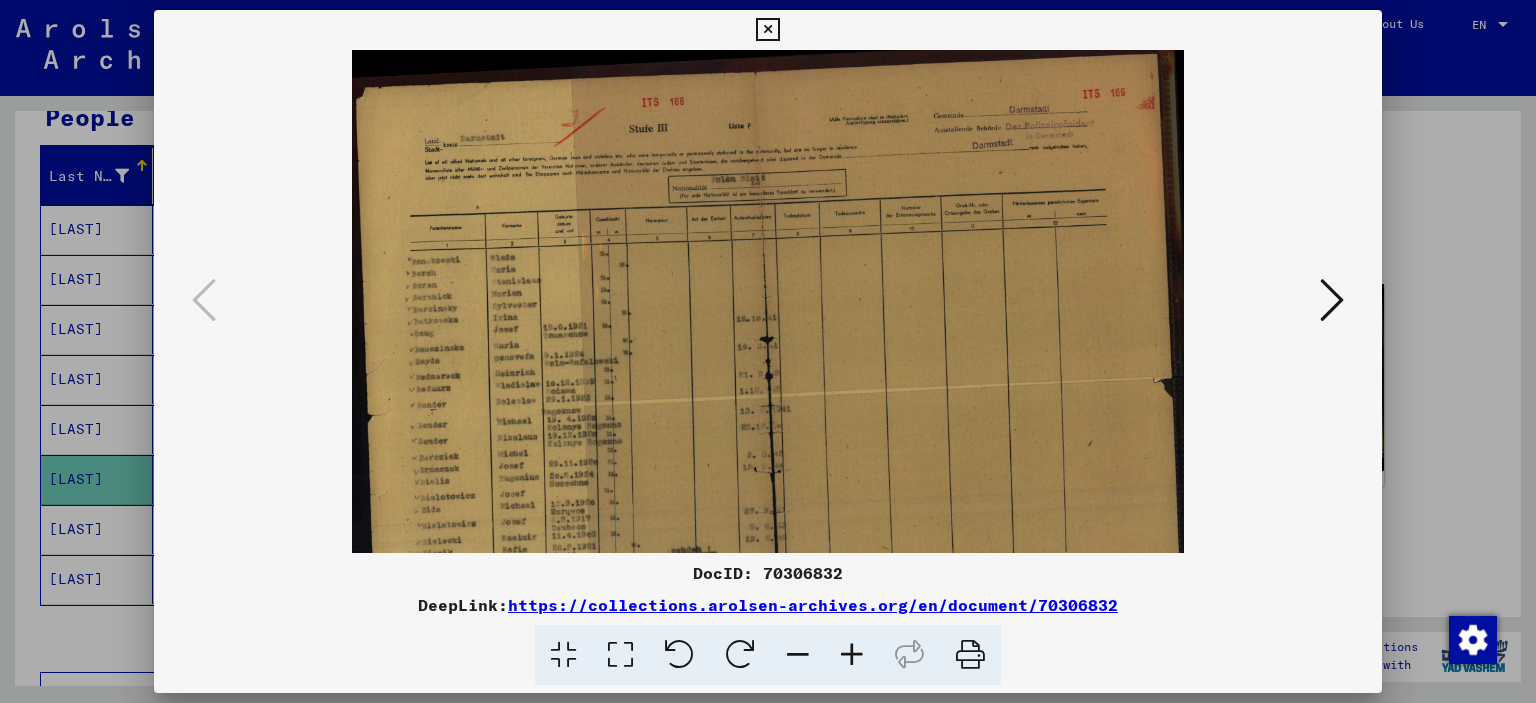 click at bounding box center (852, 655) 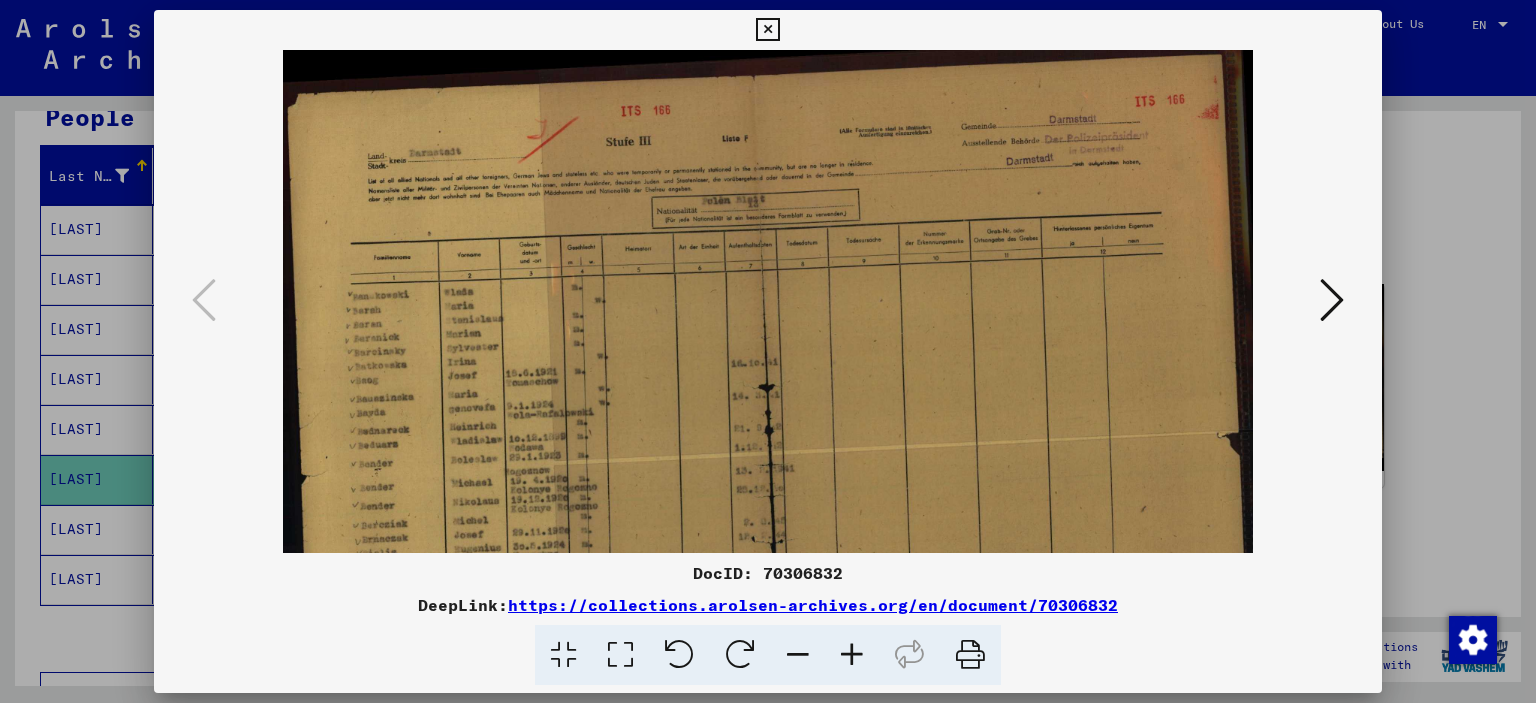 click at bounding box center [852, 655] 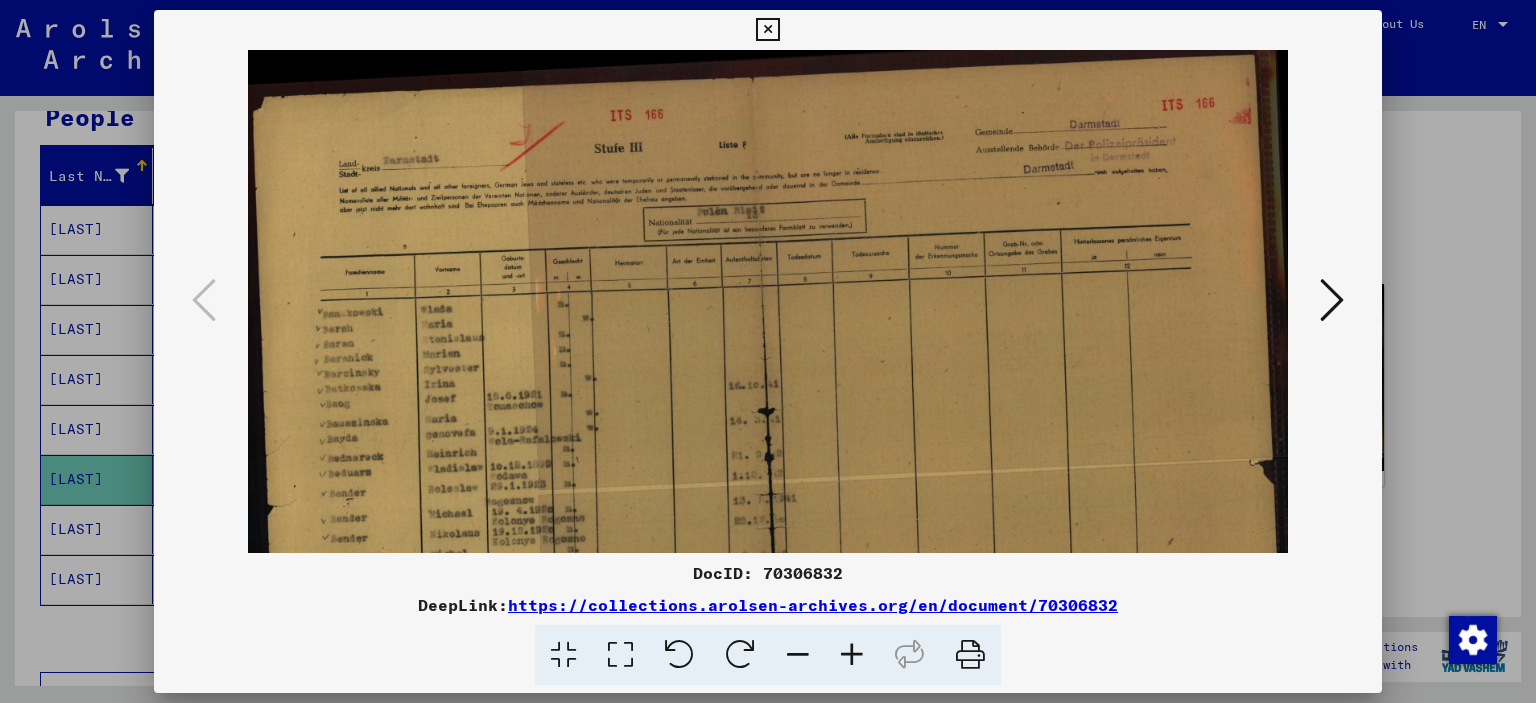 click at bounding box center [852, 655] 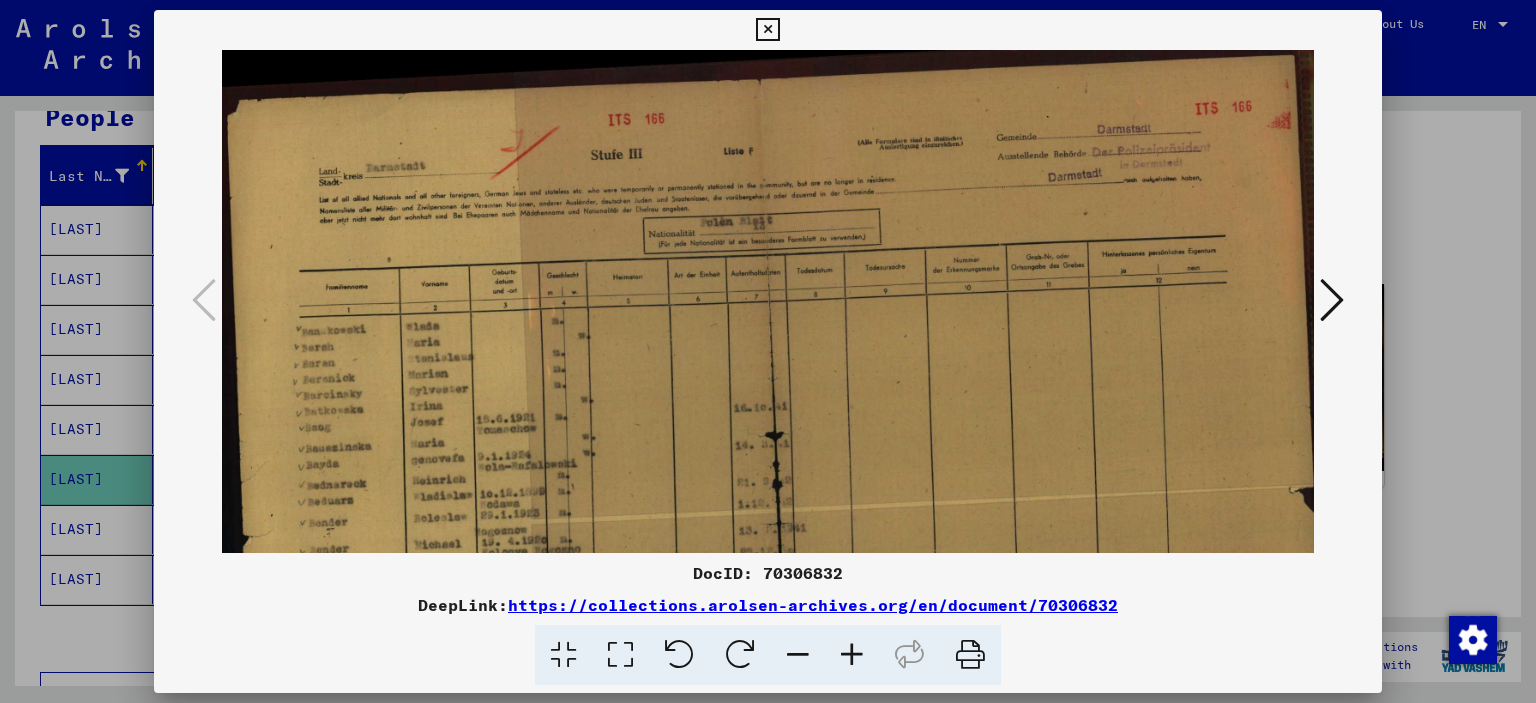 click at bounding box center (852, 655) 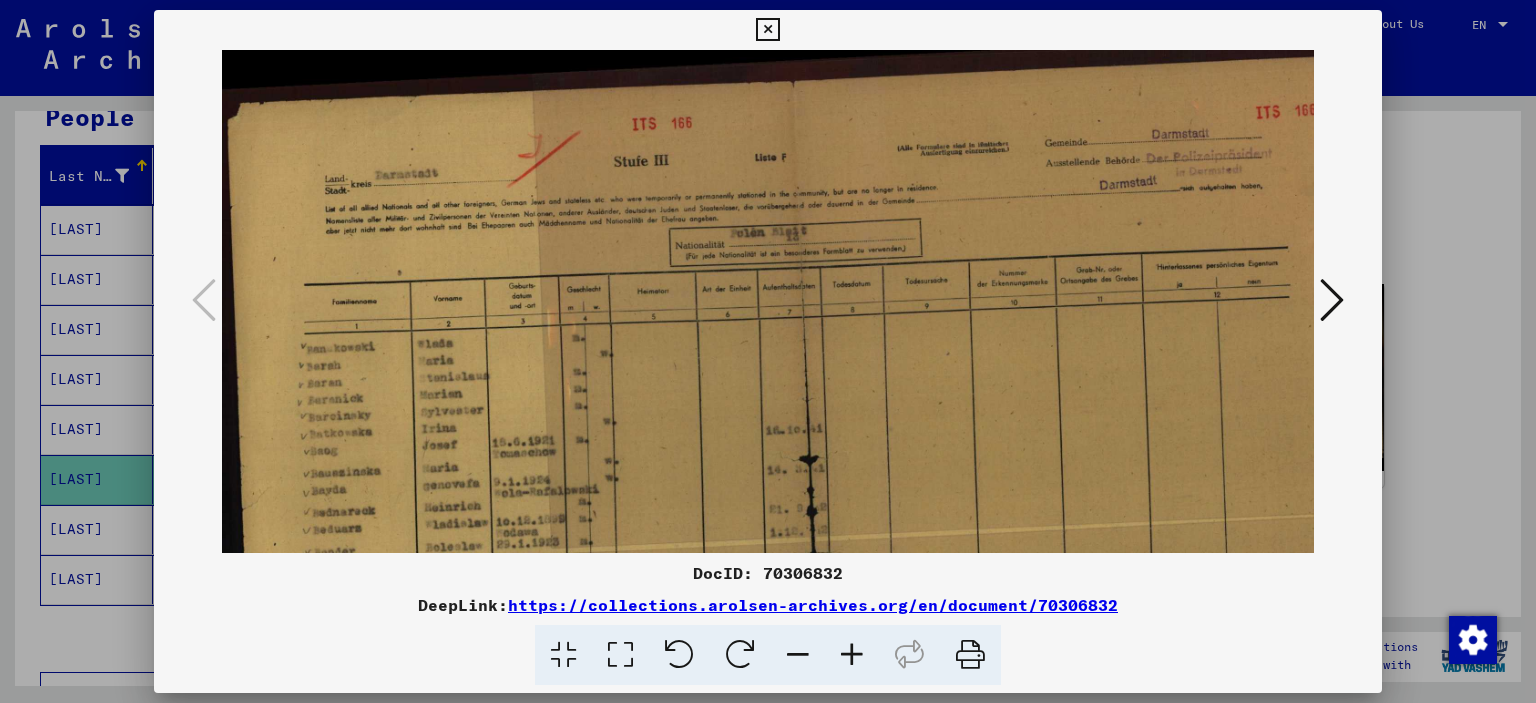 click at bounding box center [852, 655] 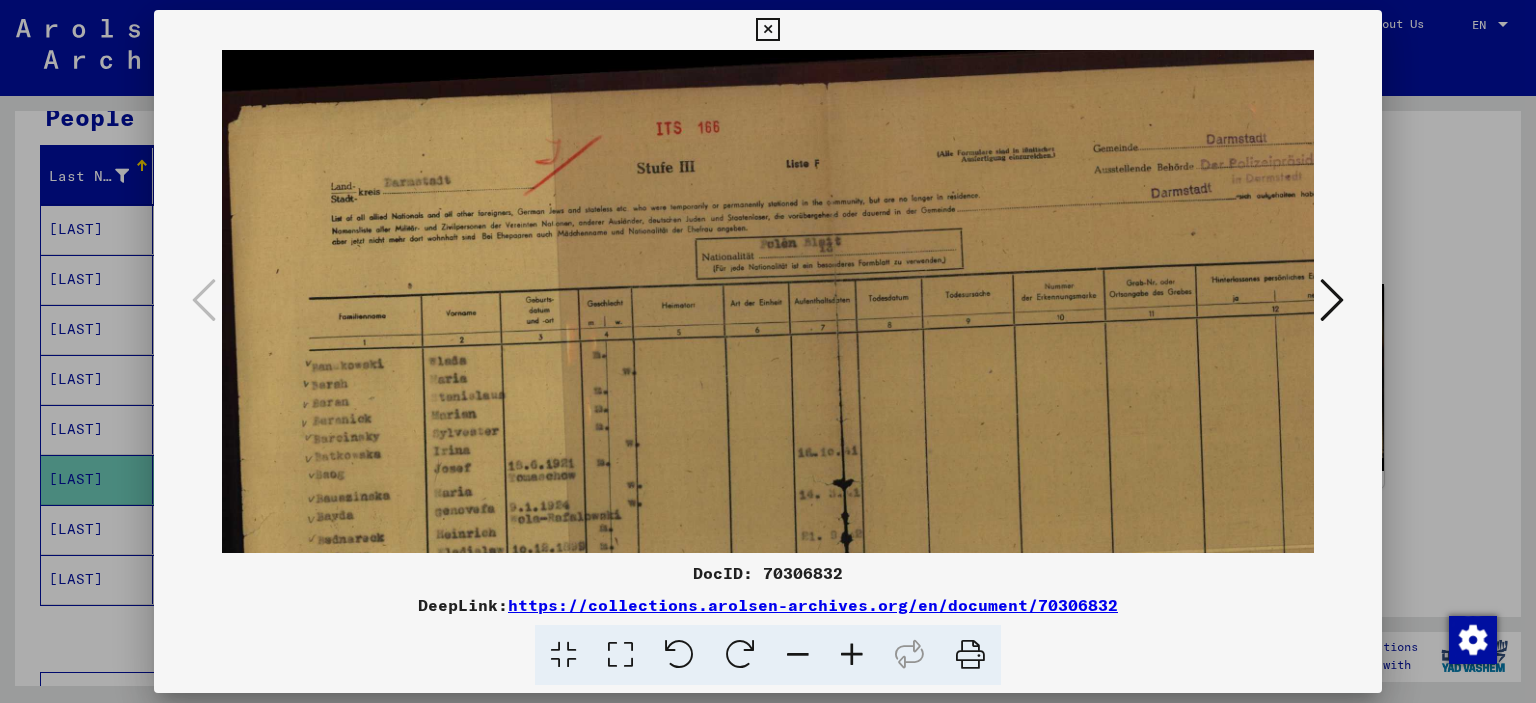 click at bounding box center [852, 655] 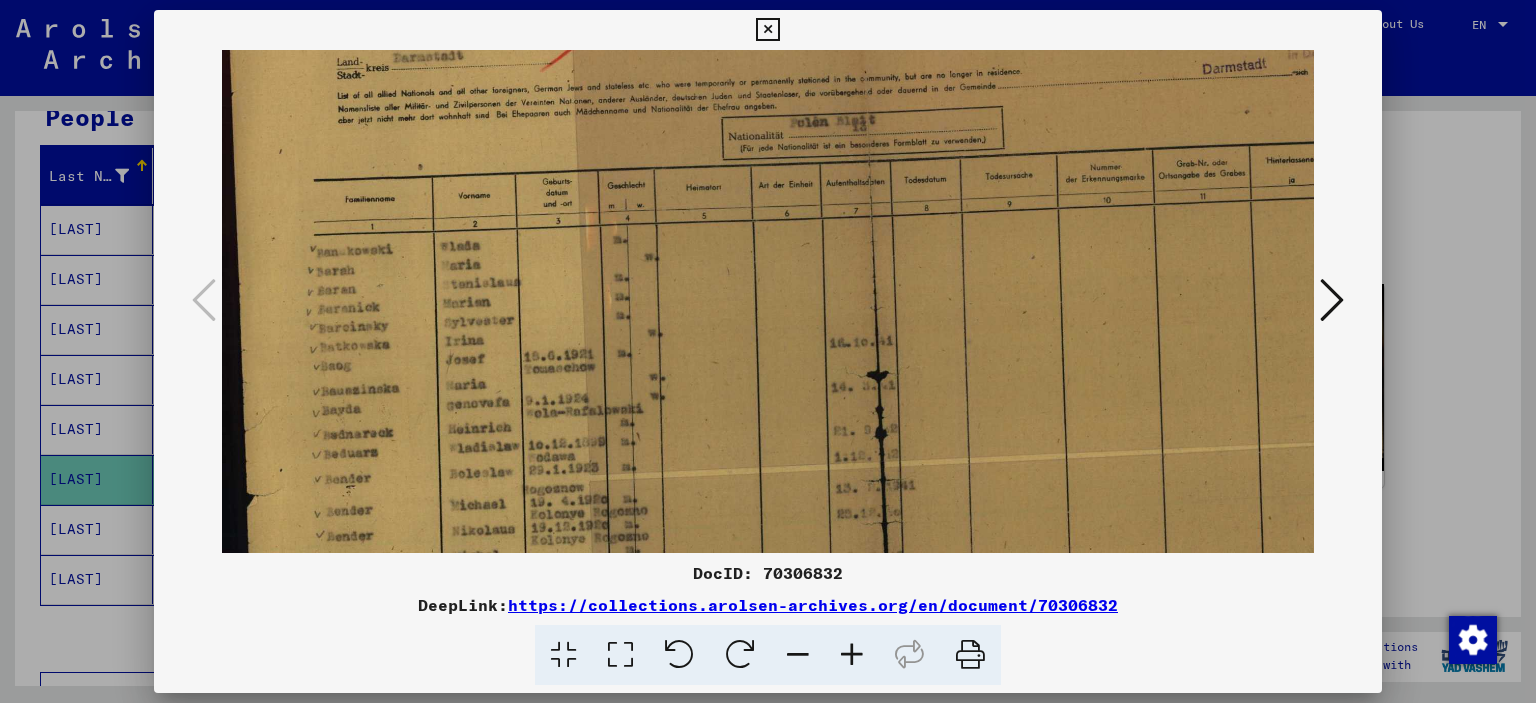 scroll, scrollTop: 229, scrollLeft: 0, axis: vertical 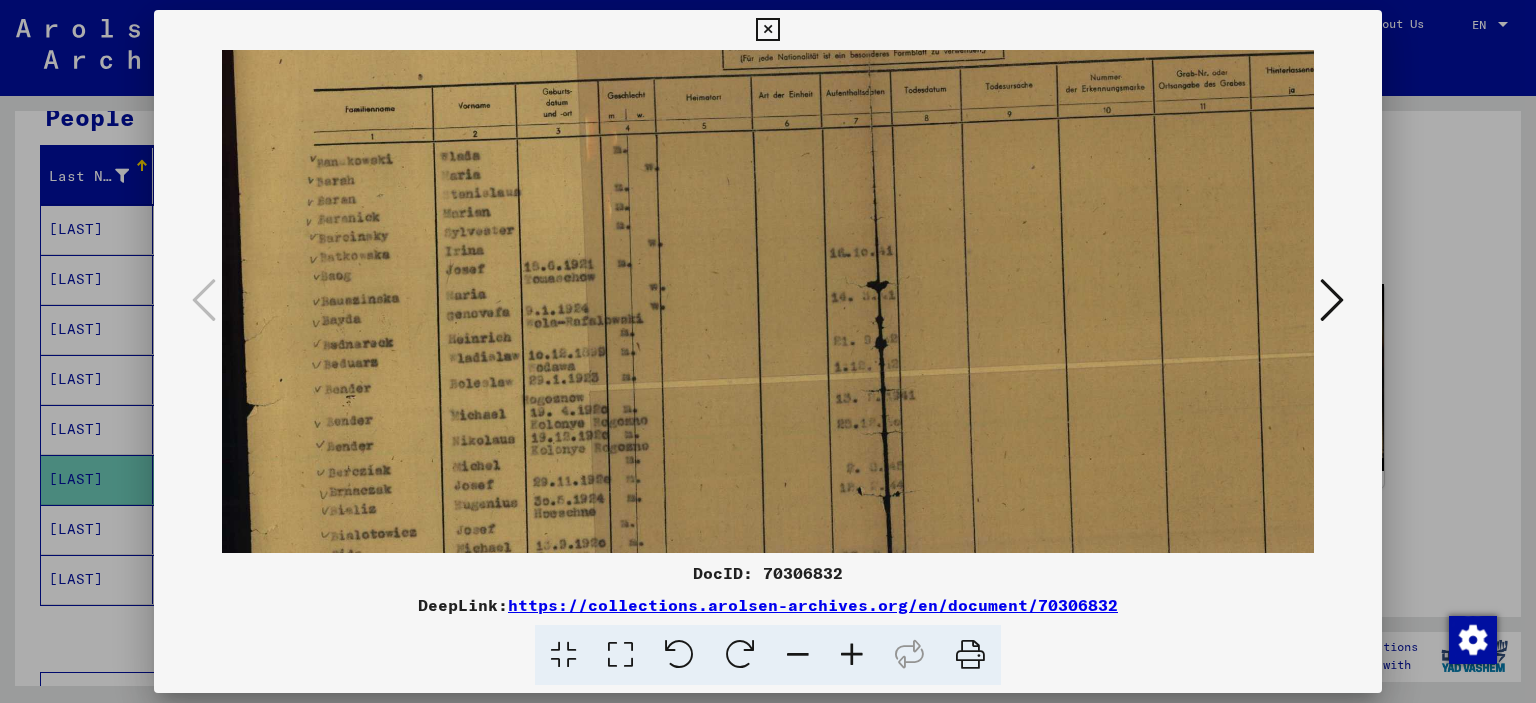 drag, startPoint x: 602, startPoint y: 479, endPoint x: 616, endPoint y: 250, distance: 229.42755 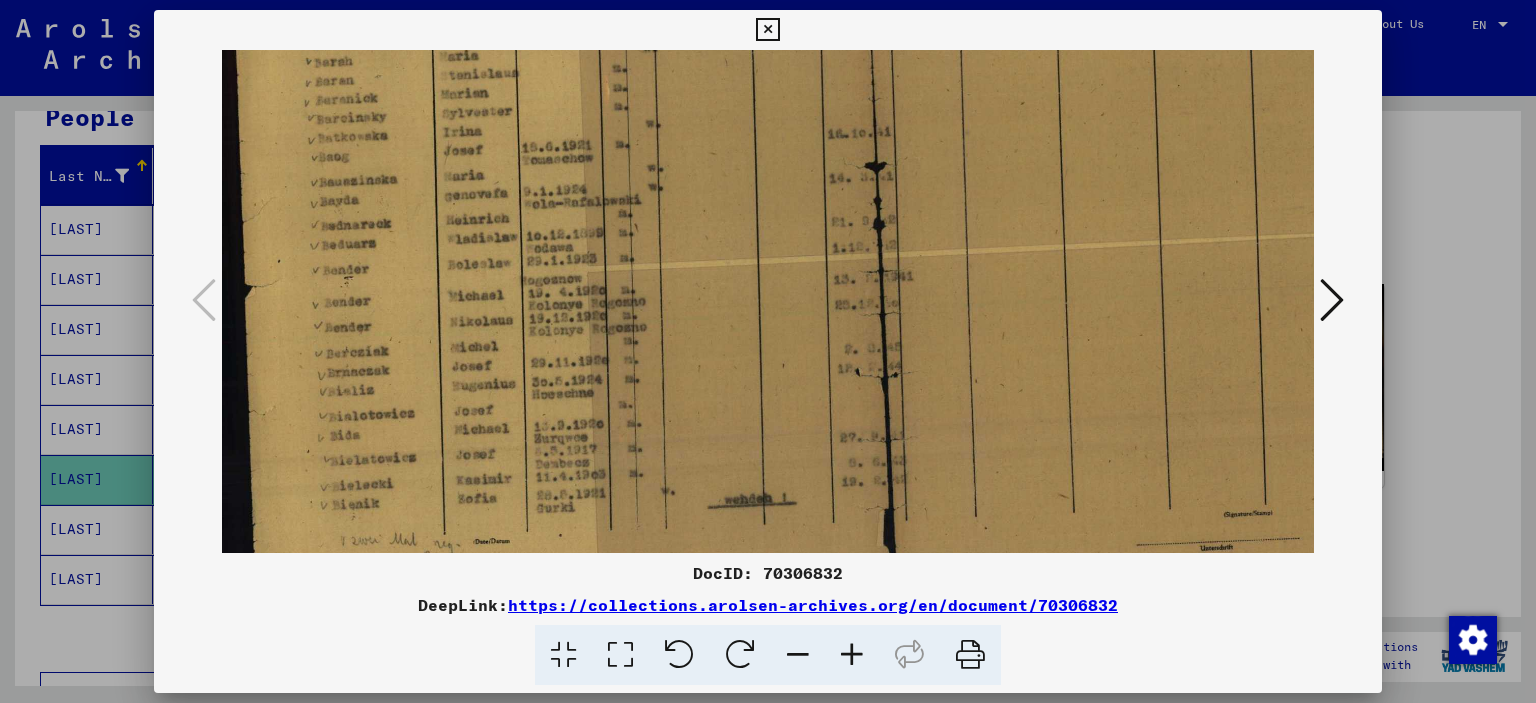 scroll, scrollTop: 345, scrollLeft: 3, axis: both 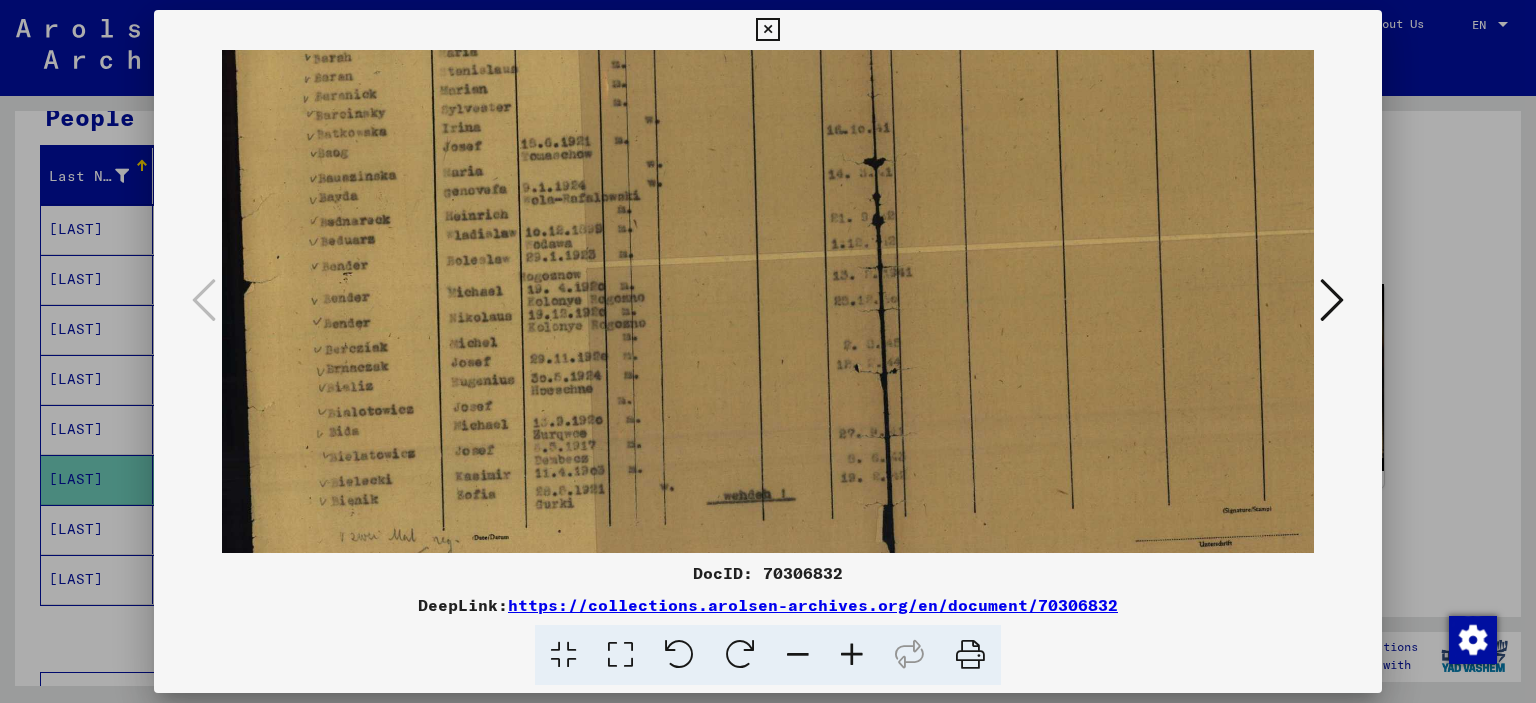 drag, startPoint x: 610, startPoint y: 388, endPoint x: 609, endPoint y: 275, distance: 113.004425 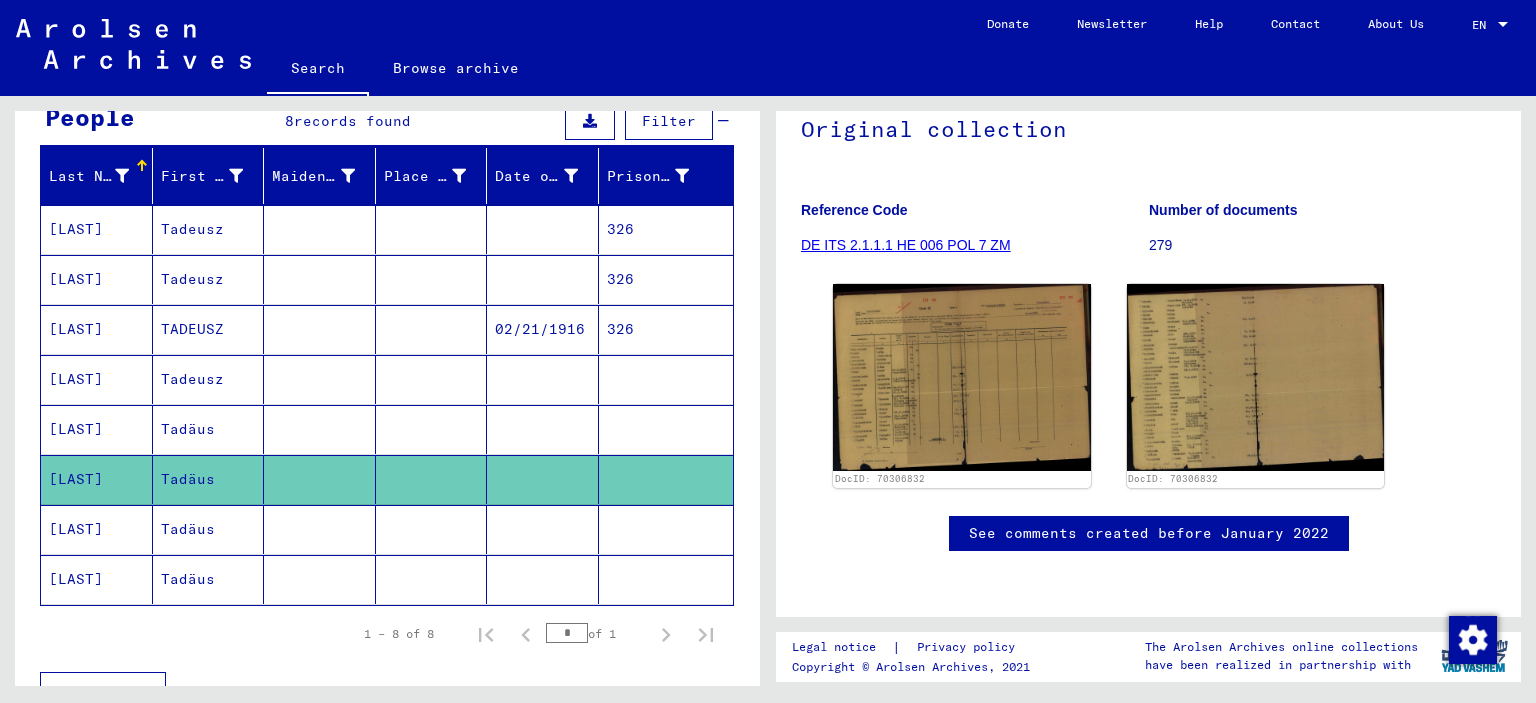 scroll, scrollTop: 0, scrollLeft: 0, axis: both 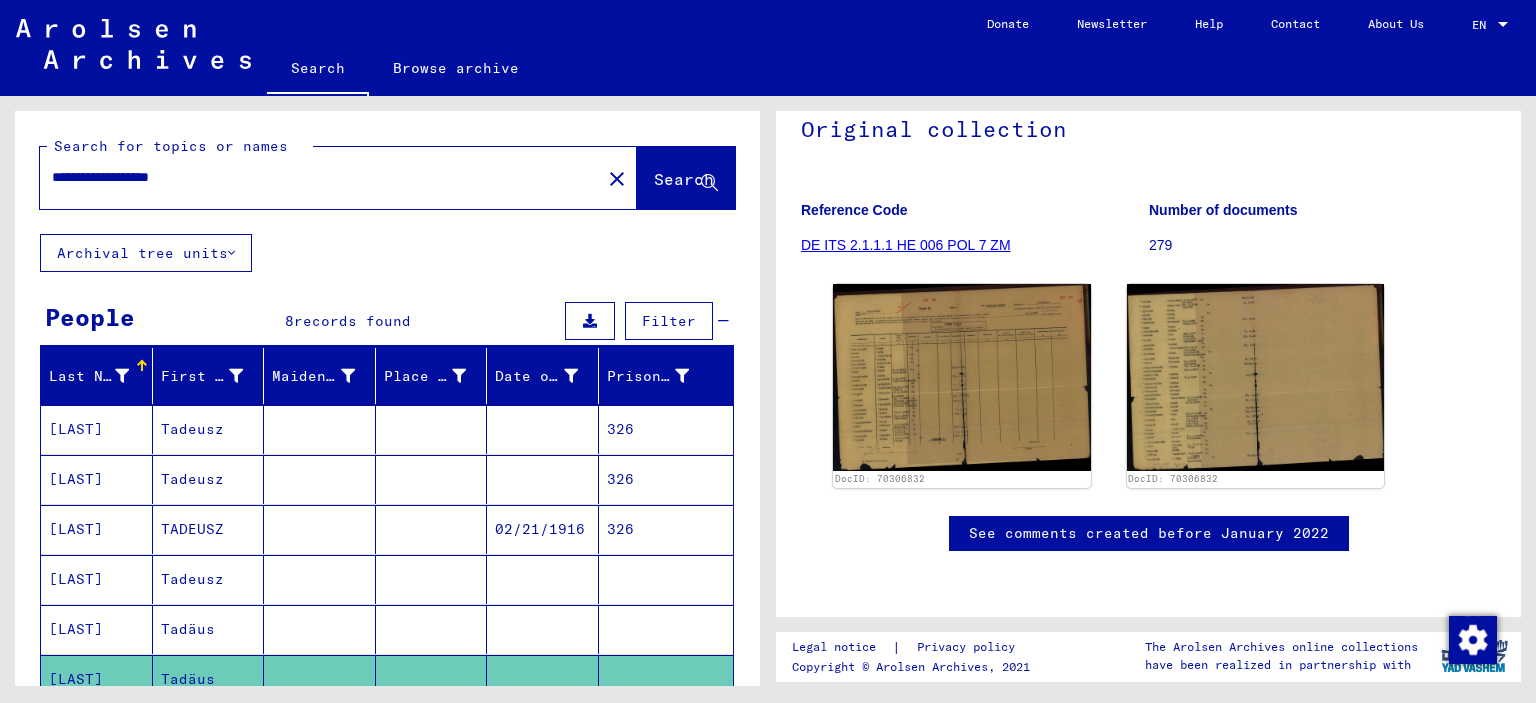 drag, startPoint x: 154, startPoint y: 176, endPoint x: 356, endPoint y: 182, distance: 202.0891 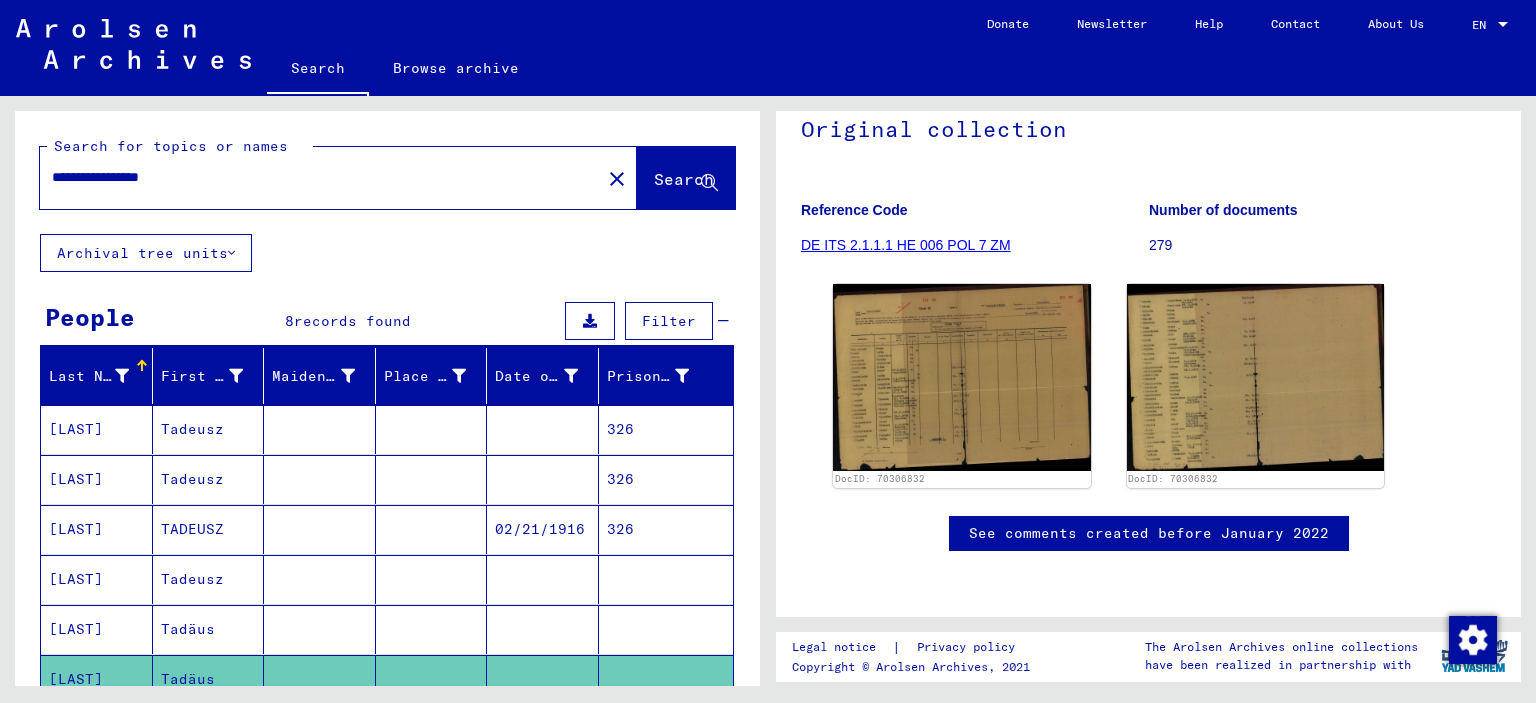 click on "Search" 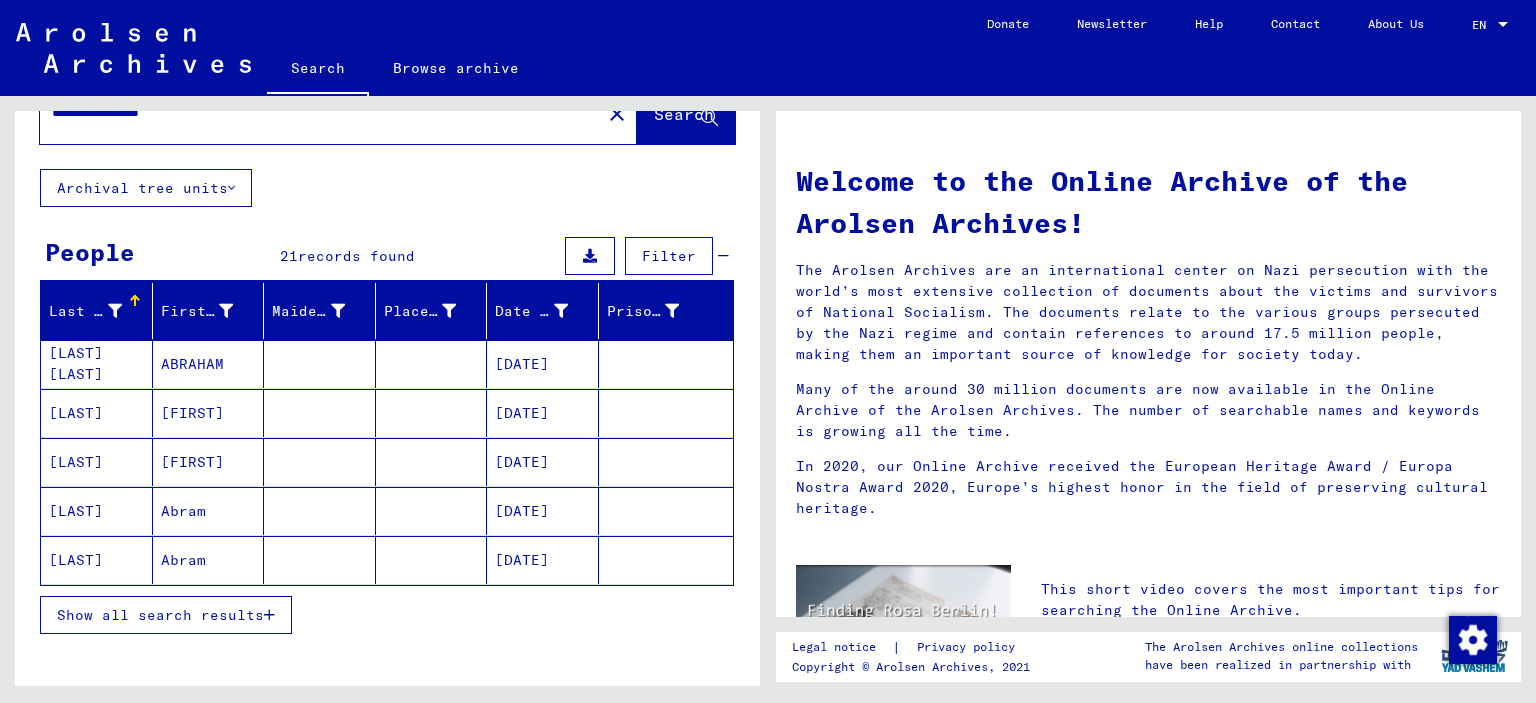 scroll, scrollTop: 100, scrollLeft: 0, axis: vertical 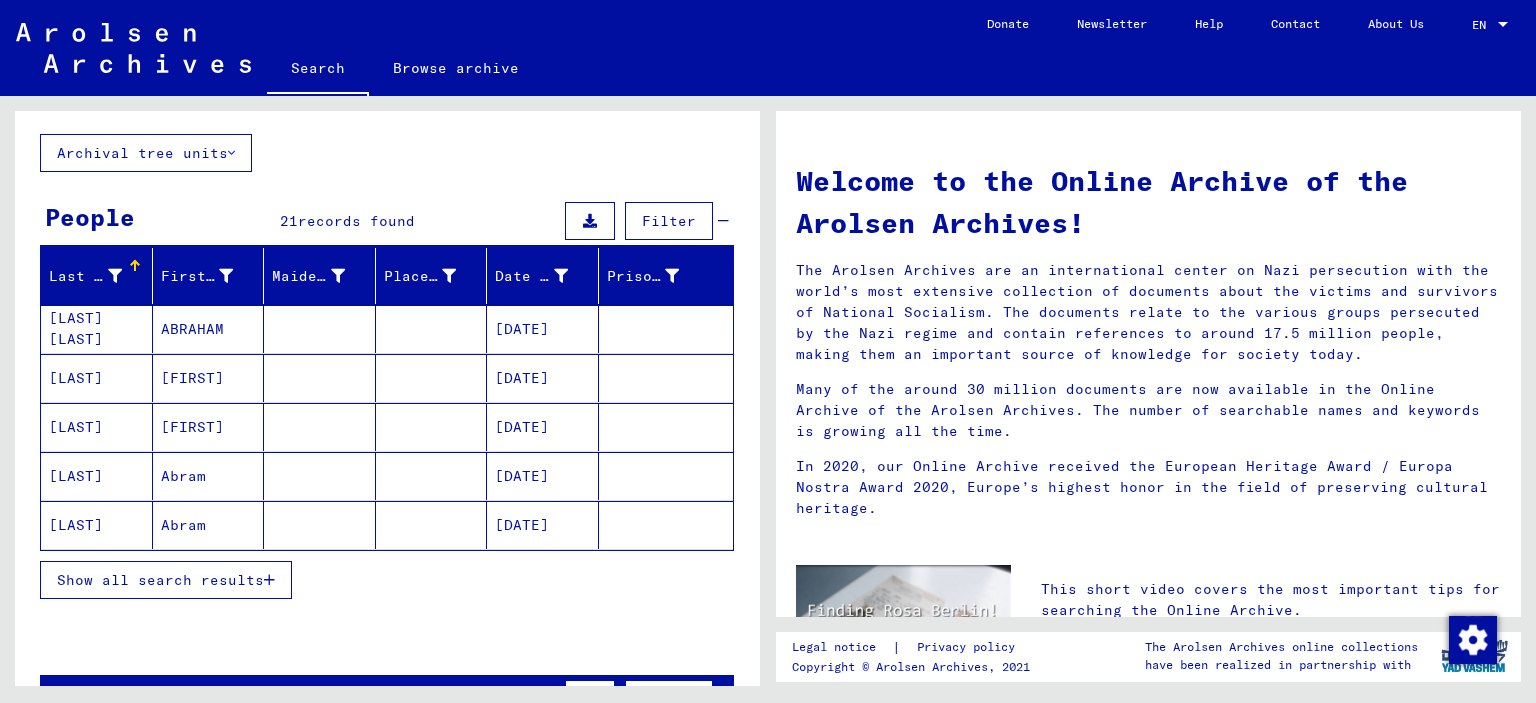 click on "Show all search results" at bounding box center (160, 580) 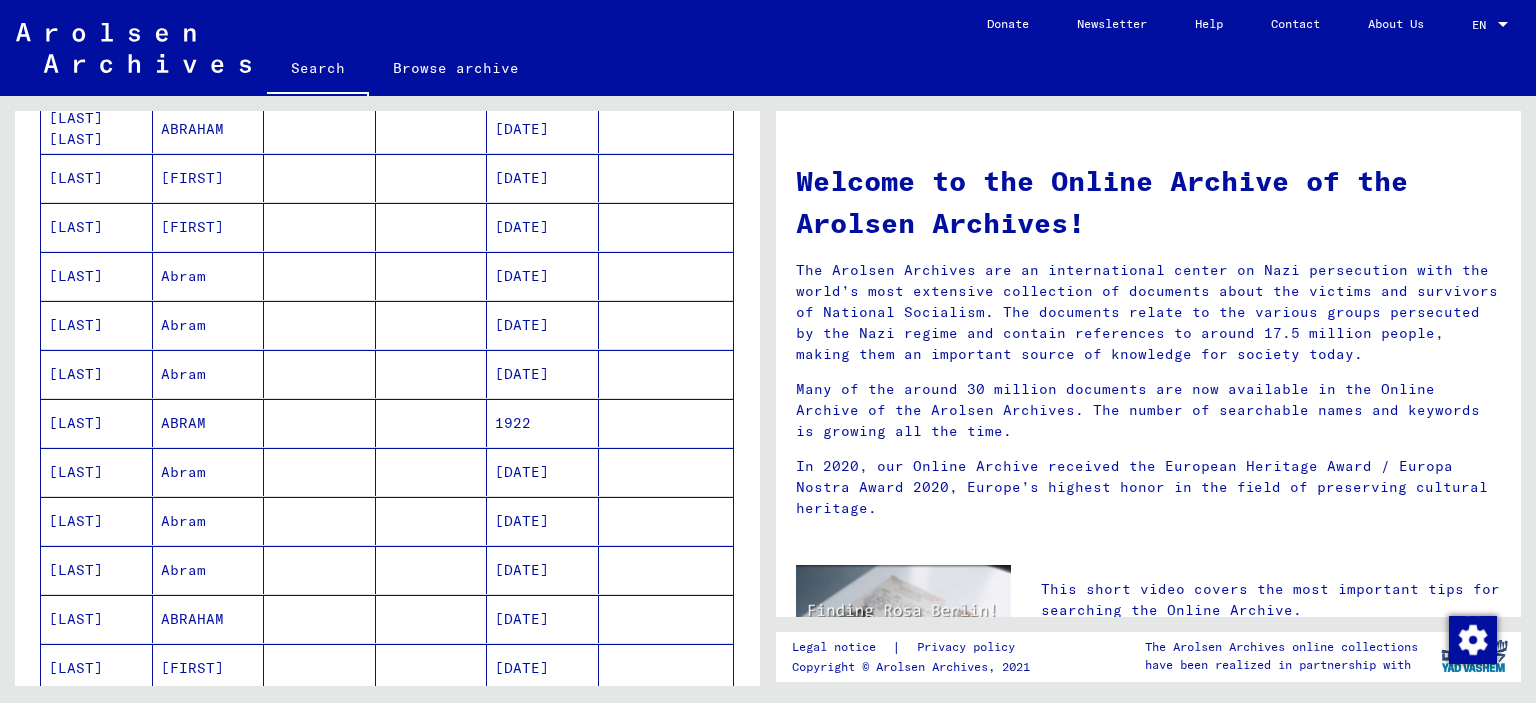 scroll, scrollTop: 0, scrollLeft: 0, axis: both 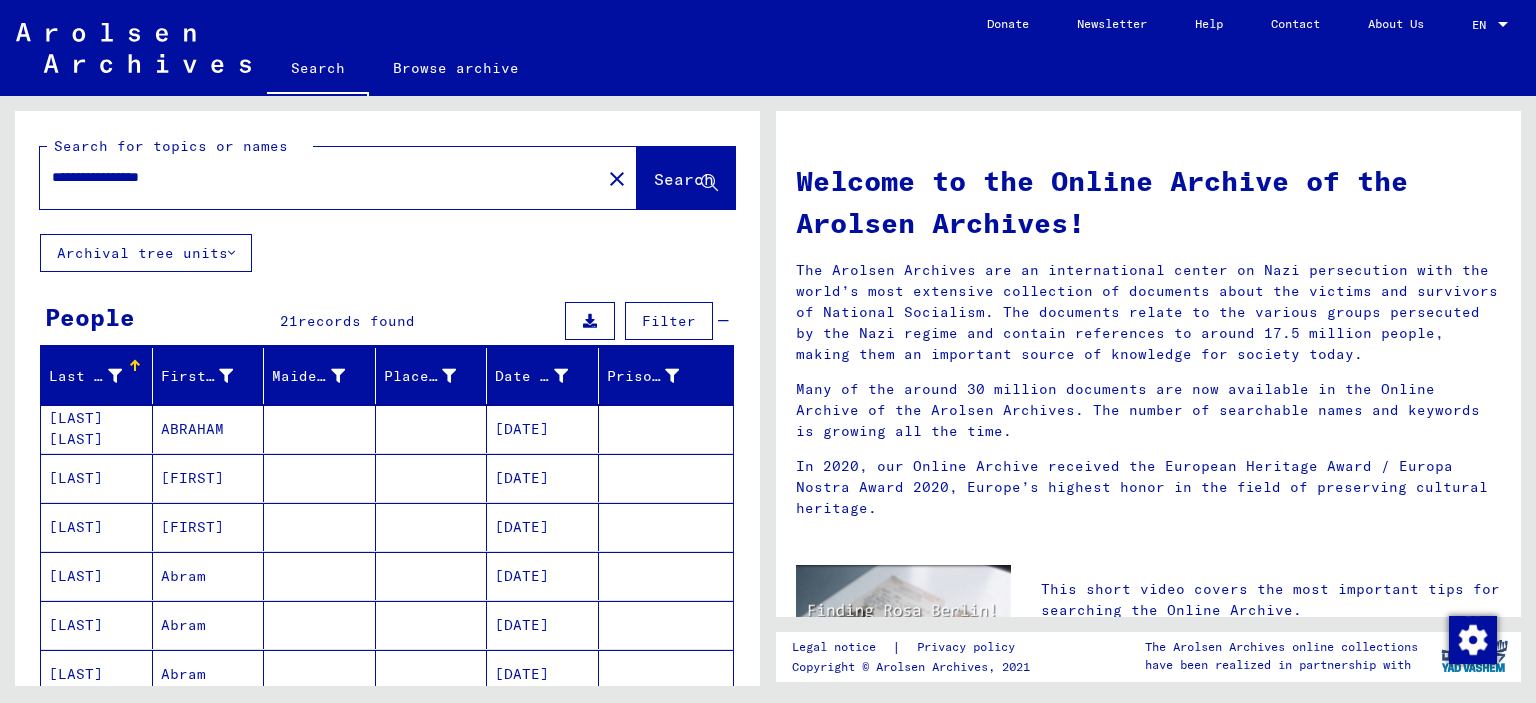 click at bounding box center [432, 478] 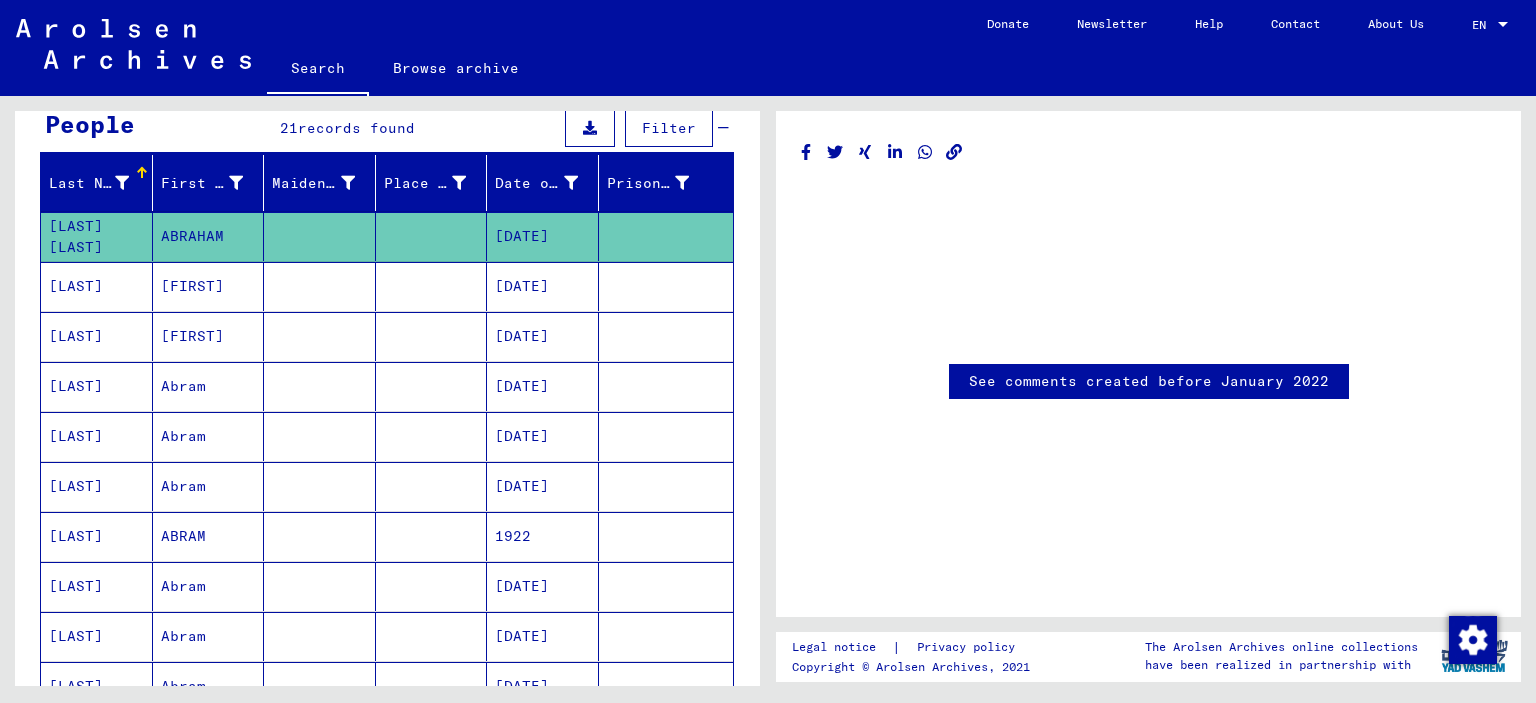 scroll, scrollTop: 200, scrollLeft: 0, axis: vertical 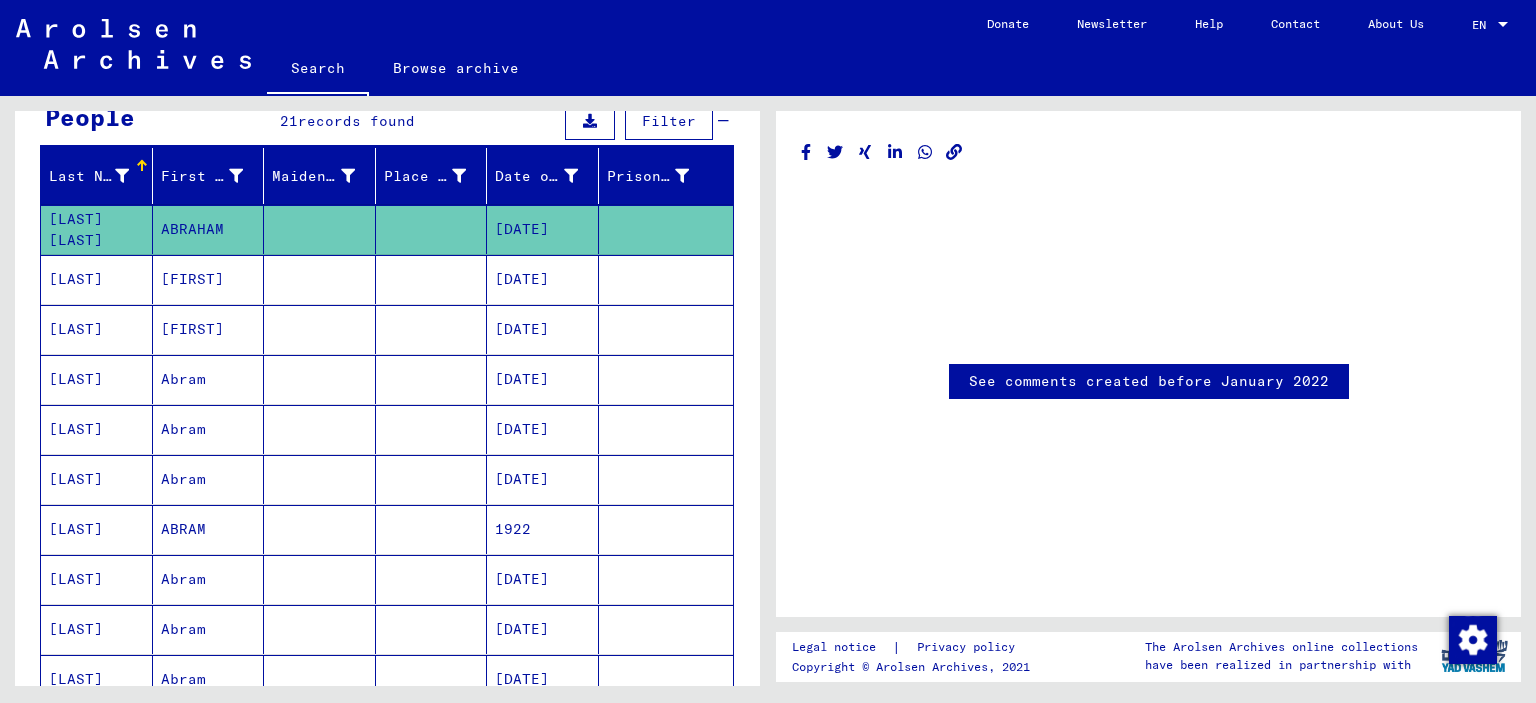 click at bounding box center [432, 329] 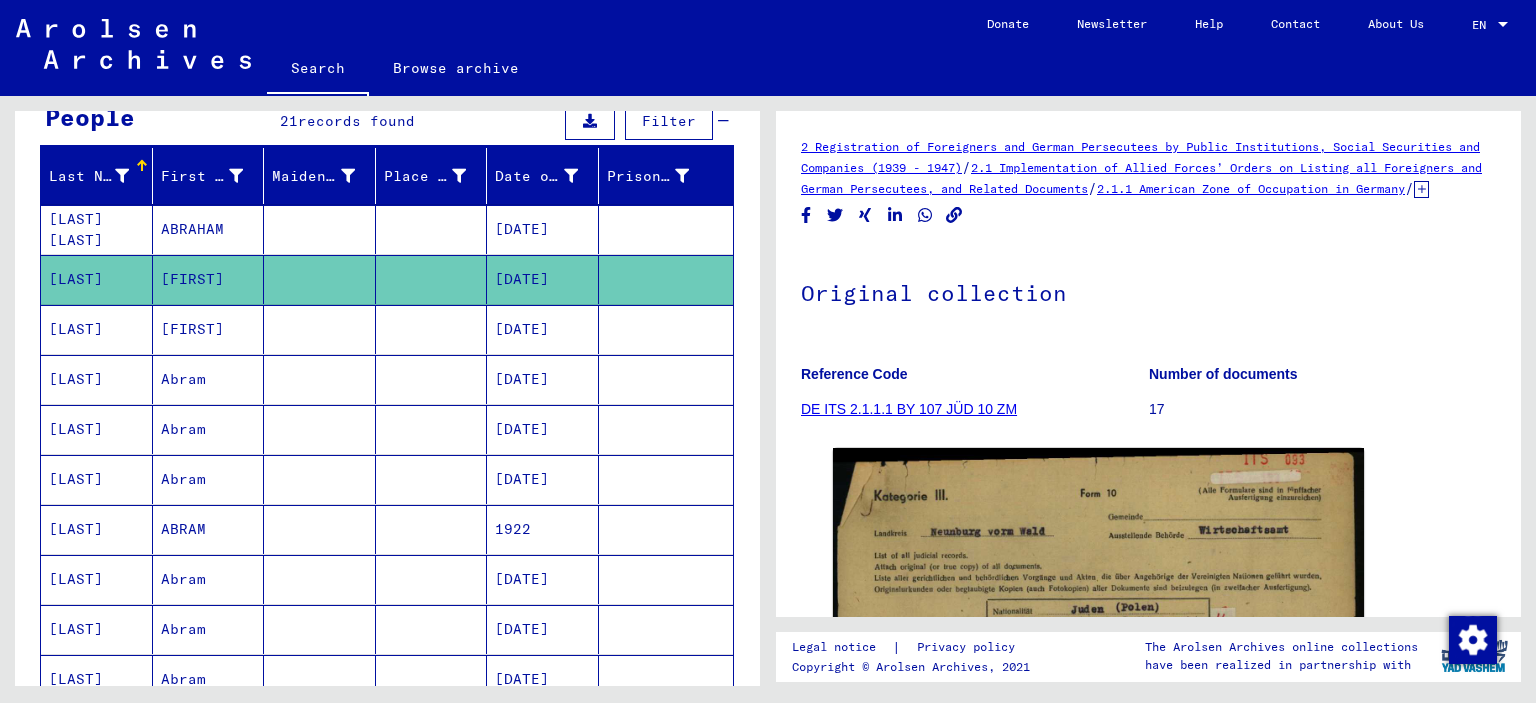 click at bounding box center [432, 379] 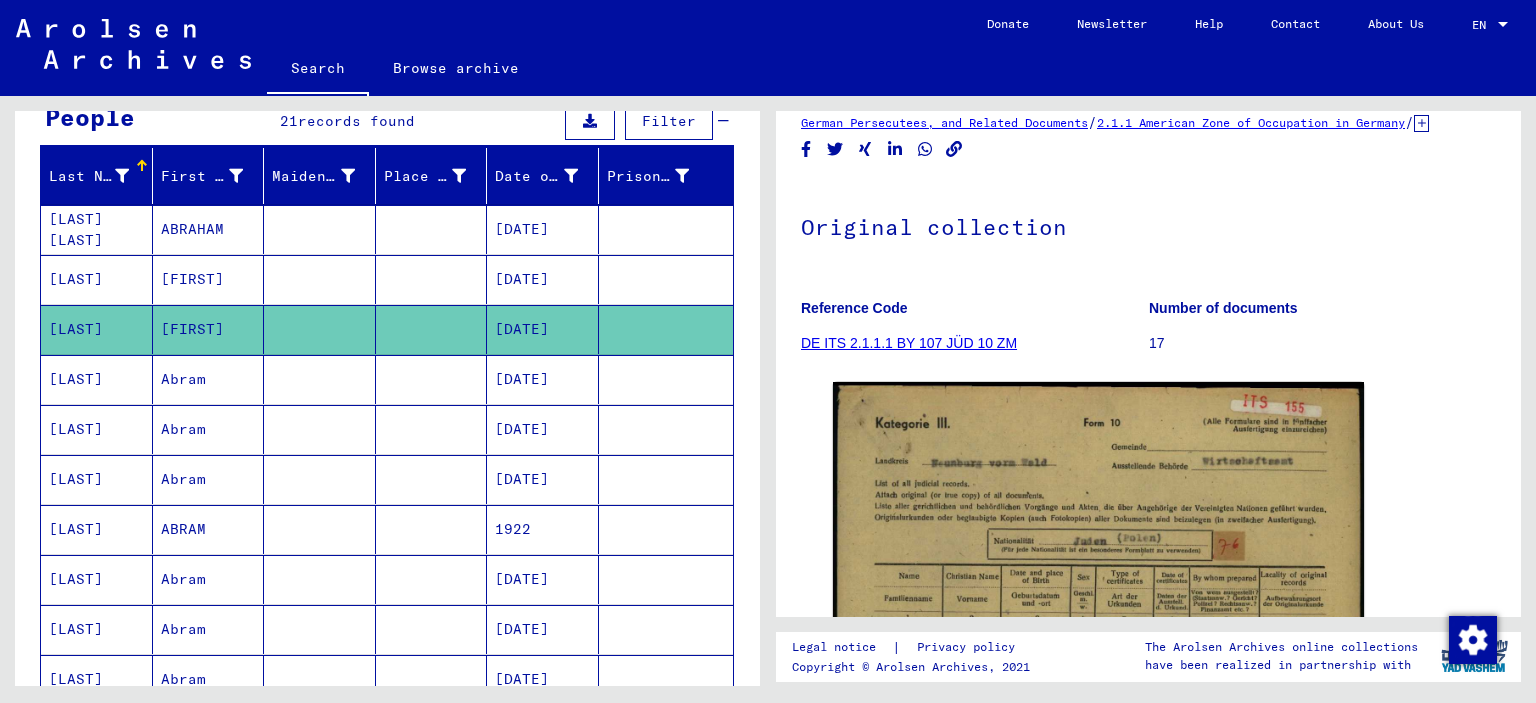 scroll, scrollTop: 100, scrollLeft: 0, axis: vertical 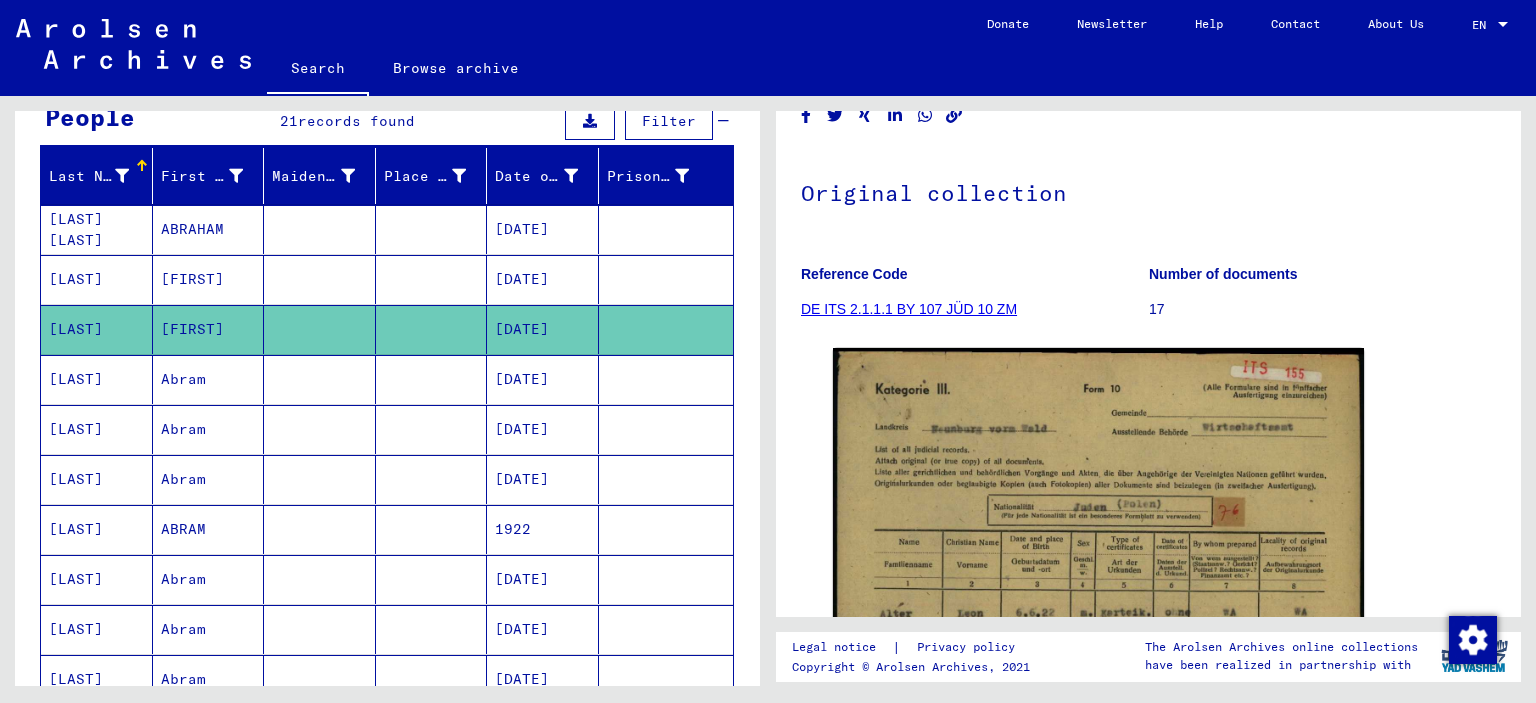 click at bounding box center [432, 429] 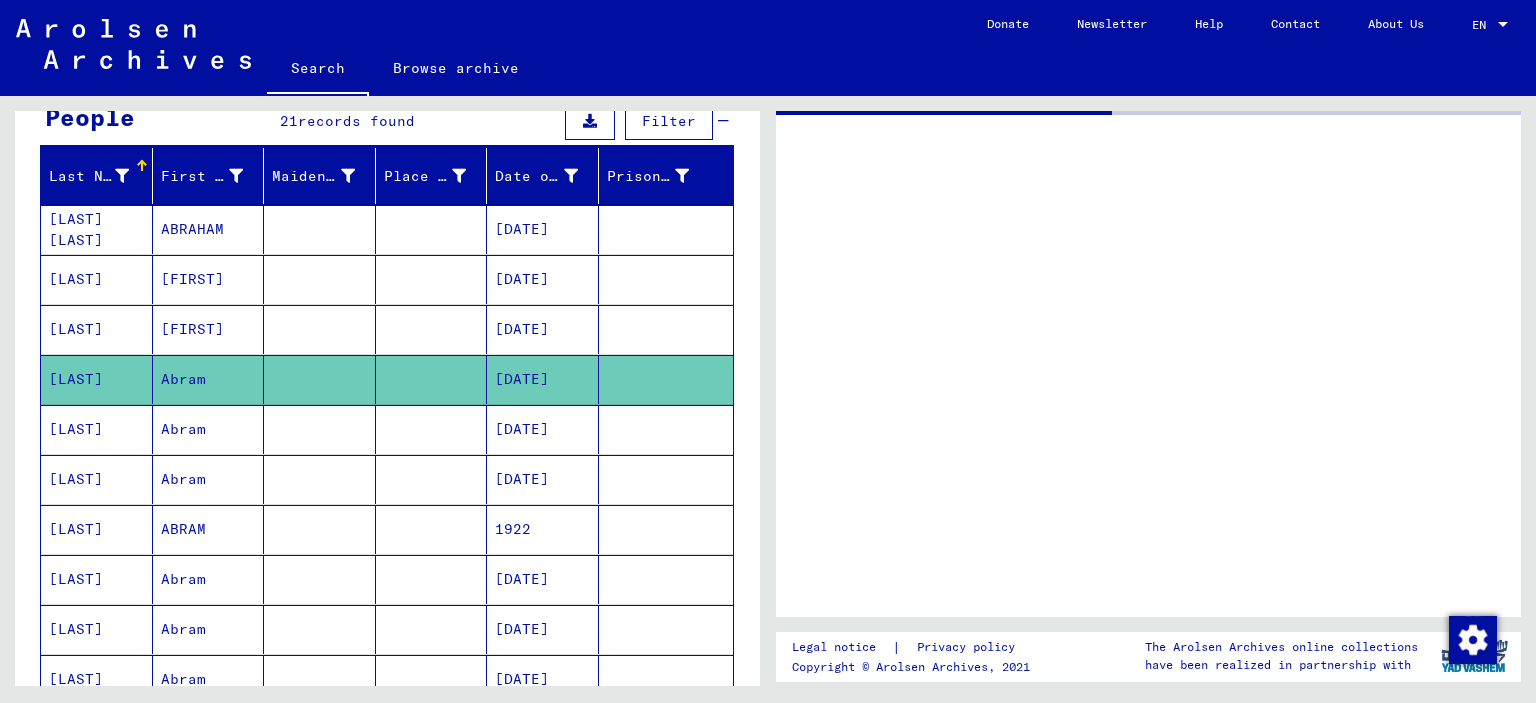 scroll, scrollTop: 0, scrollLeft: 0, axis: both 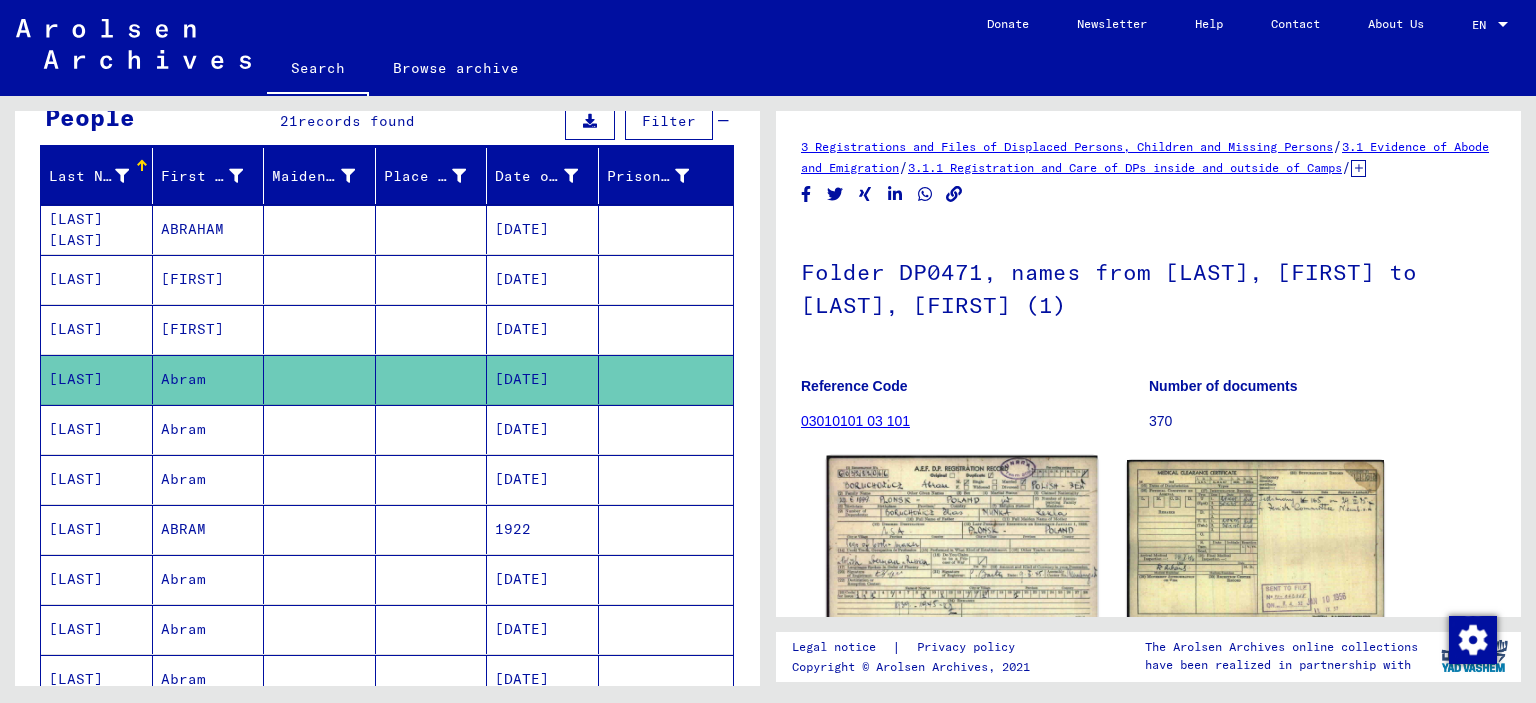 click 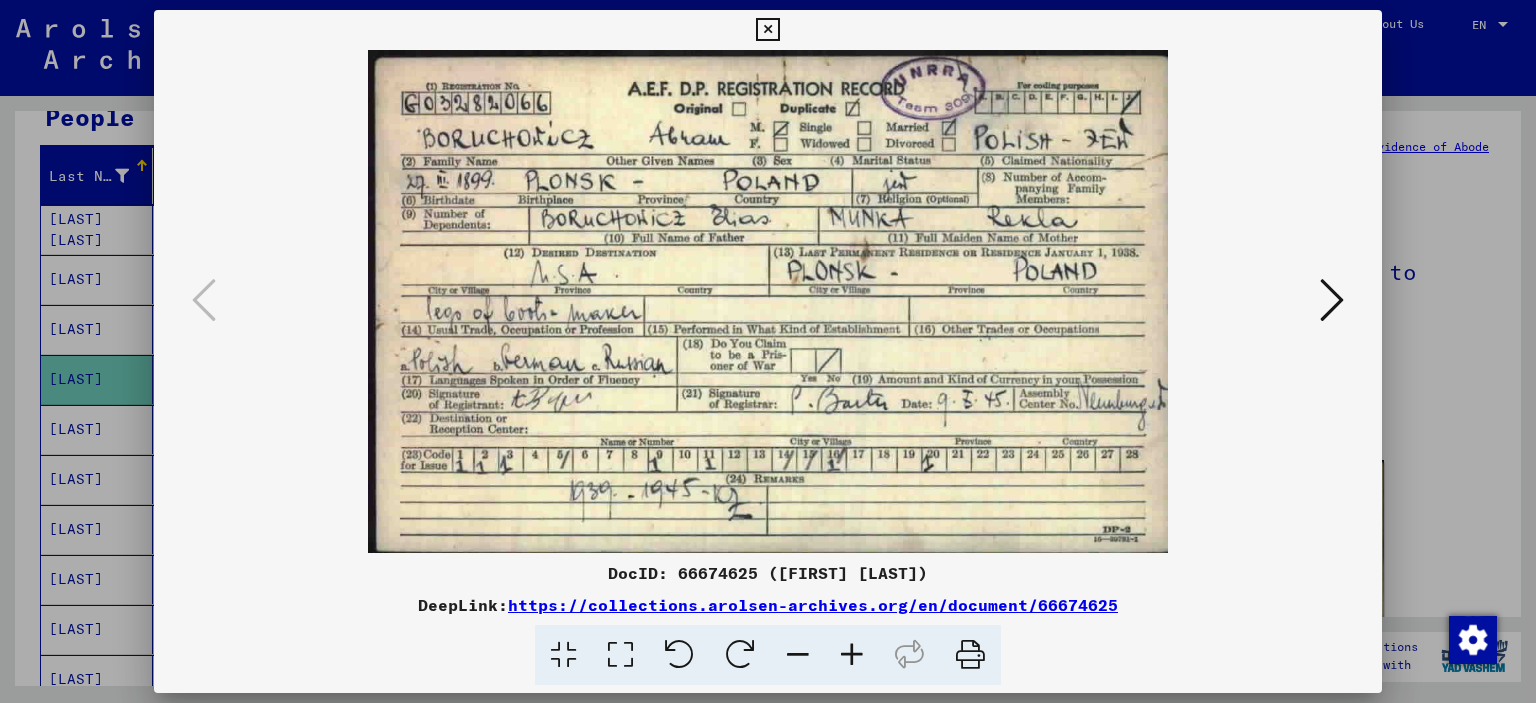 click at bounding box center (768, 351) 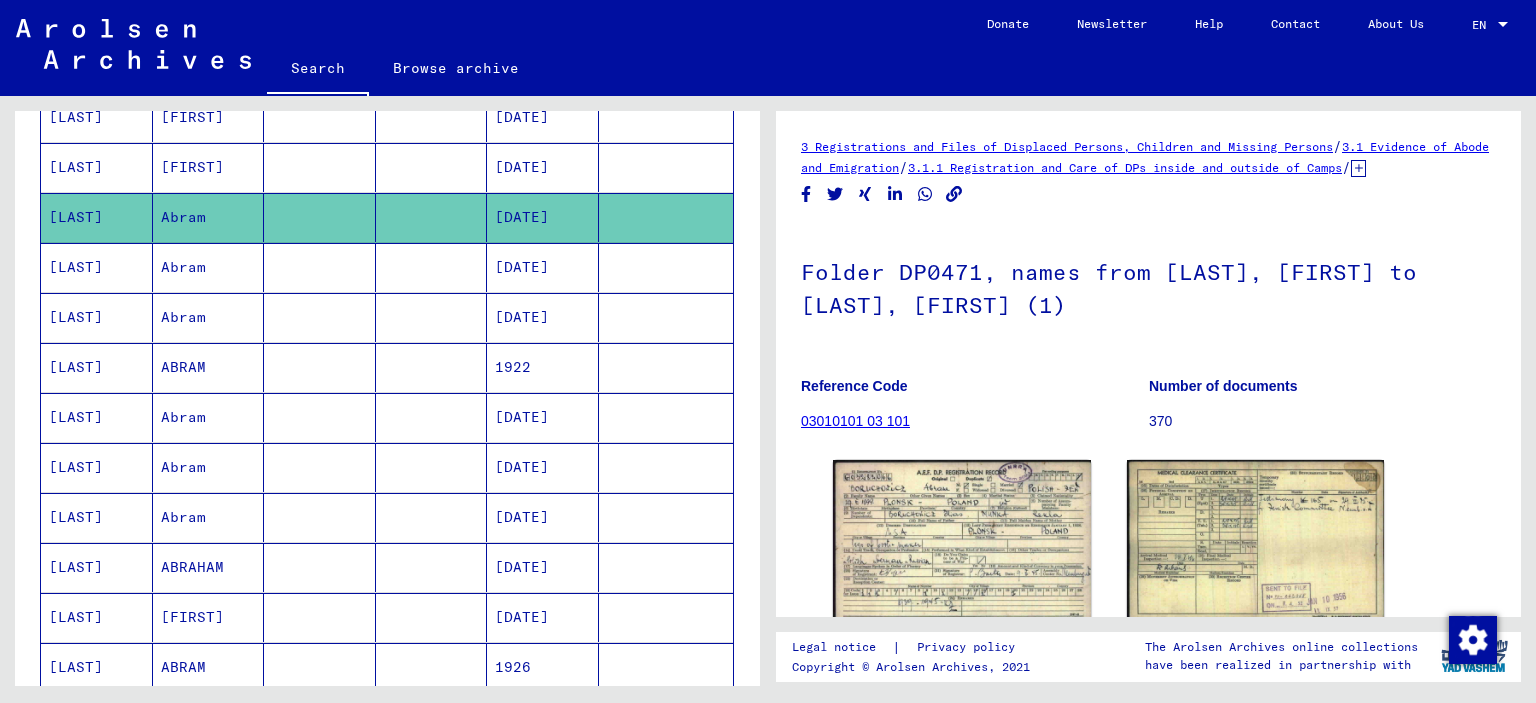 scroll, scrollTop: 400, scrollLeft: 0, axis: vertical 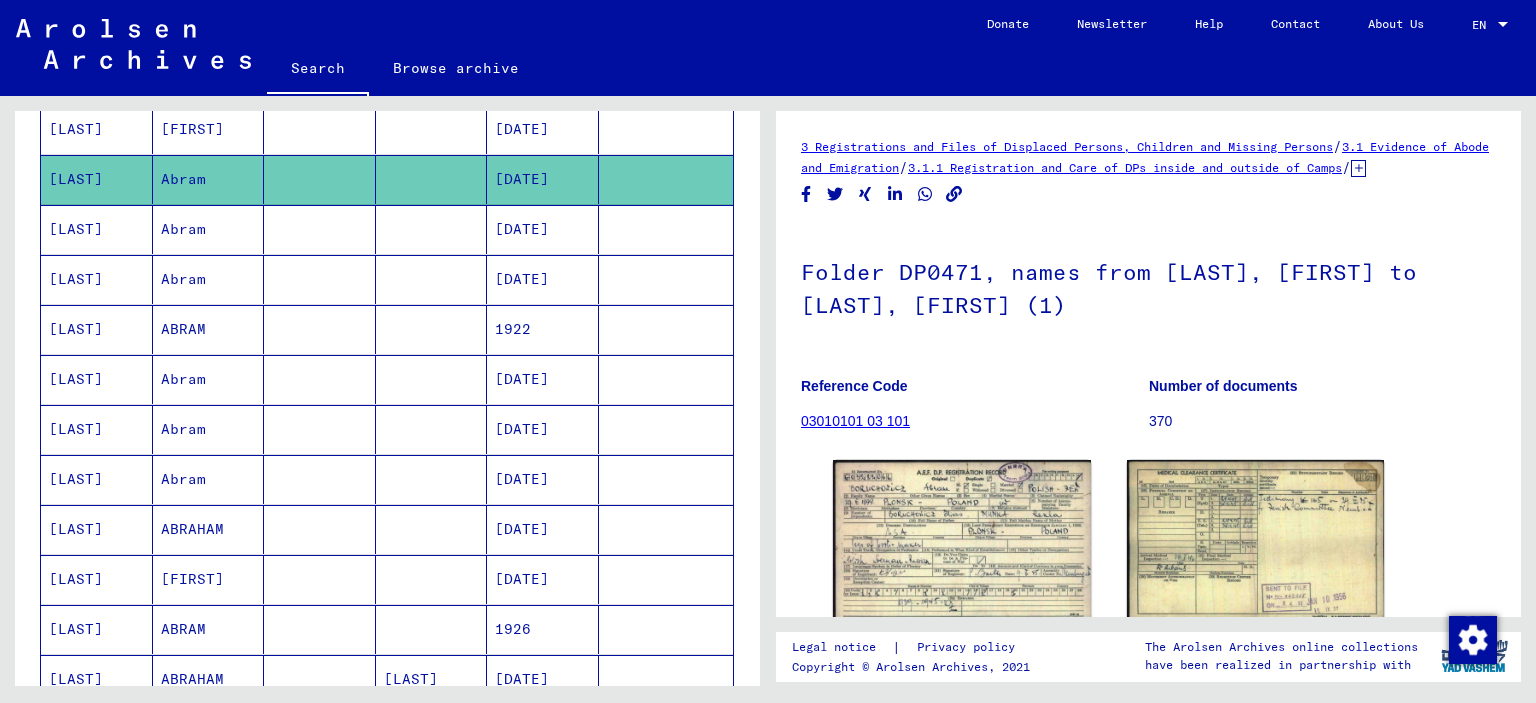 click at bounding box center [432, 379] 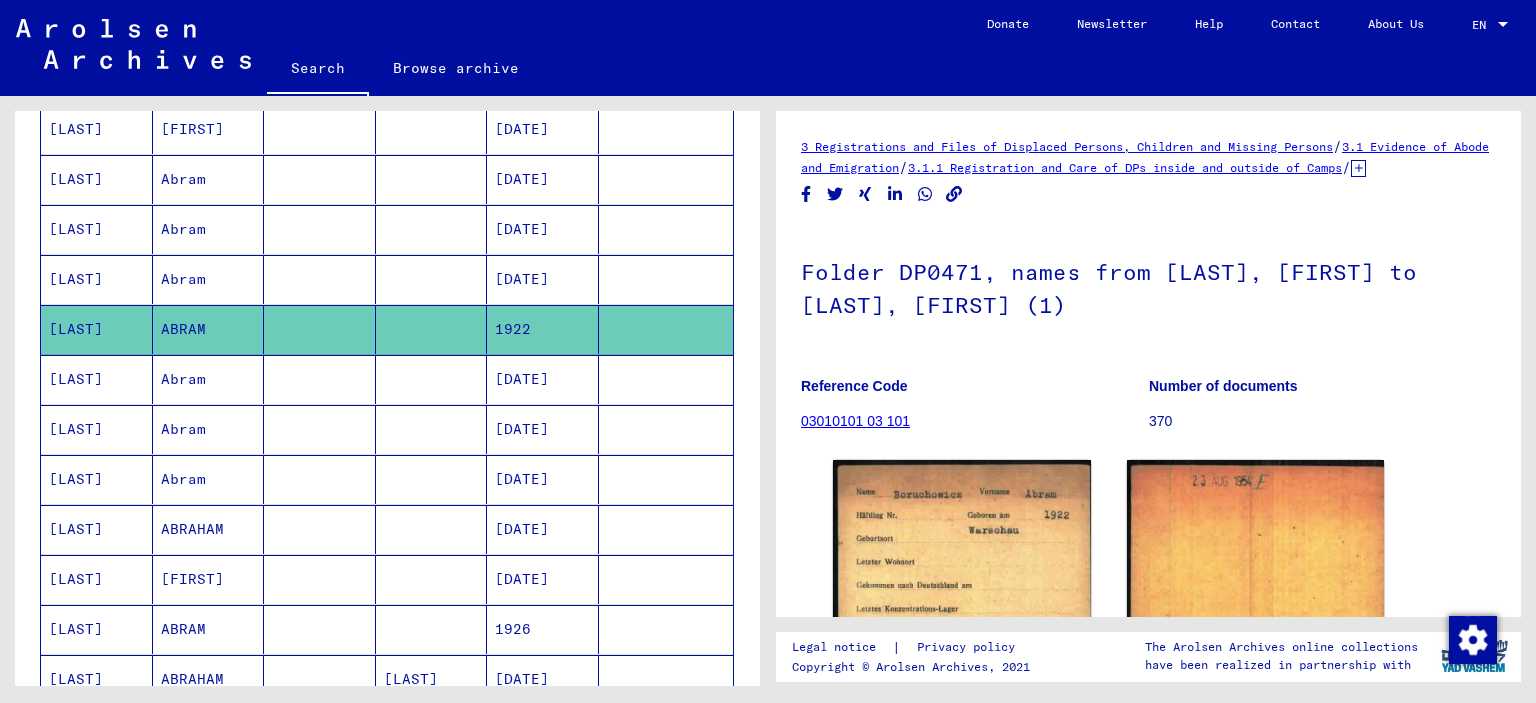 scroll, scrollTop: 0, scrollLeft: 0, axis: both 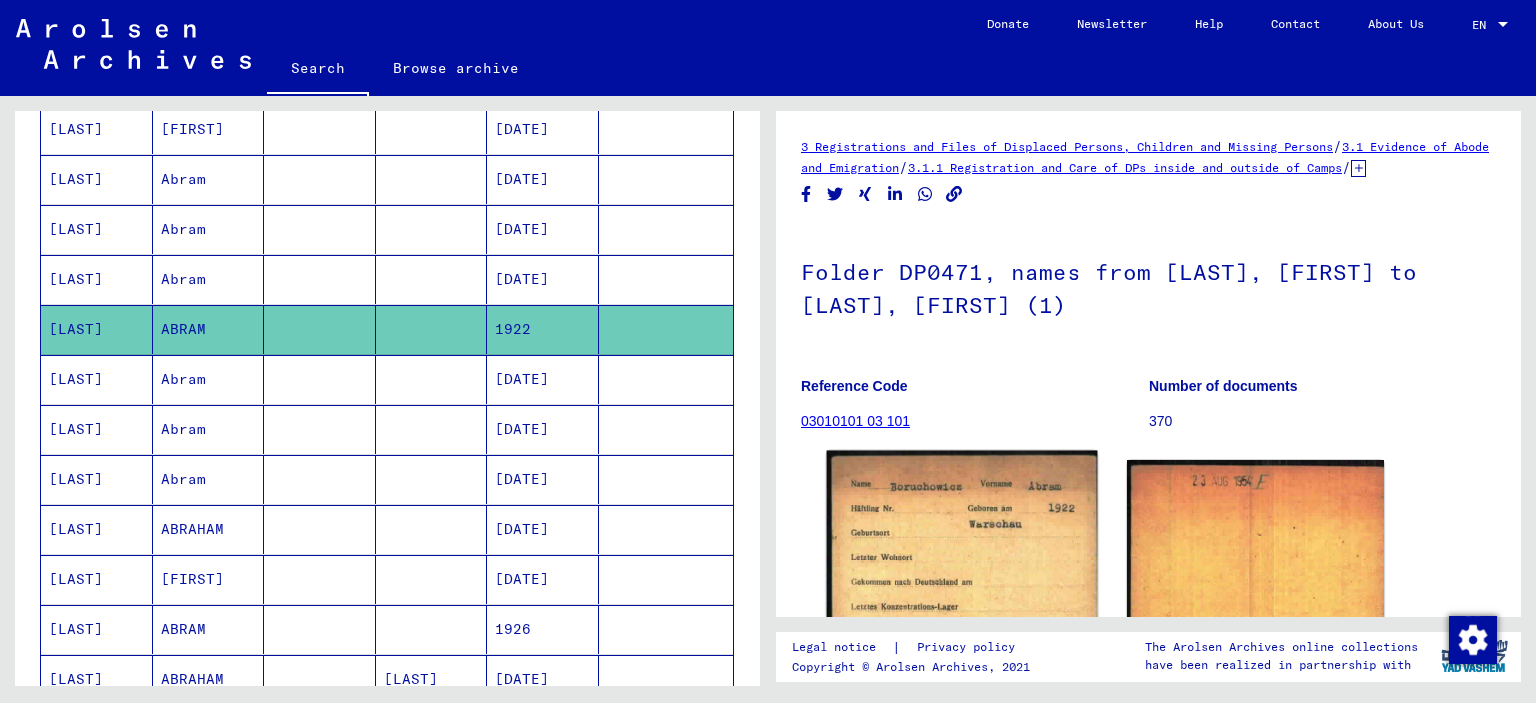 click 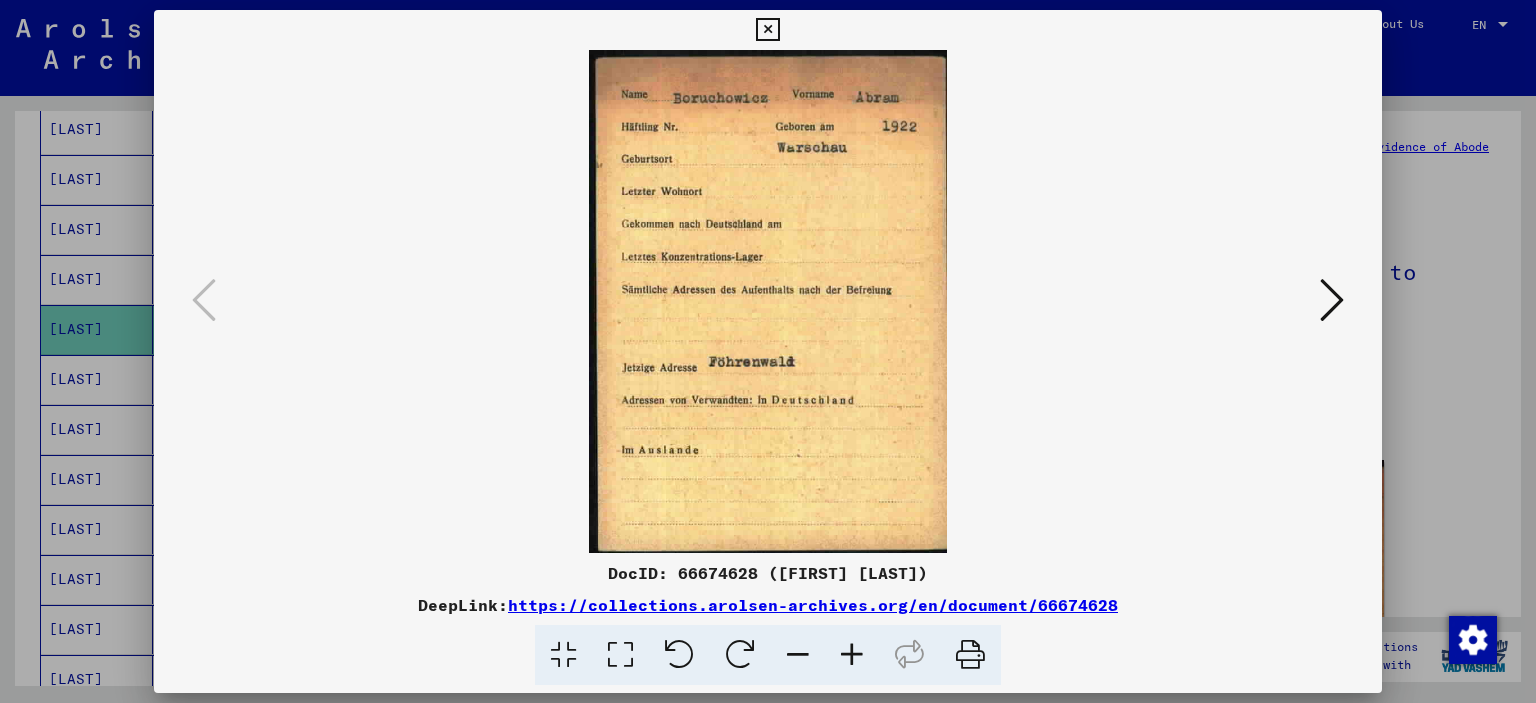 click at bounding box center [768, 351] 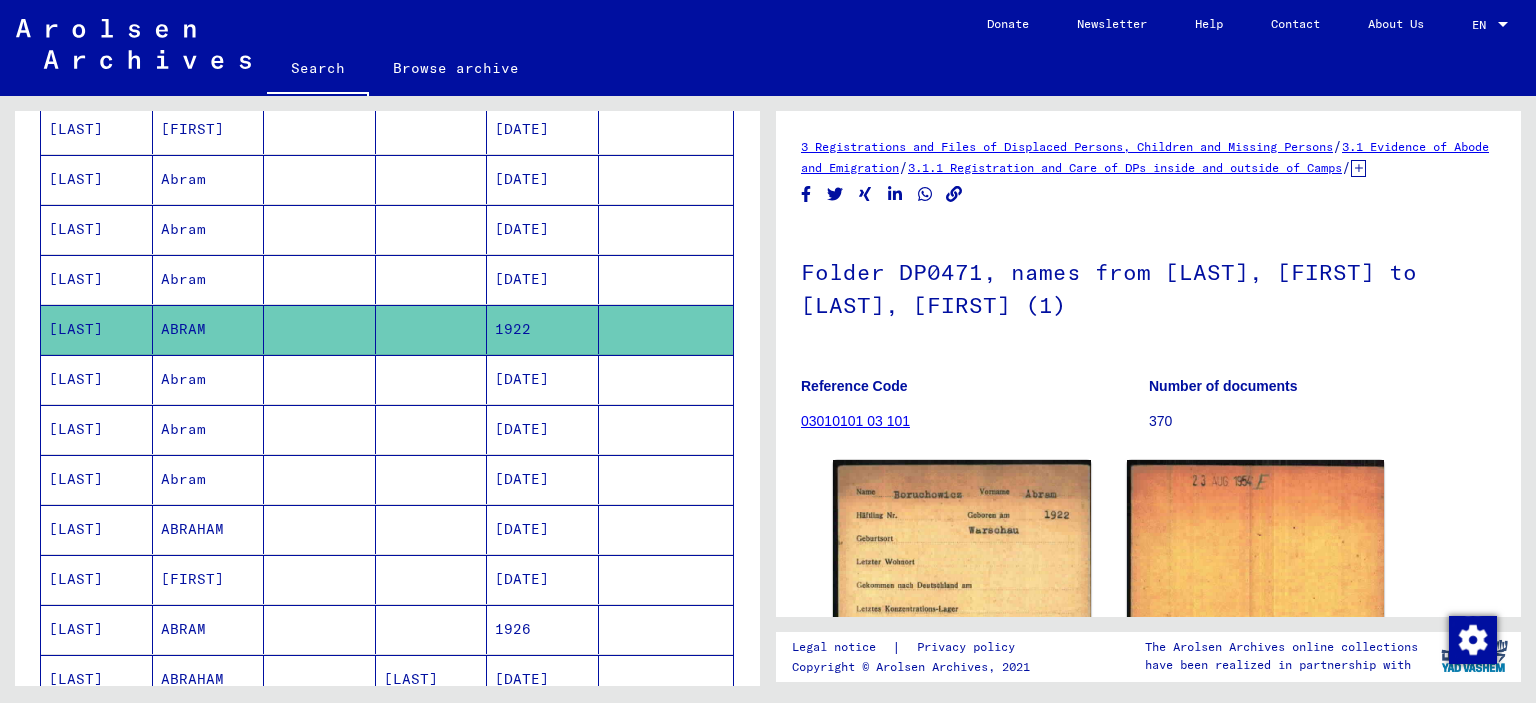 click at bounding box center [432, 429] 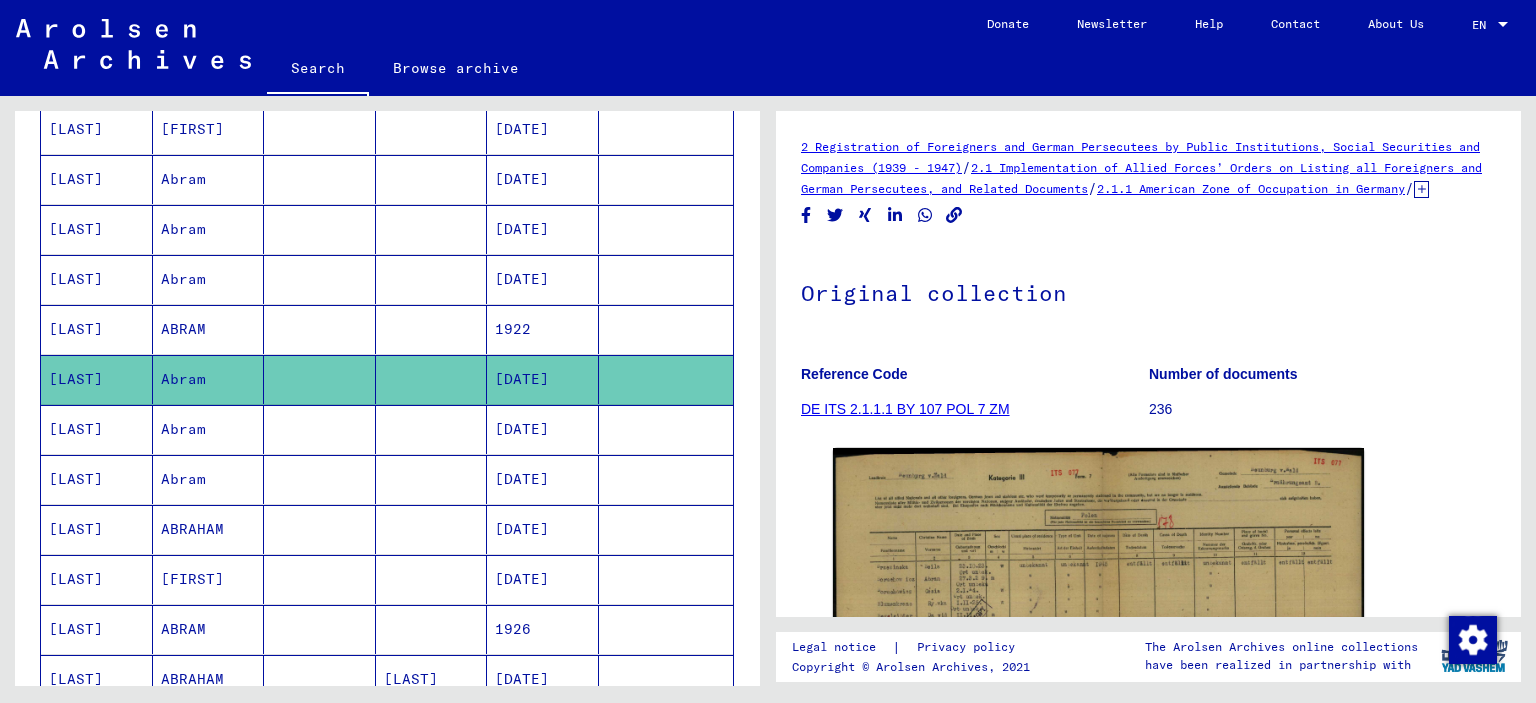 scroll, scrollTop: 0, scrollLeft: 0, axis: both 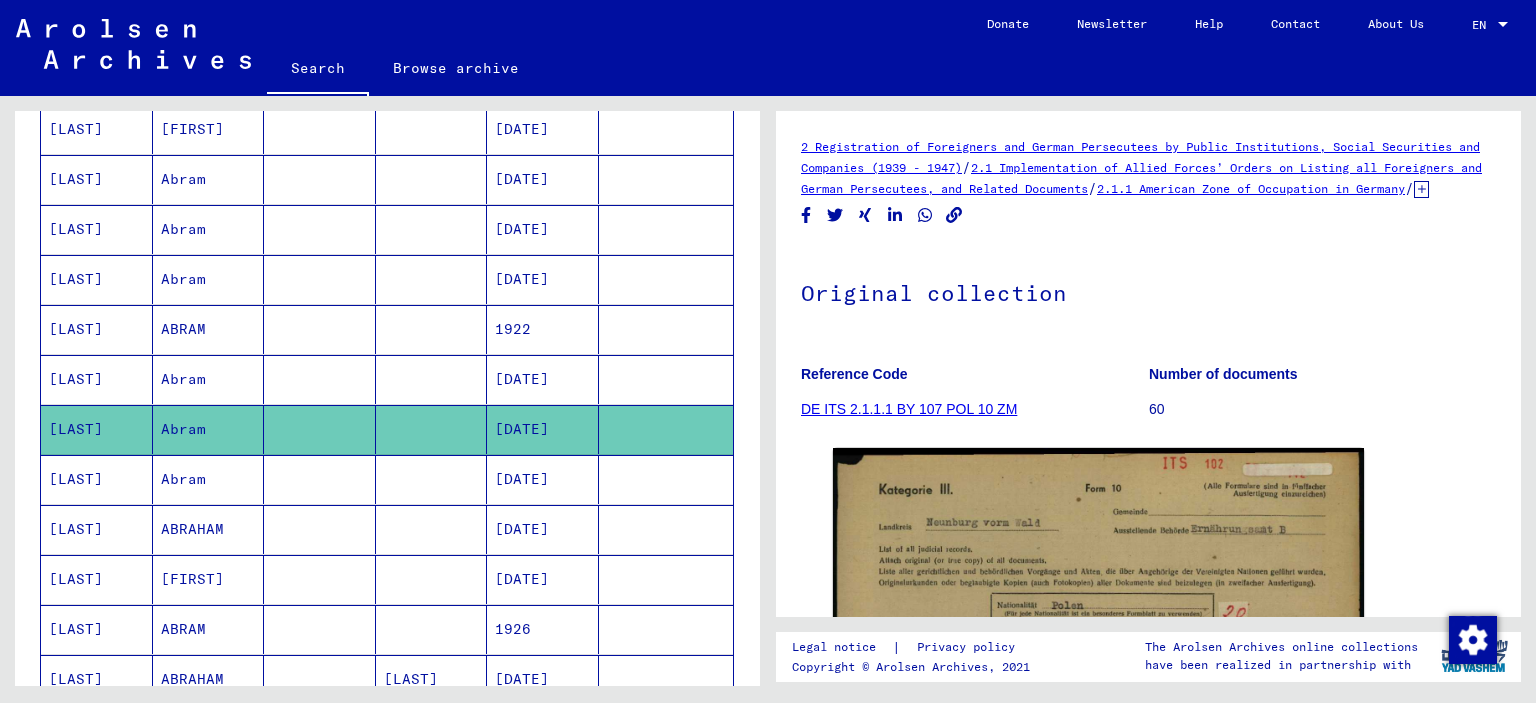 click at bounding box center [432, 529] 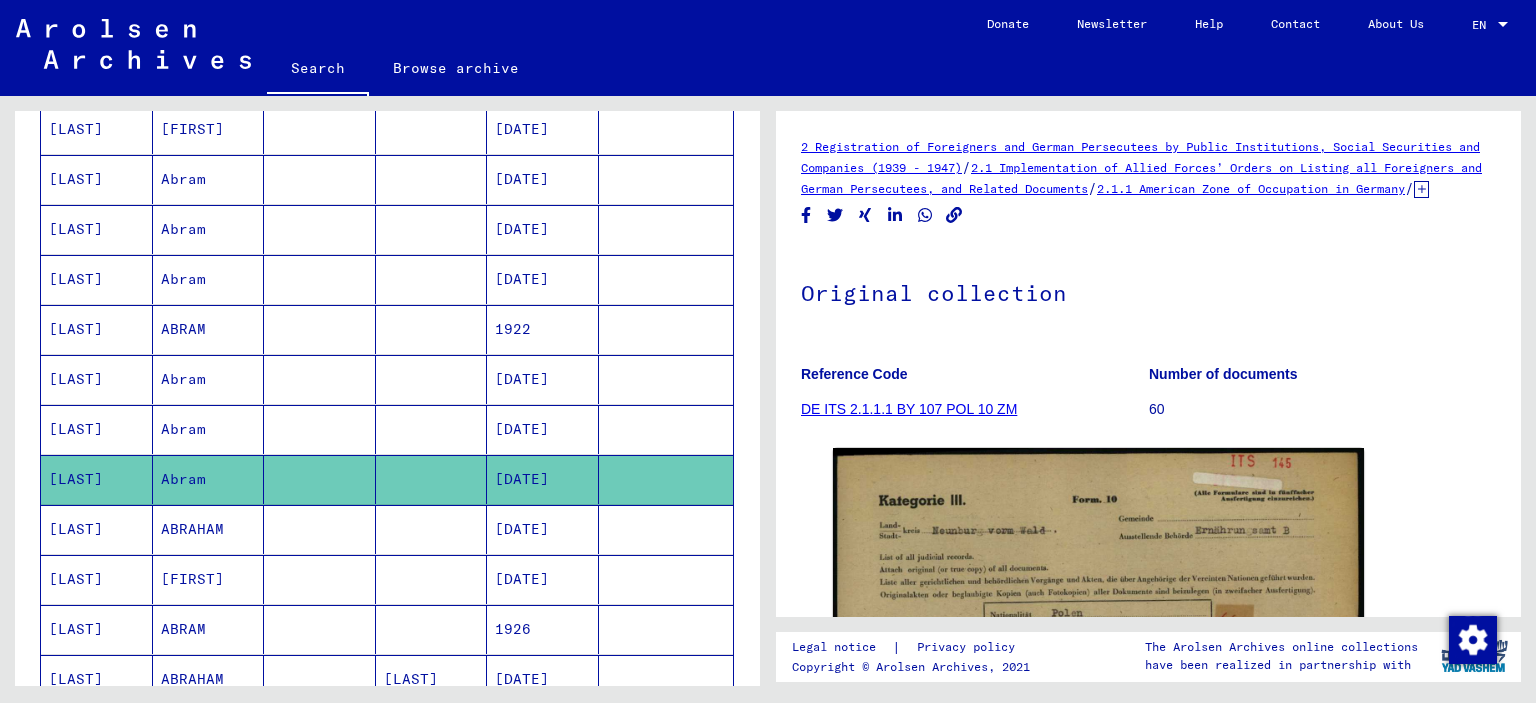 scroll, scrollTop: 0, scrollLeft: 0, axis: both 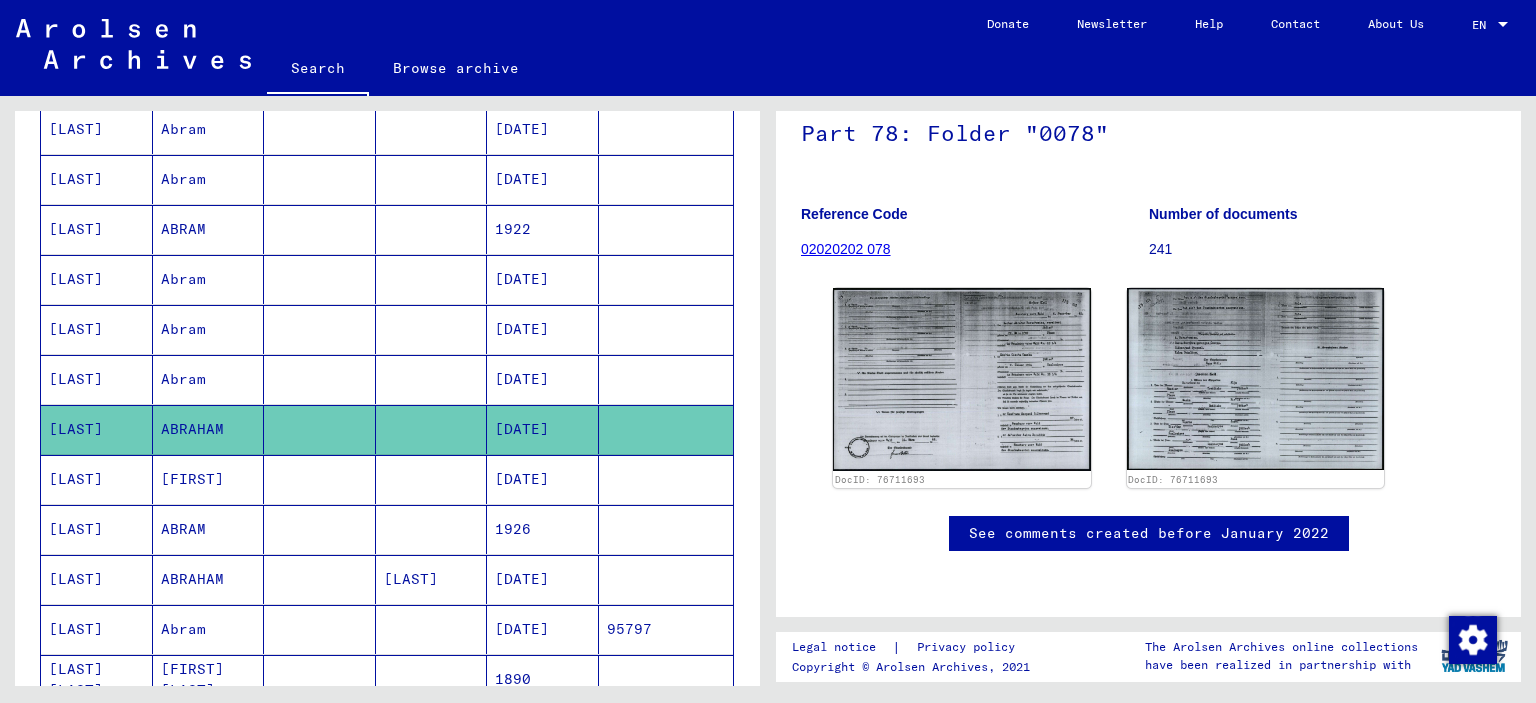 click at bounding box center [432, 529] 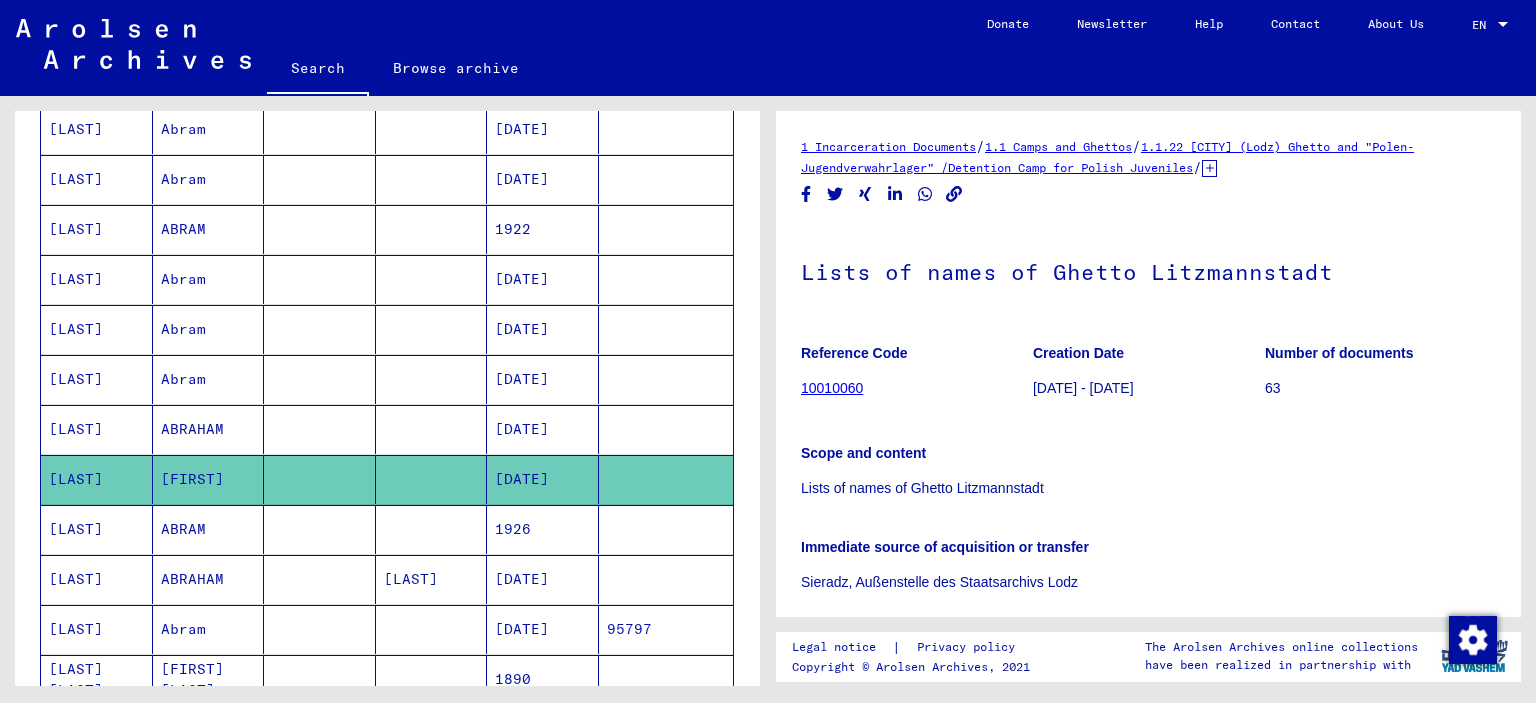 scroll, scrollTop: 0, scrollLeft: 0, axis: both 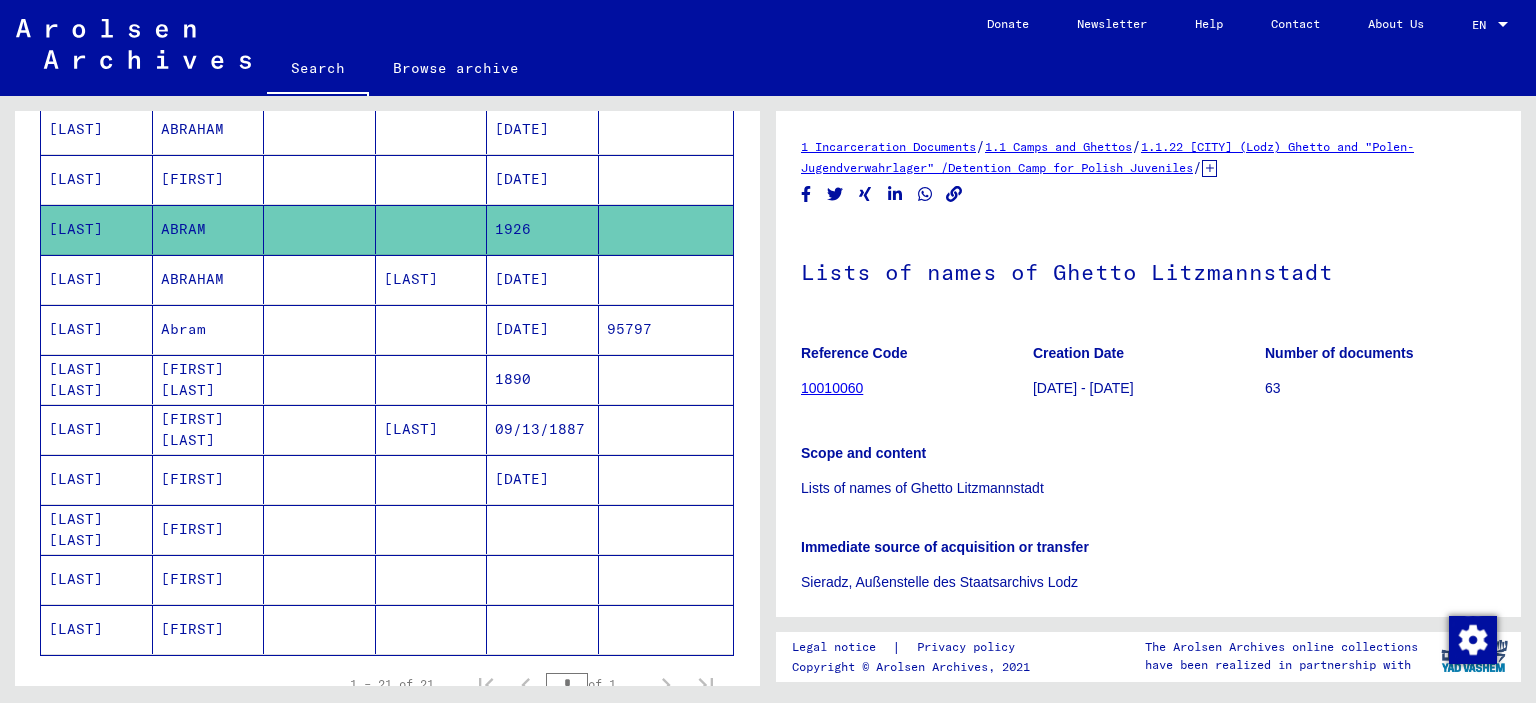 click at bounding box center [432, 579] 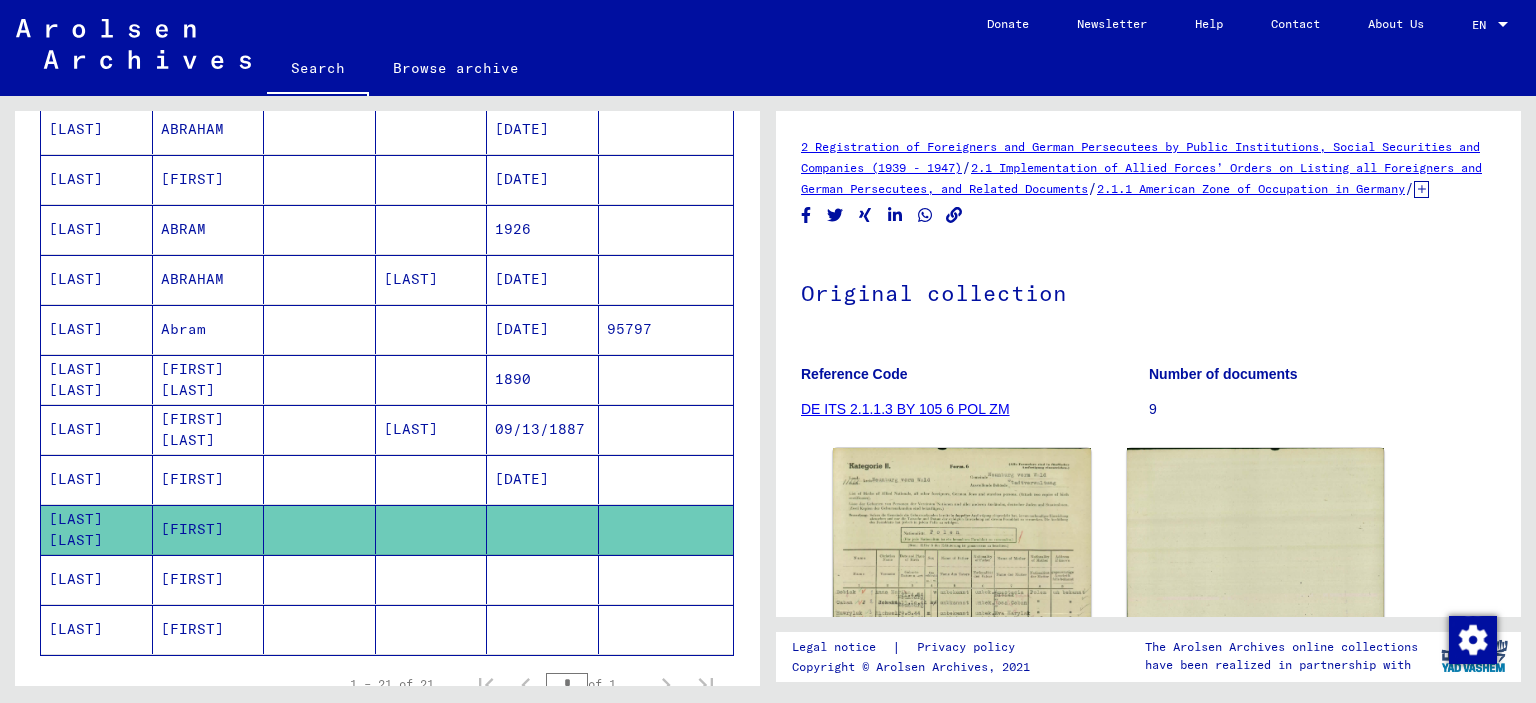 scroll, scrollTop: 0, scrollLeft: 0, axis: both 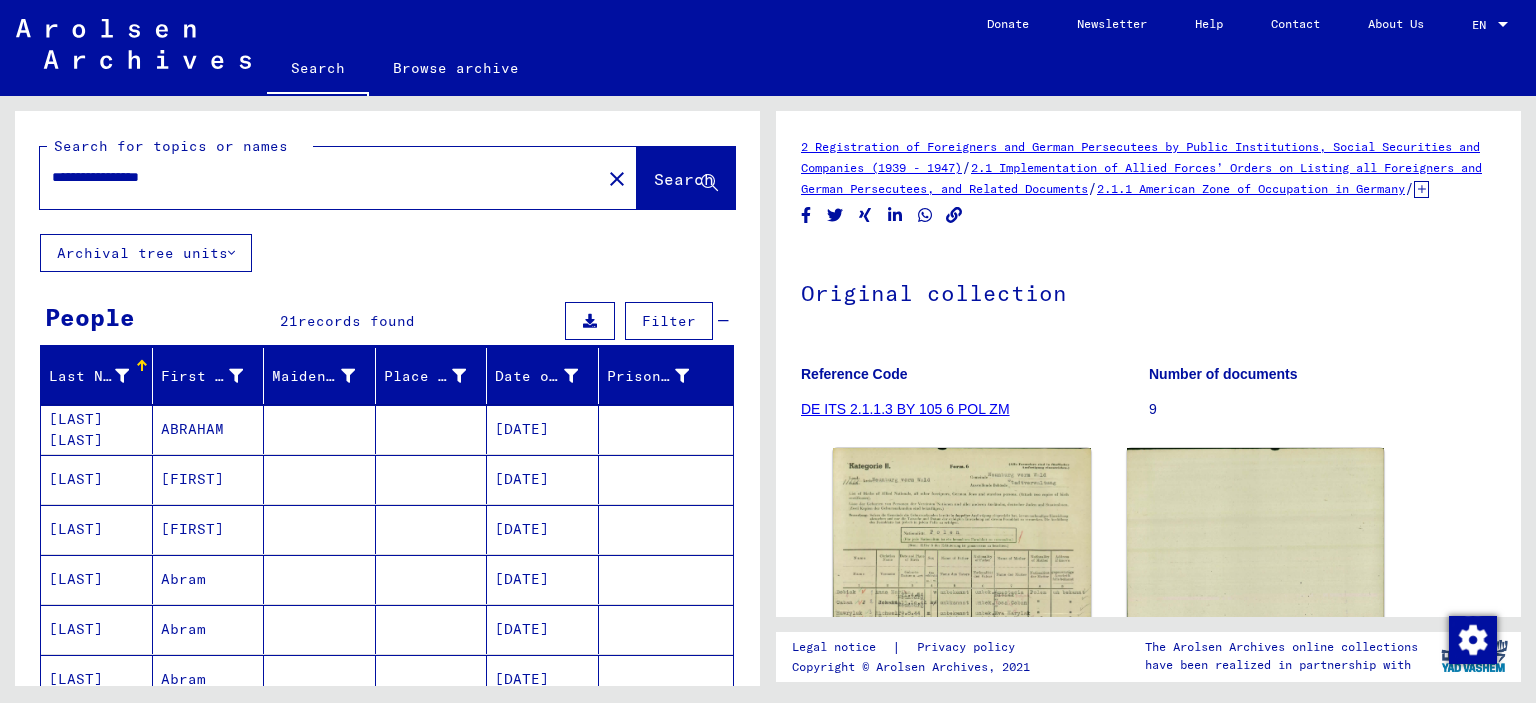 drag, startPoint x: 154, startPoint y: 186, endPoint x: 348, endPoint y: 190, distance: 194.04123 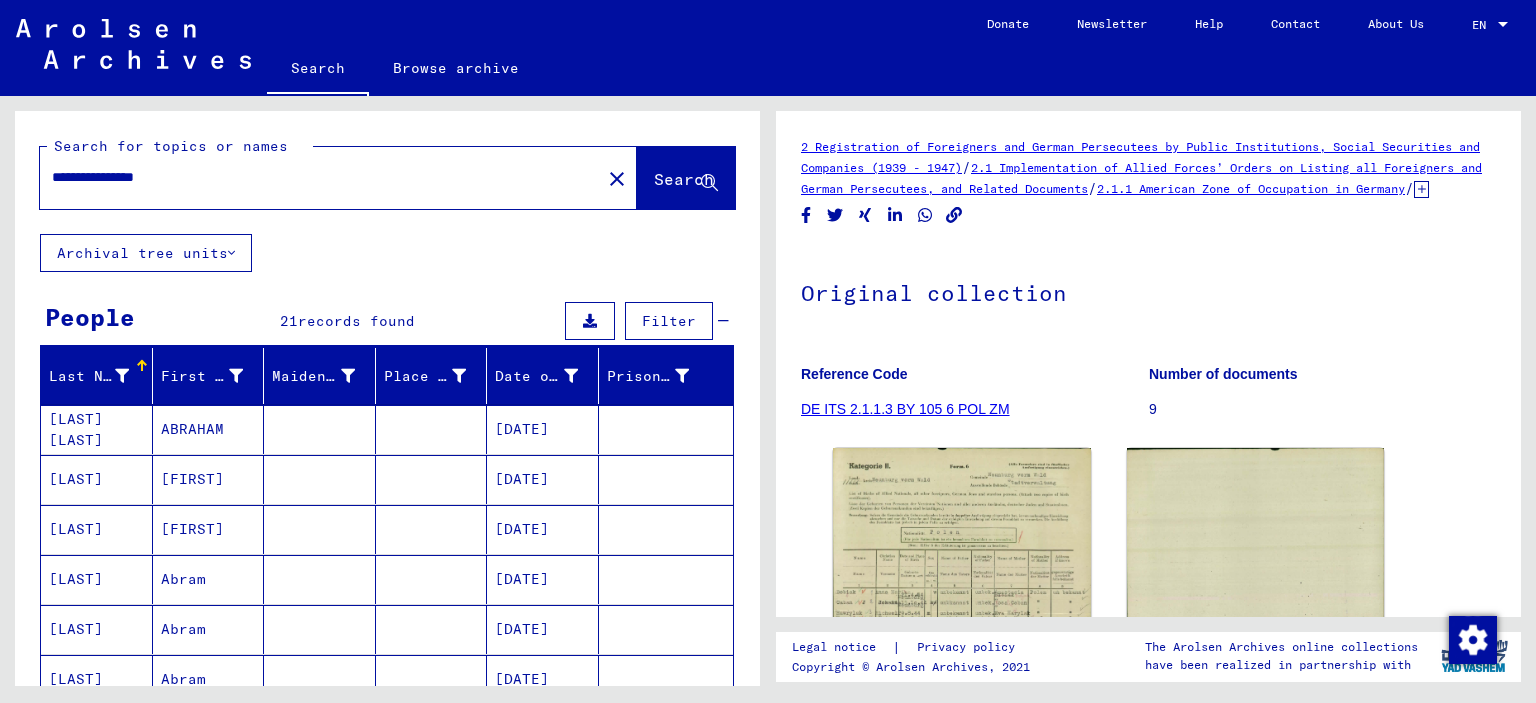 click on "Search" 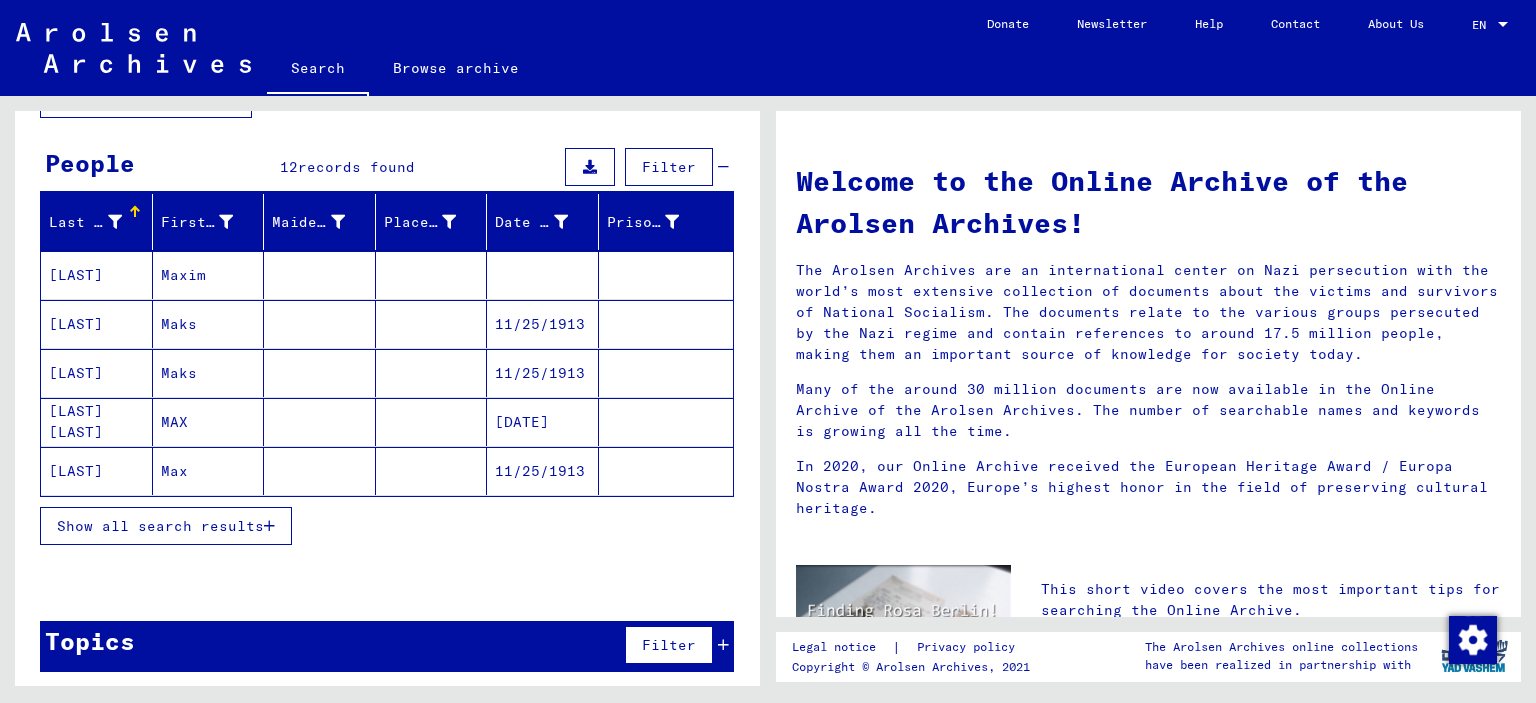 scroll, scrollTop: 156, scrollLeft: 0, axis: vertical 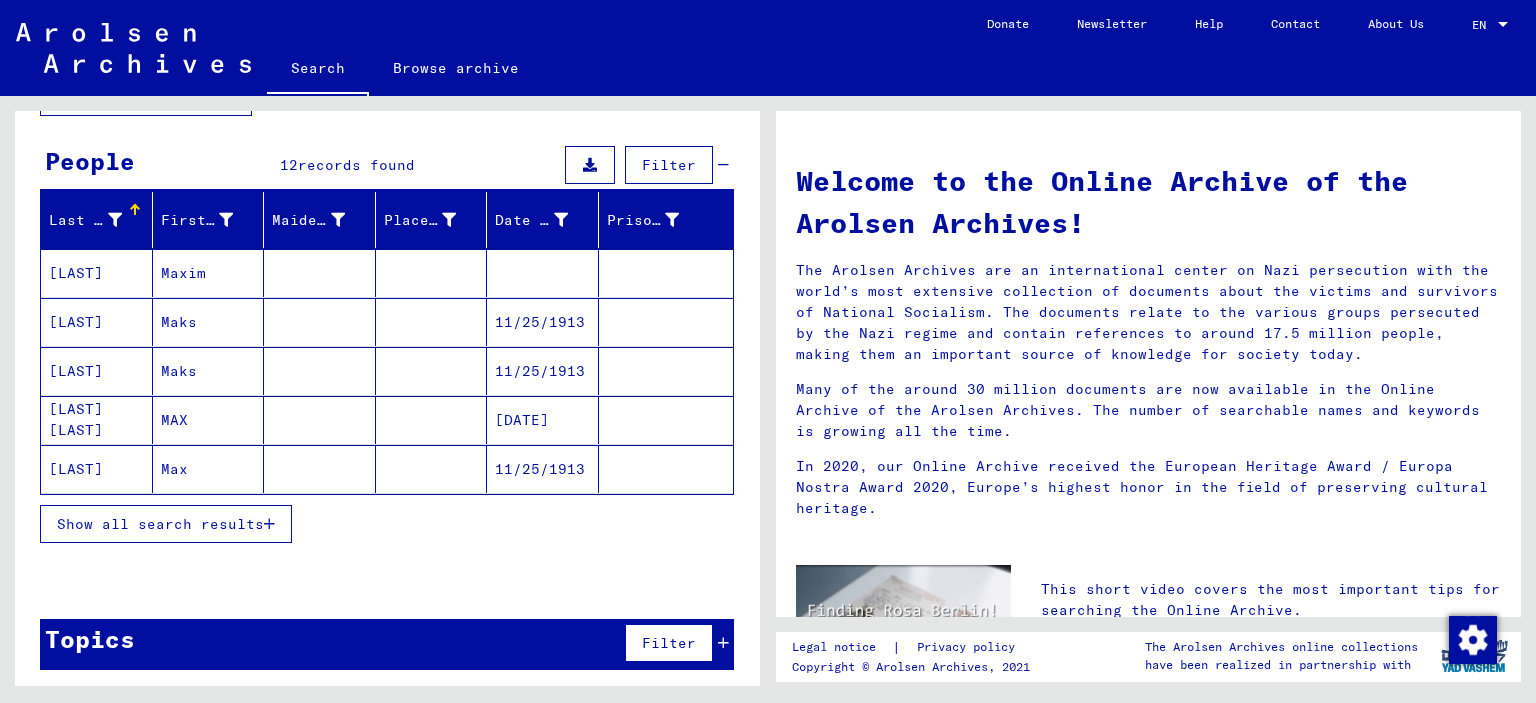 click on "Show all search results" at bounding box center [160, 524] 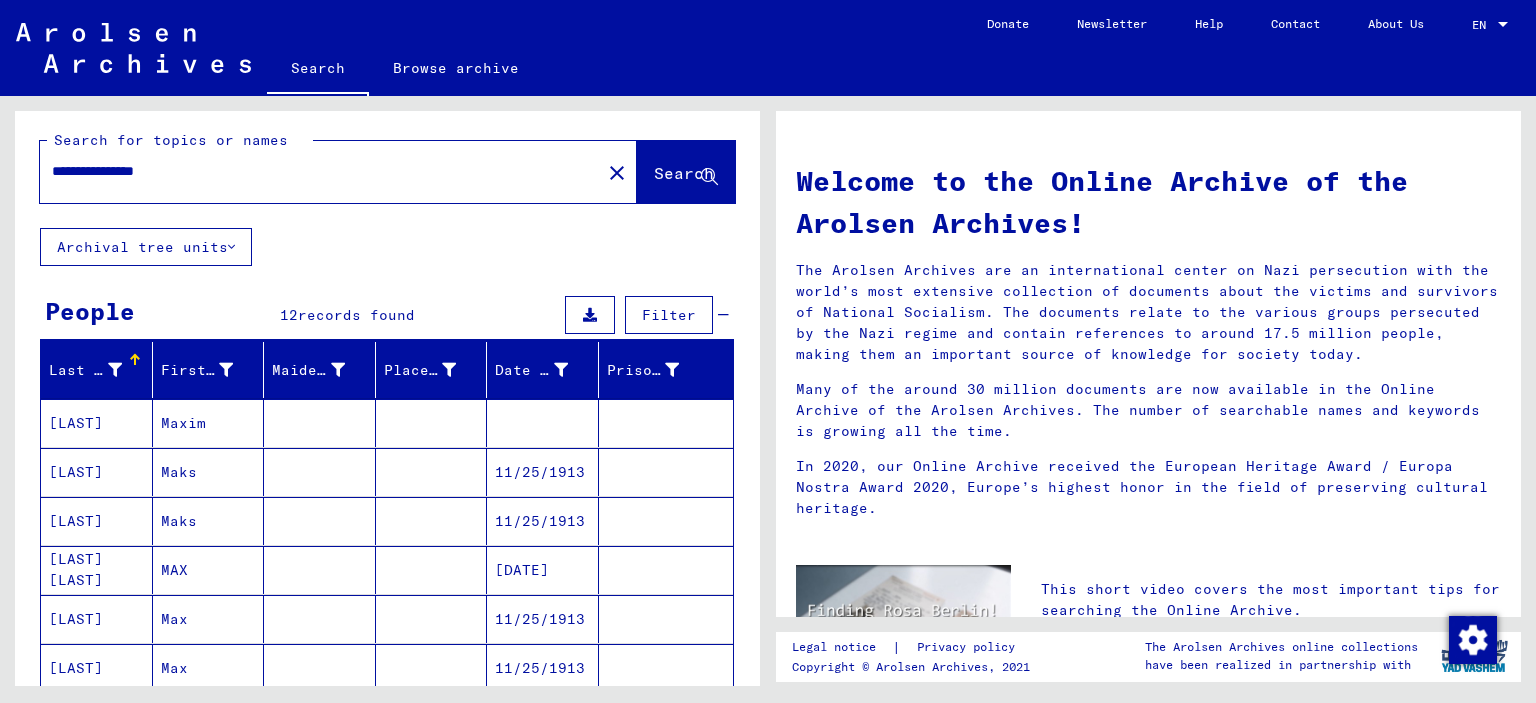 scroll, scrollTop: 0, scrollLeft: 0, axis: both 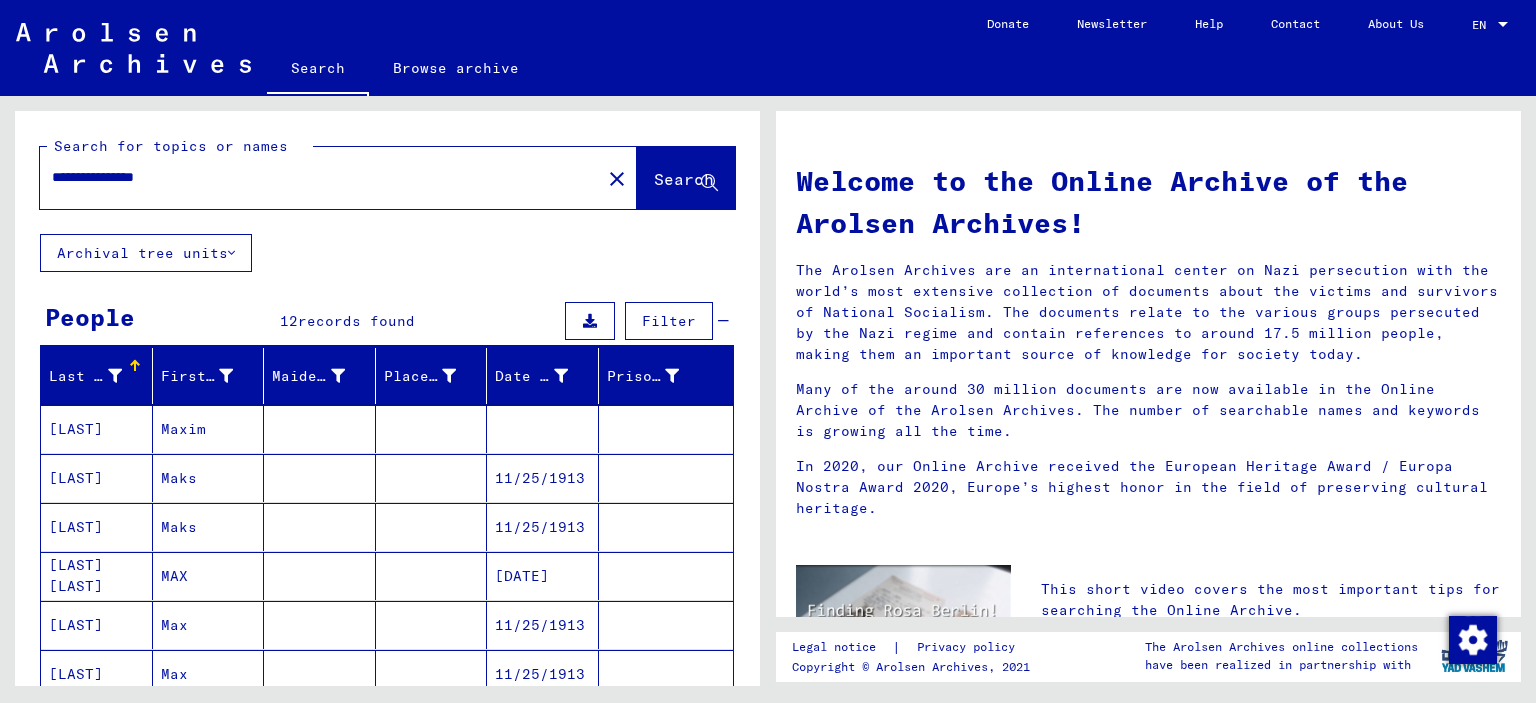 drag, startPoint x: 156, startPoint y: 182, endPoint x: 304, endPoint y: 181, distance: 148.00337 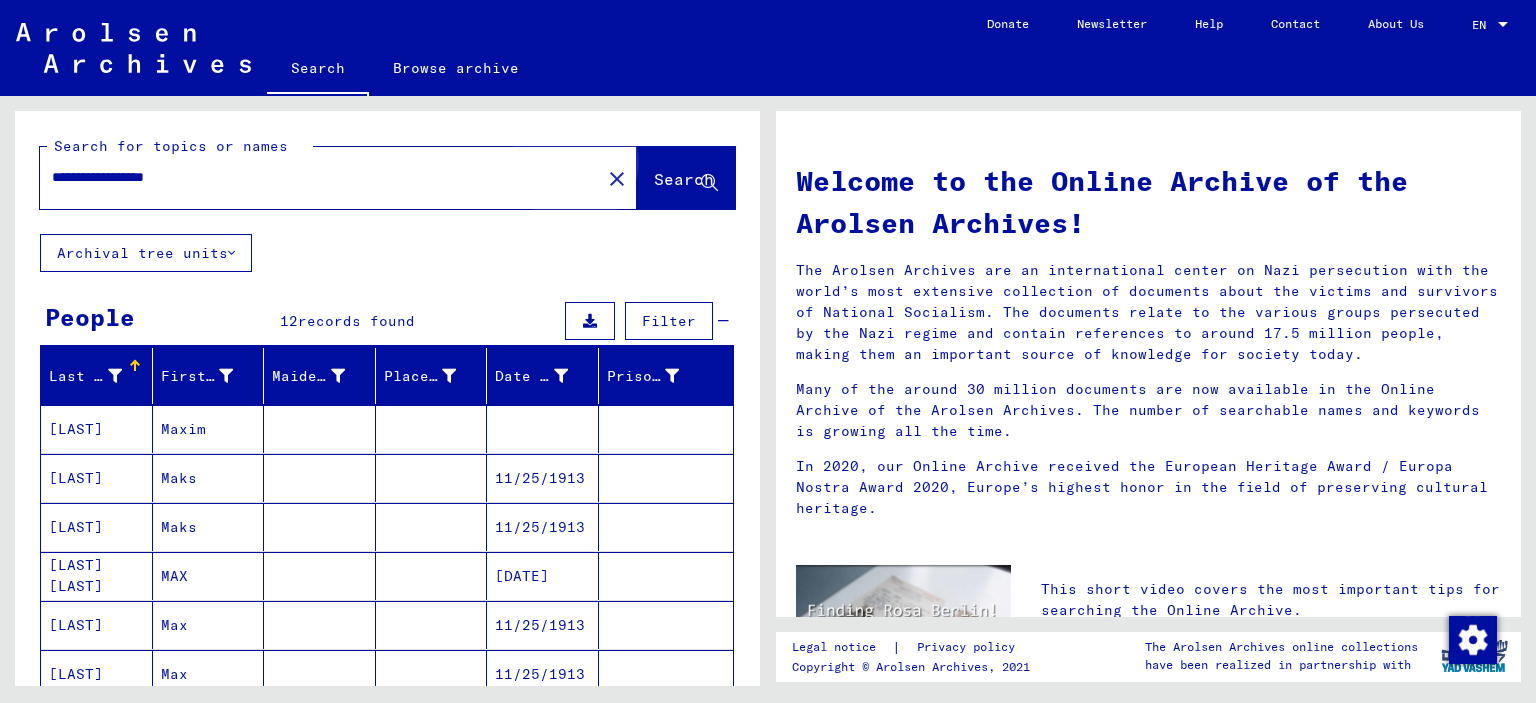click on "Search" 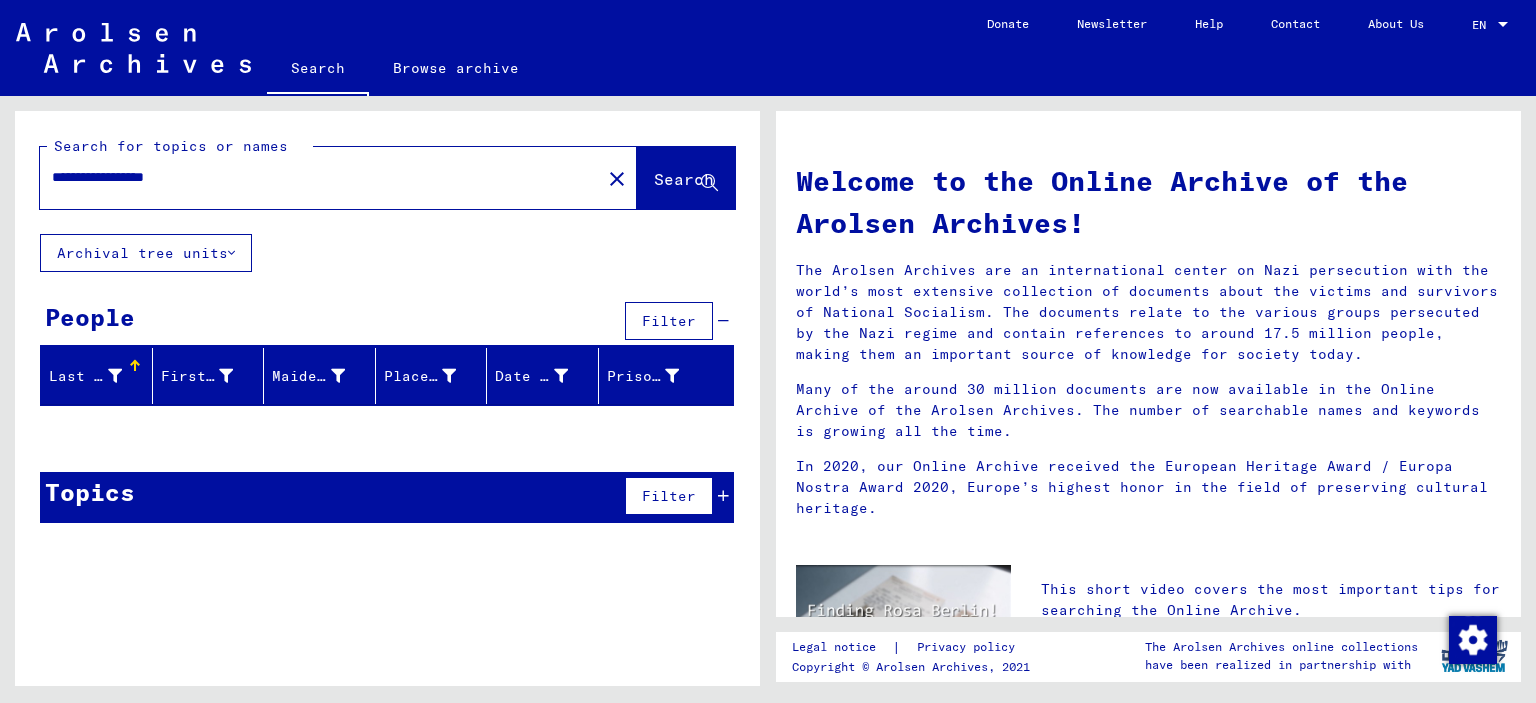 drag, startPoint x: 155, startPoint y: 185, endPoint x: 243, endPoint y: 188, distance: 88.051125 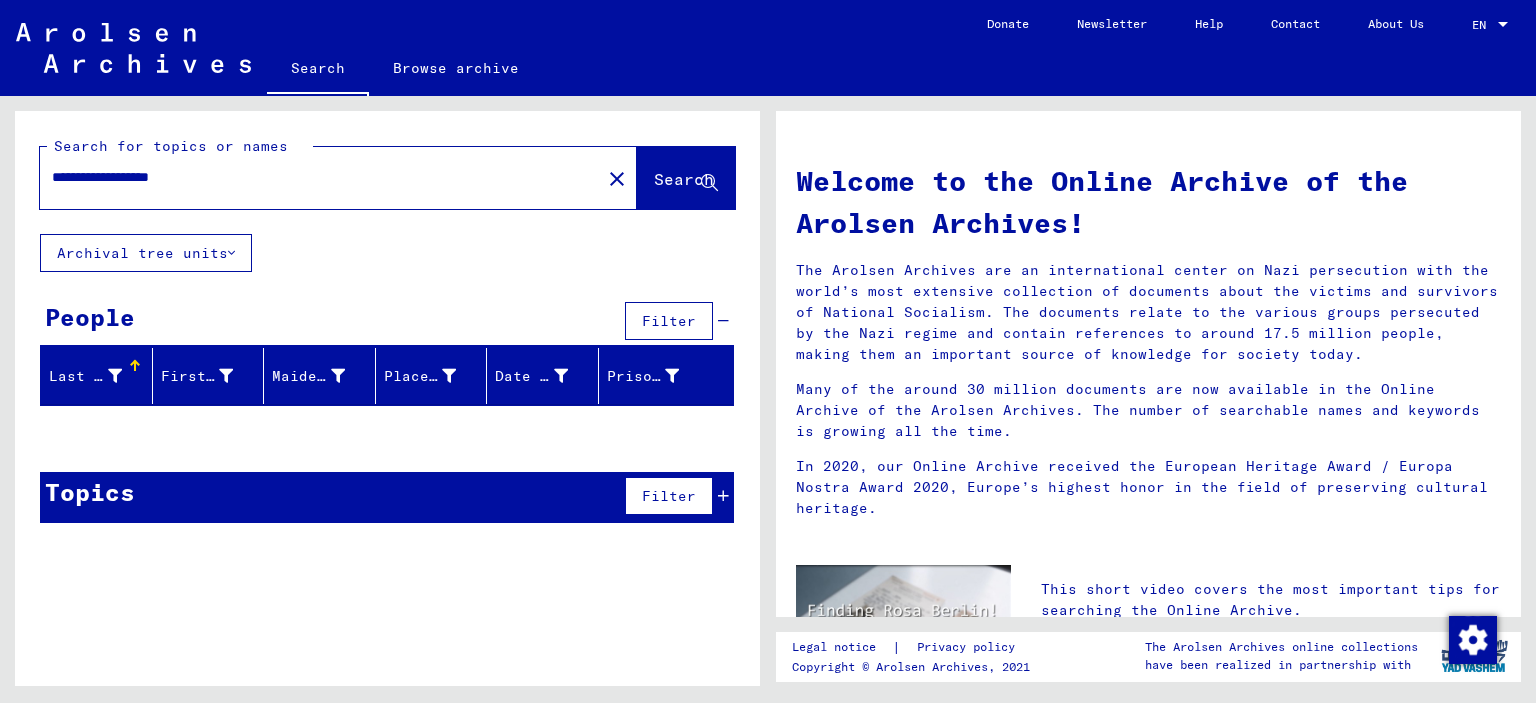 click on "Search" 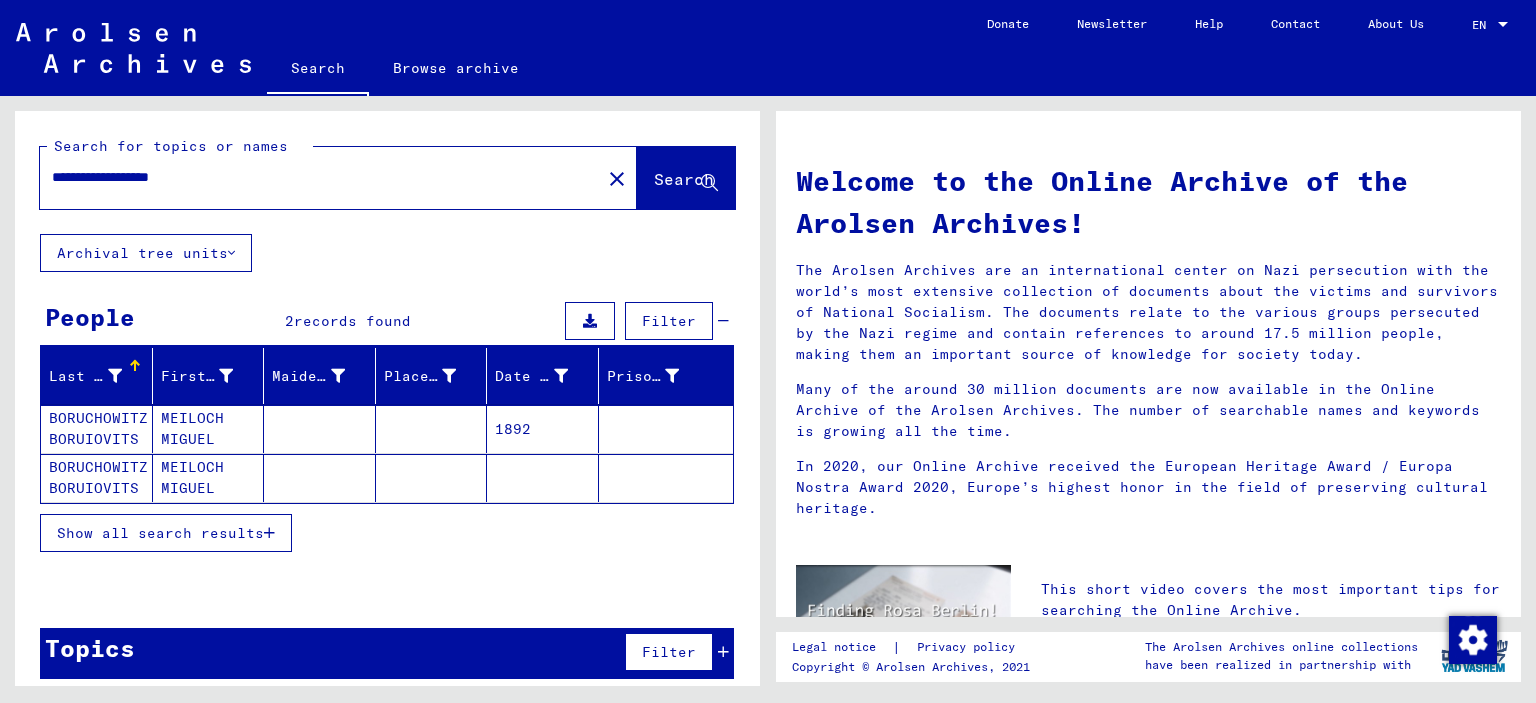 click on "Show all search results" at bounding box center (166, 533) 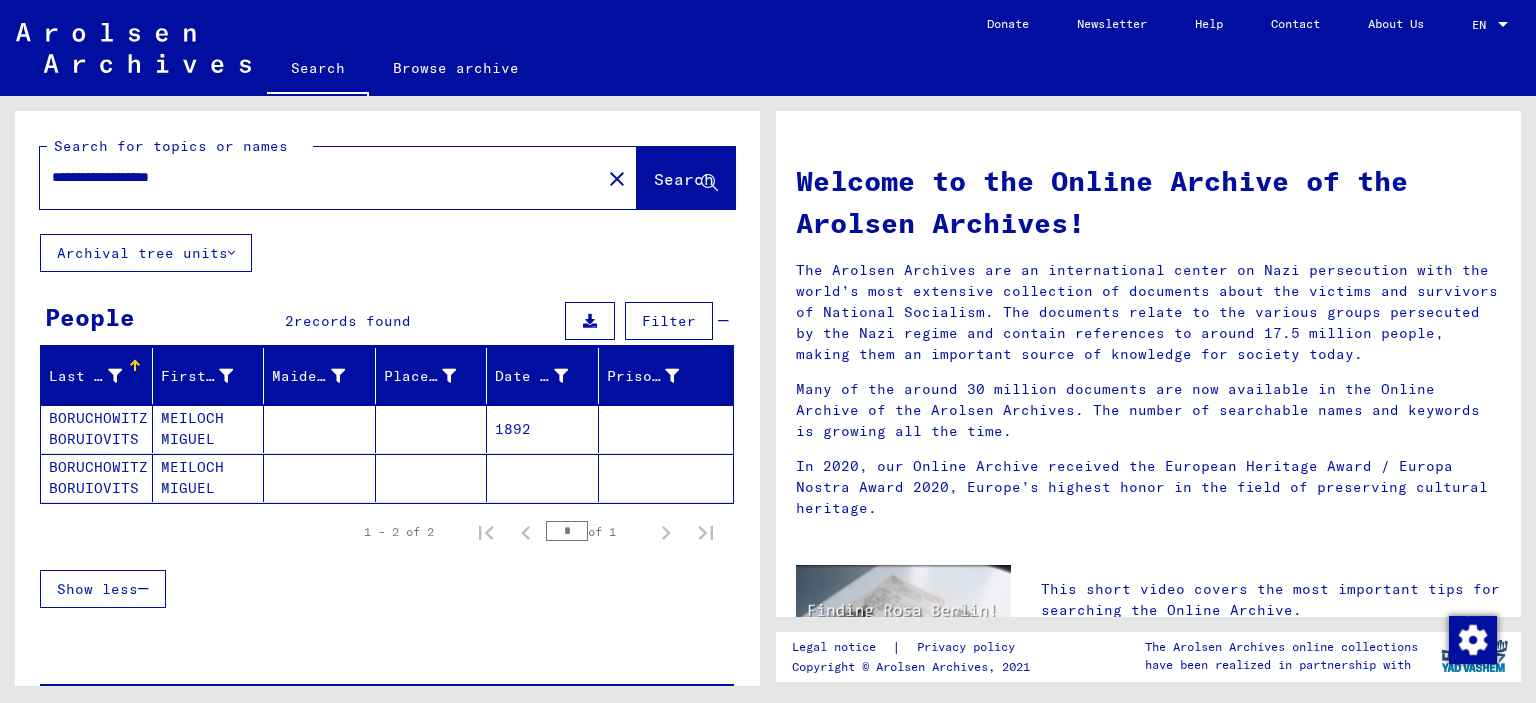drag, startPoint x: 158, startPoint y: 180, endPoint x: 324, endPoint y: 190, distance: 166.30093 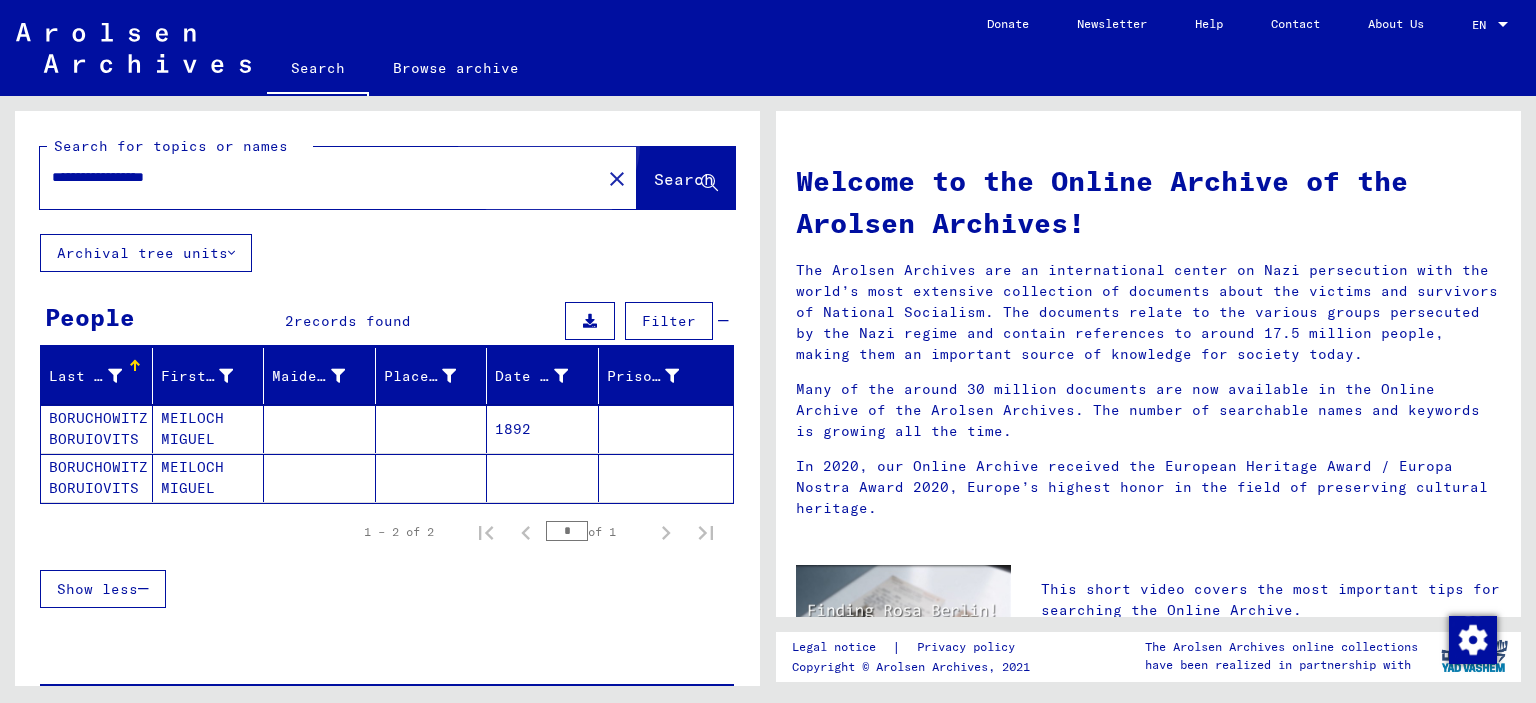 click on "Search" 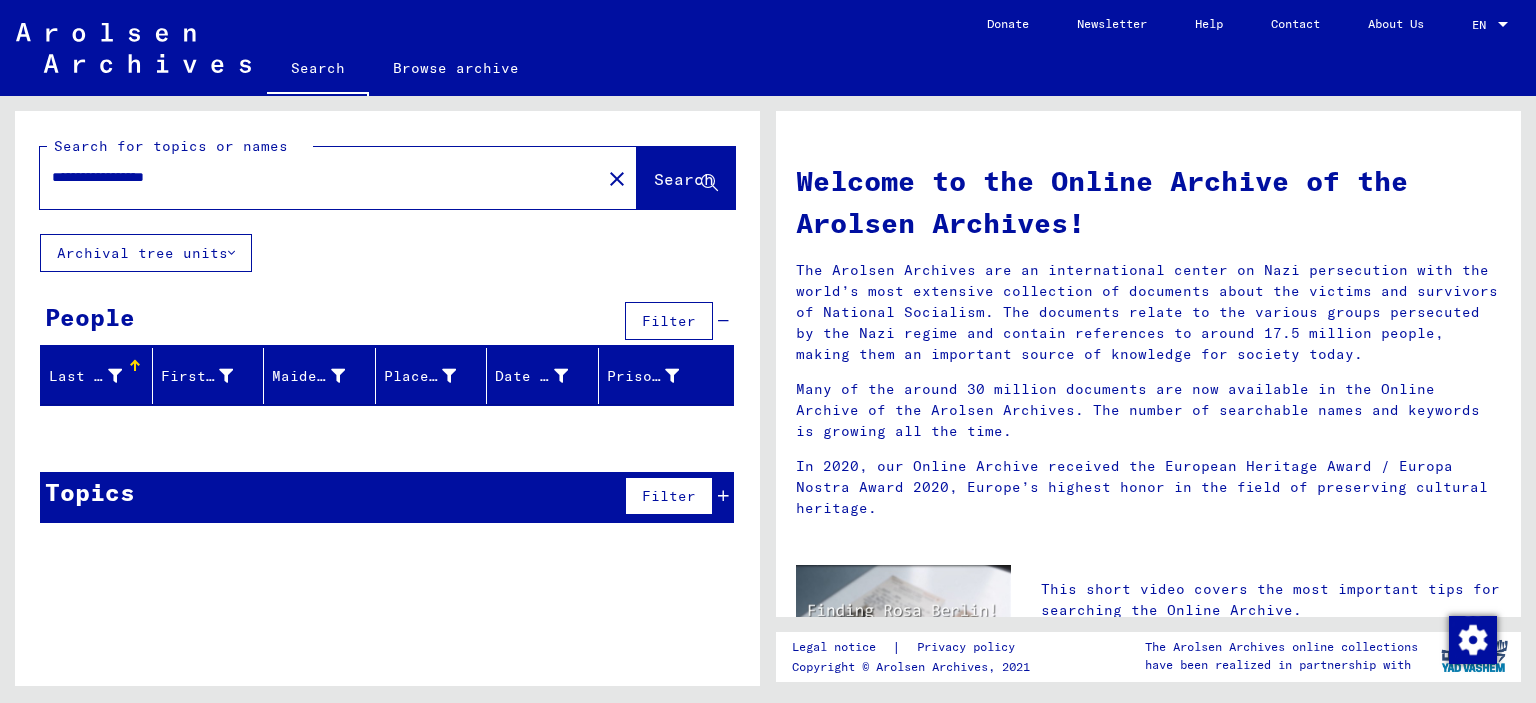 drag, startPoint x: 148, startPoint y: 179, endPoint x: 302, endPoint y: 179, distance: 154 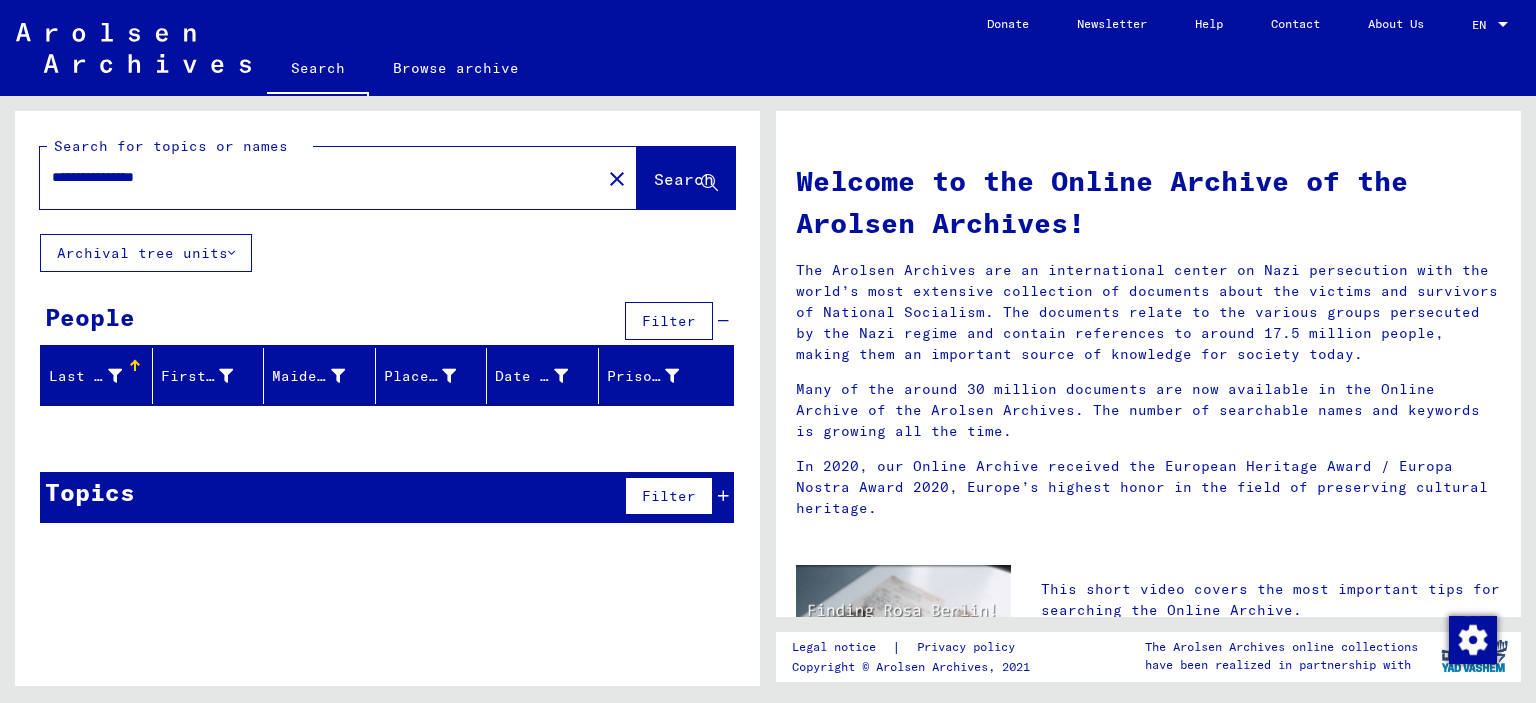 click on "Search" 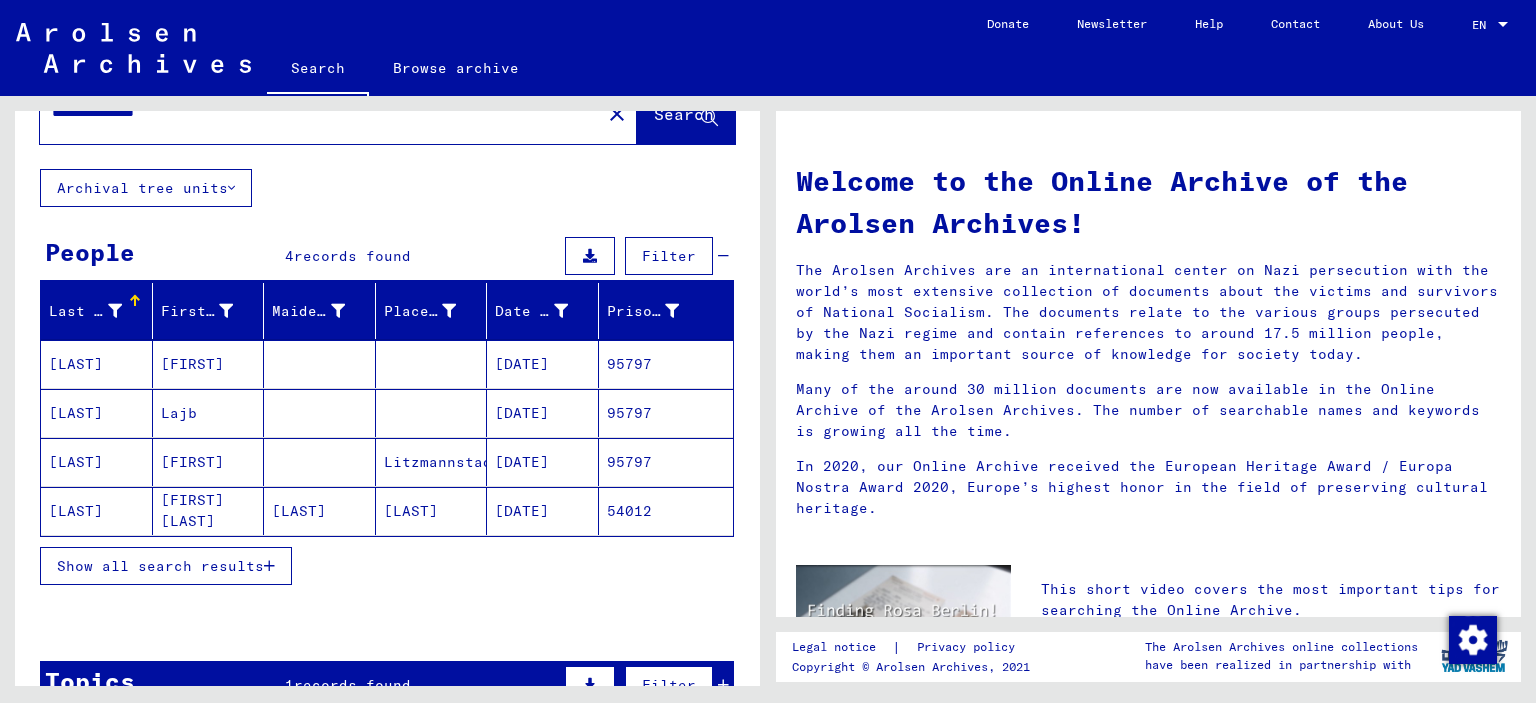 scroll, scrollTop: 100, scrollLeft: 0, axis: vertical 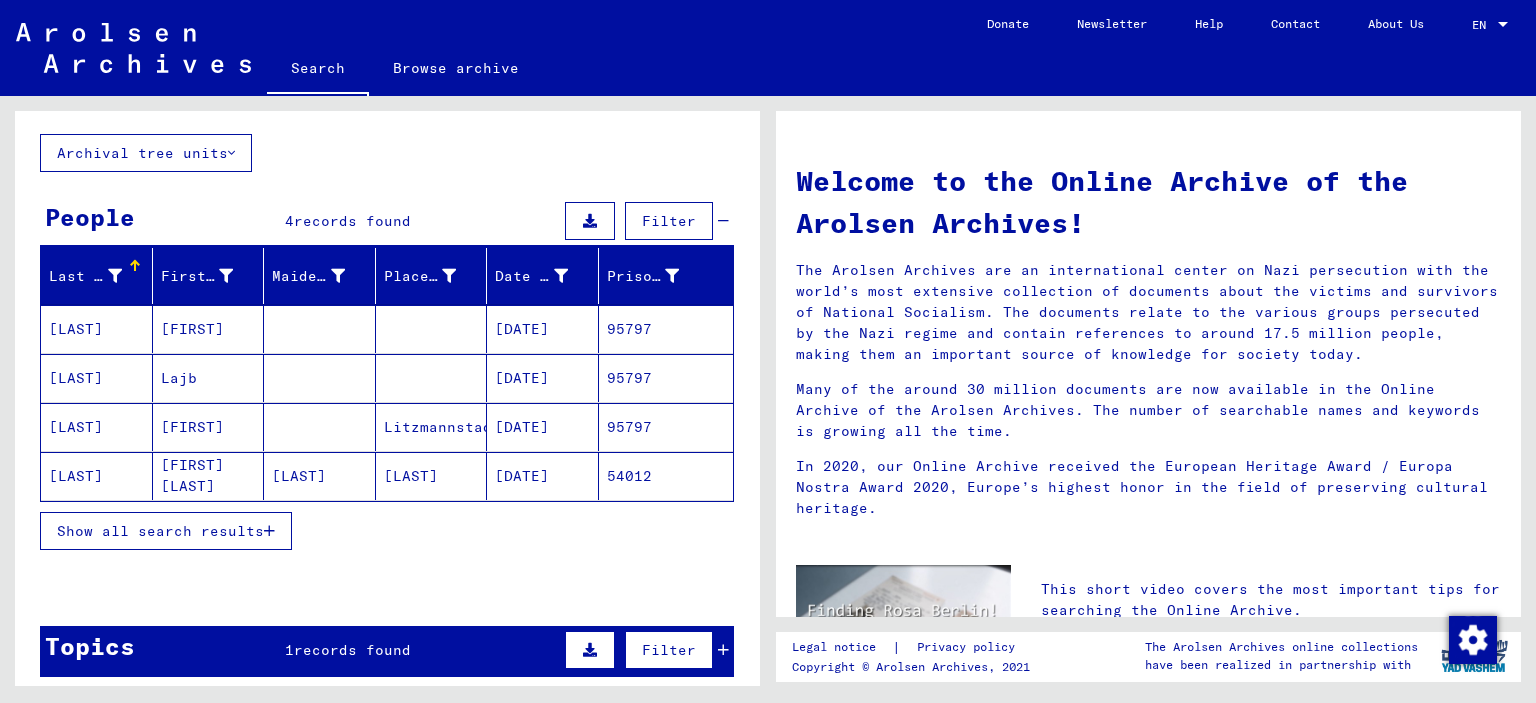 click on "Show all search results" at bounding box center (160, 531) 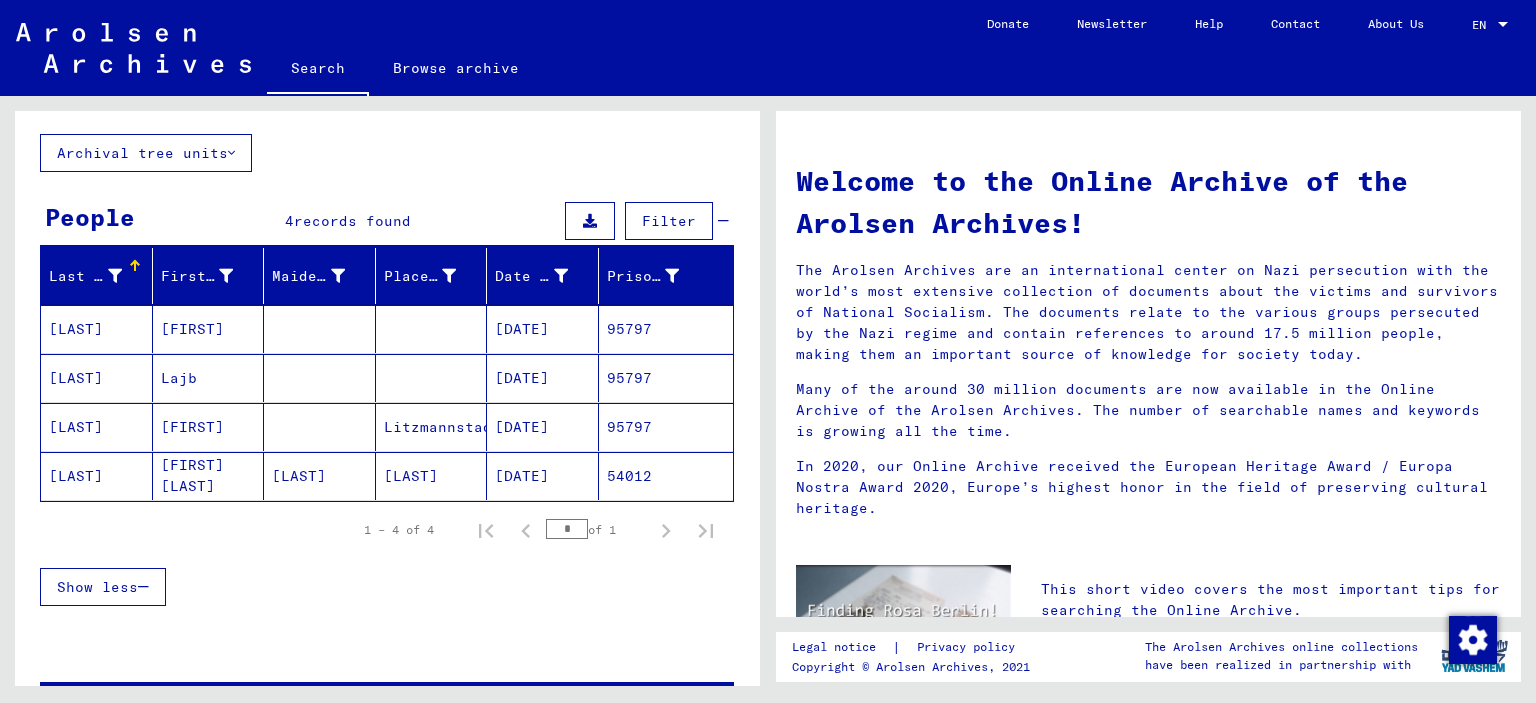 click at bounding box center [432, 378] 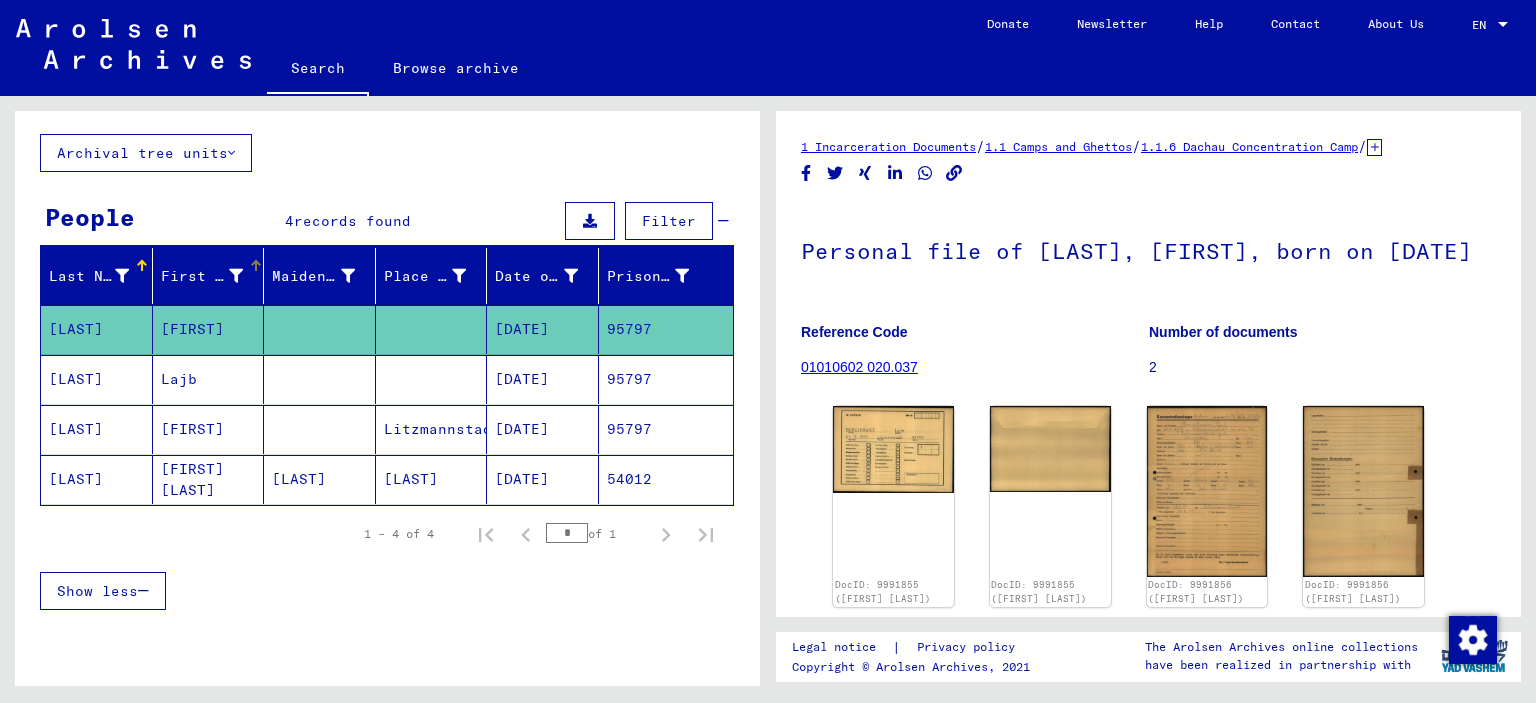 scroll, scrollTop: 0, scrollLeft: 0, axis: both 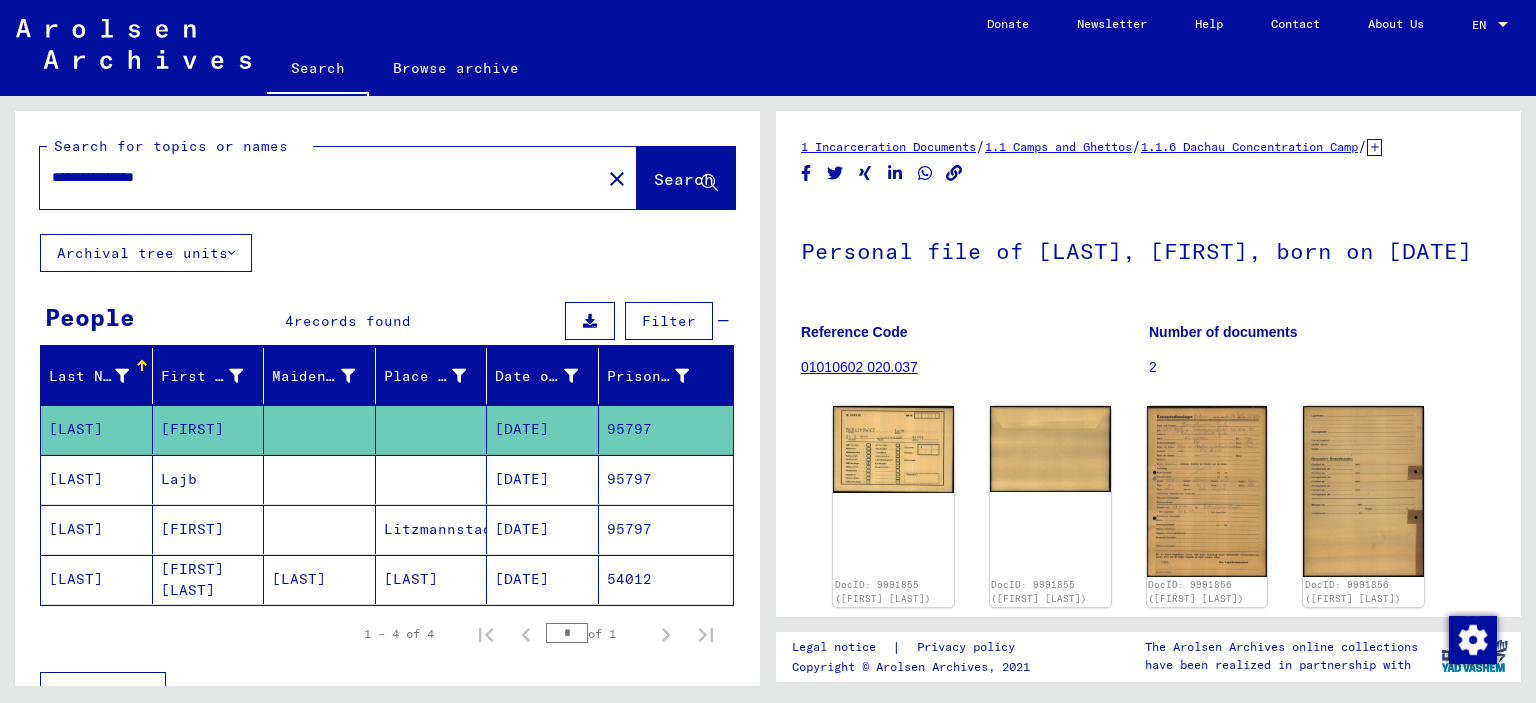 drag, startPoint x: 182, startPoint y: 187, endPoint x: 209, endPoint y: 186, distance: 27.018513 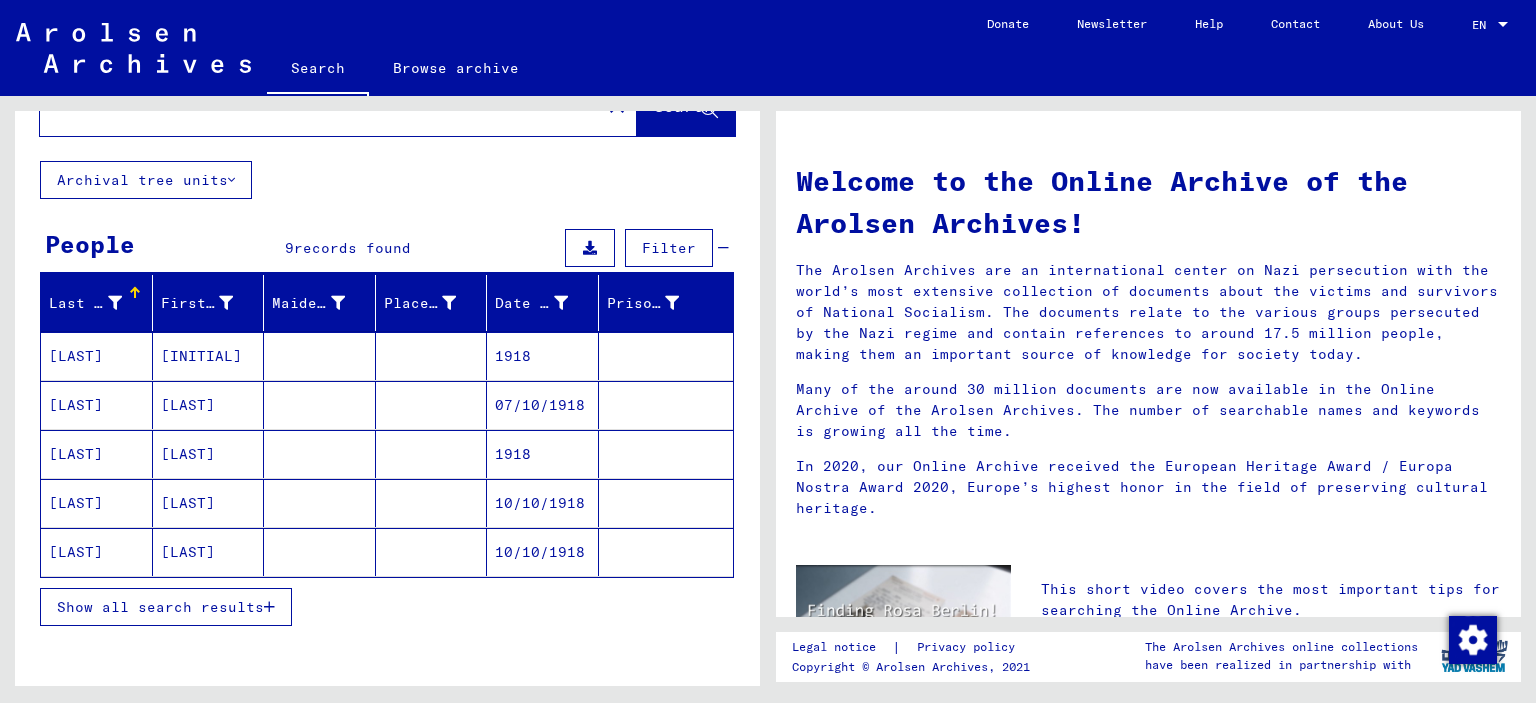 scroll, scrollTop: 200, scrollLeft: 0, axis: vertical 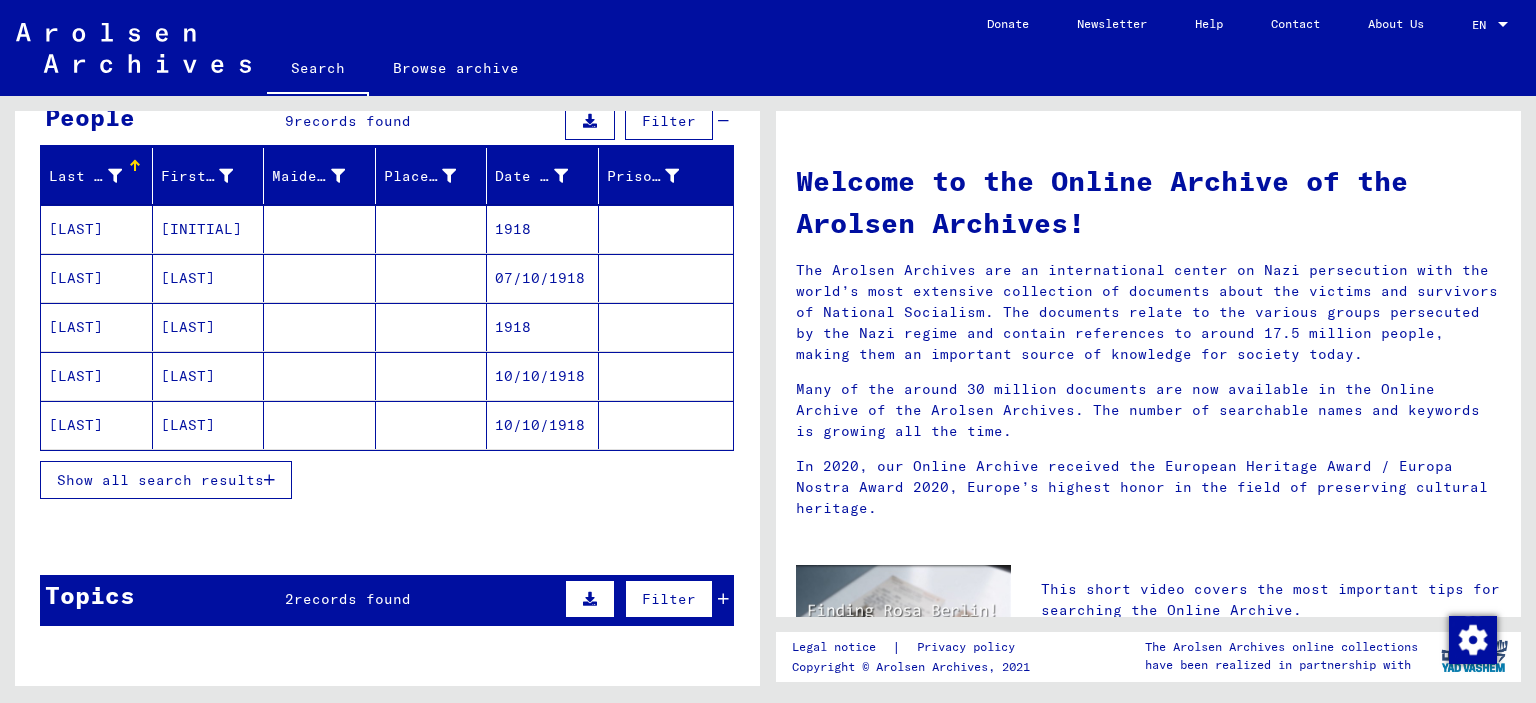 click on "Show all search results" at bounding box center [160, 480] 